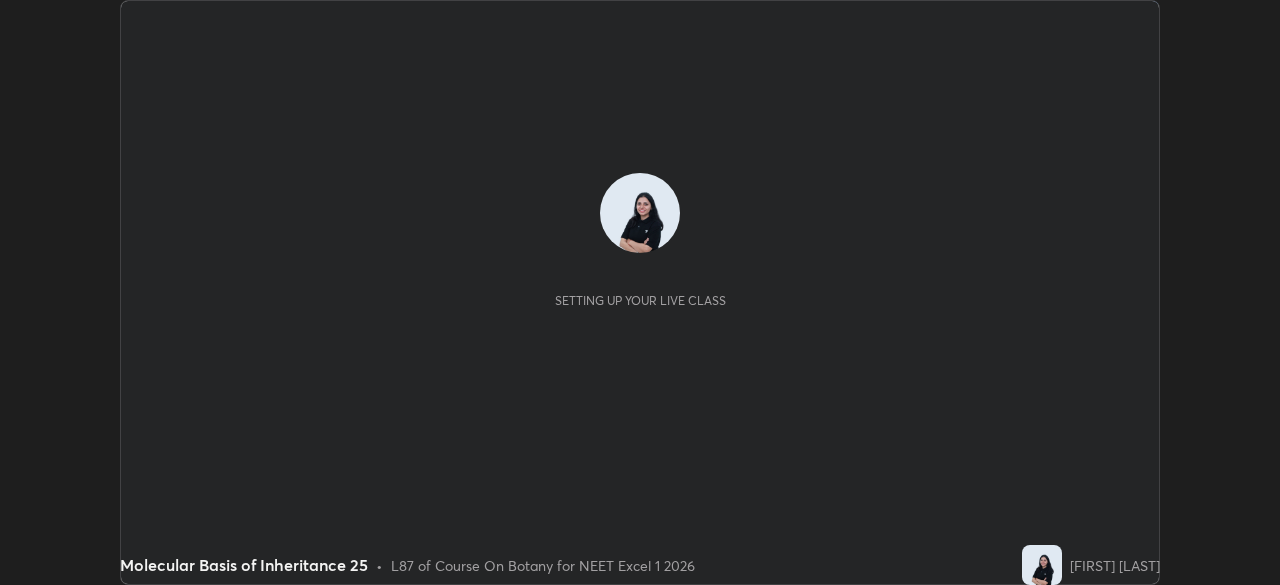 scroll, scrollTop: 0, scrollLeft: 0, axis: both 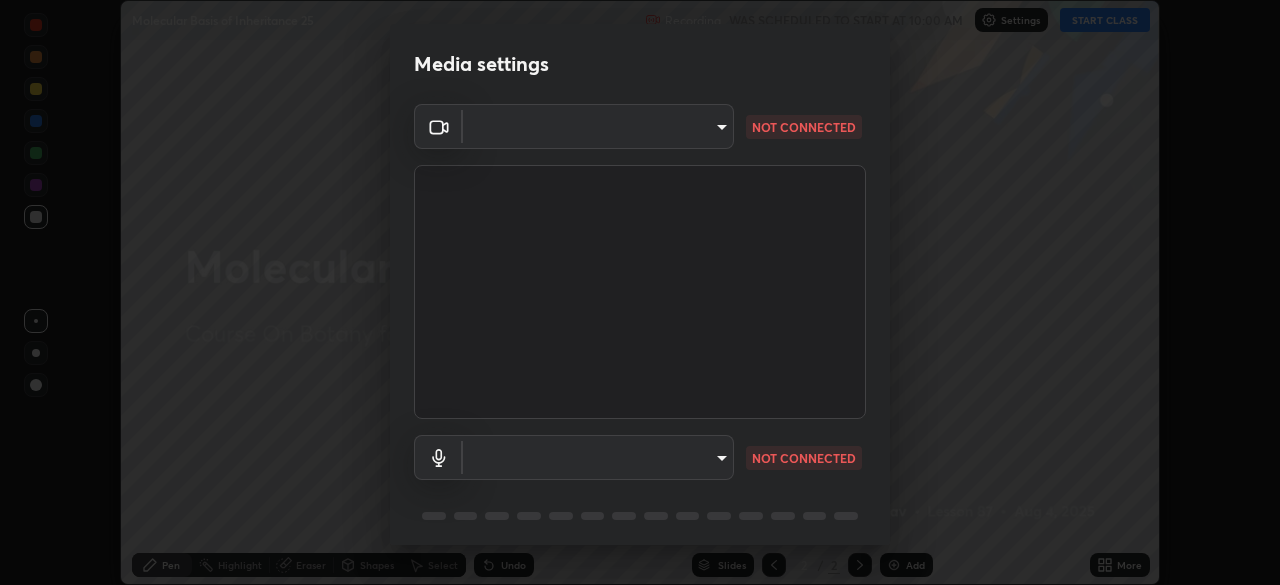 type on "7db3104c3122a209b332b64619111aa91615a24fb0de166504fa5909fce8eb30" 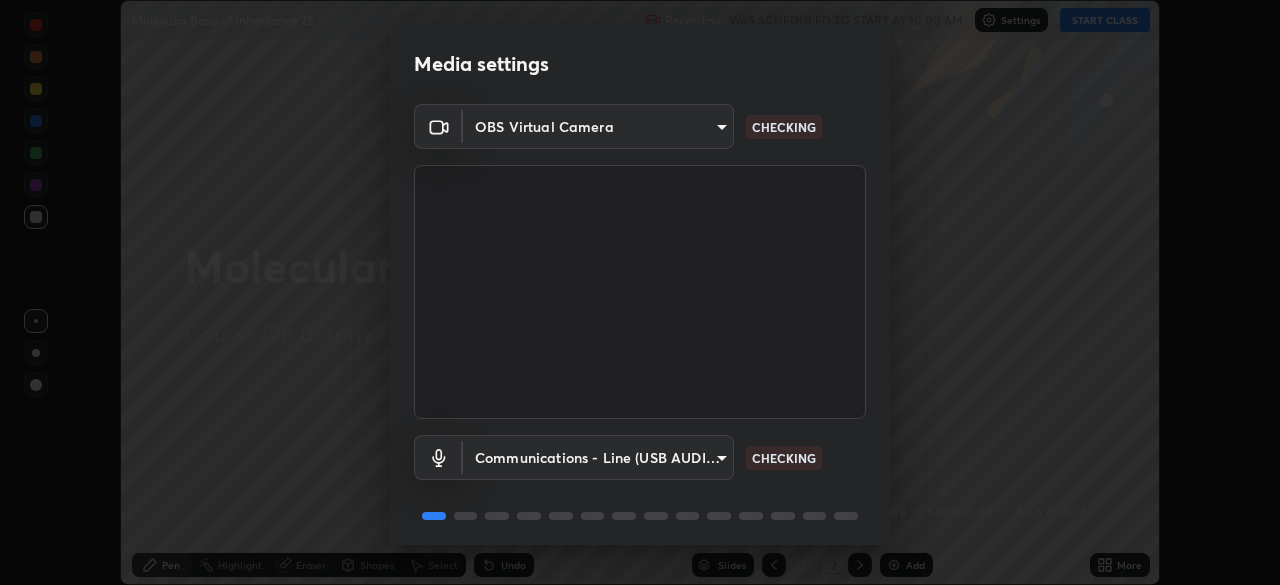 scroll, scrollTop: 71, scrollLeft: 0, axis: vertical 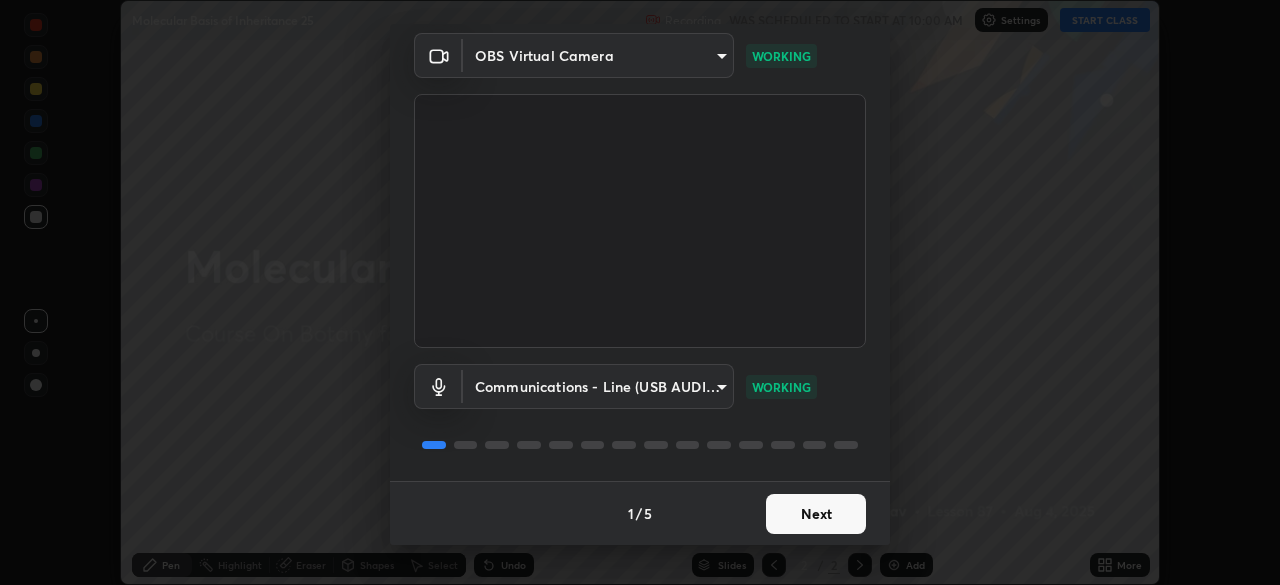 click on "Next" at bounding box center [816, 514] 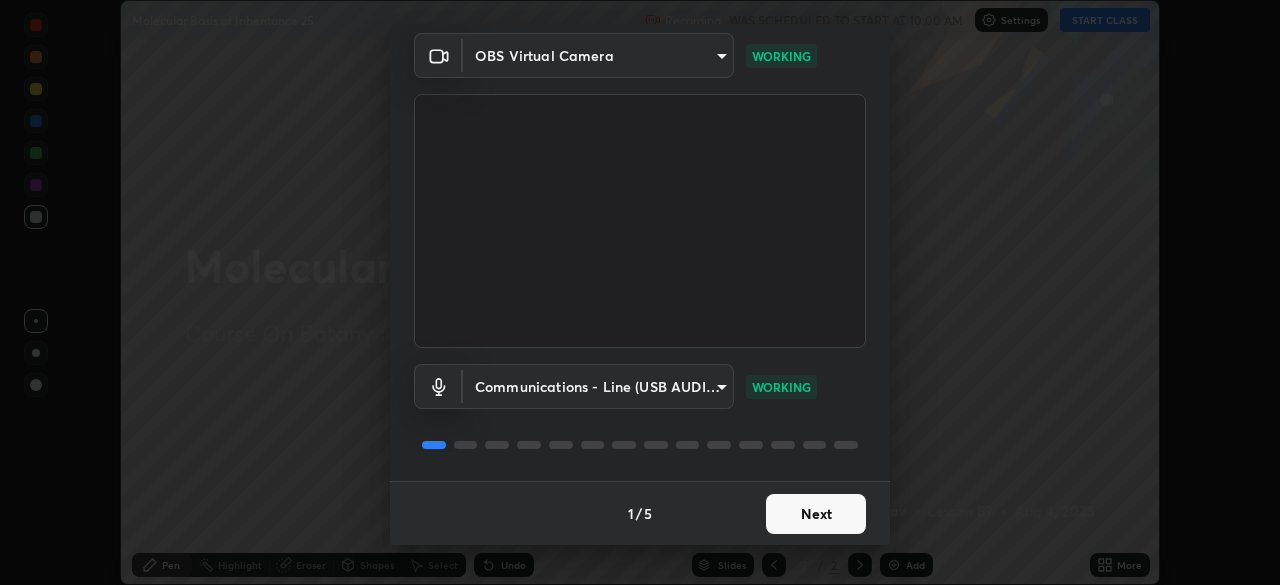 scroll, scrollTop: 0, scrollLeft: 0, axis: both 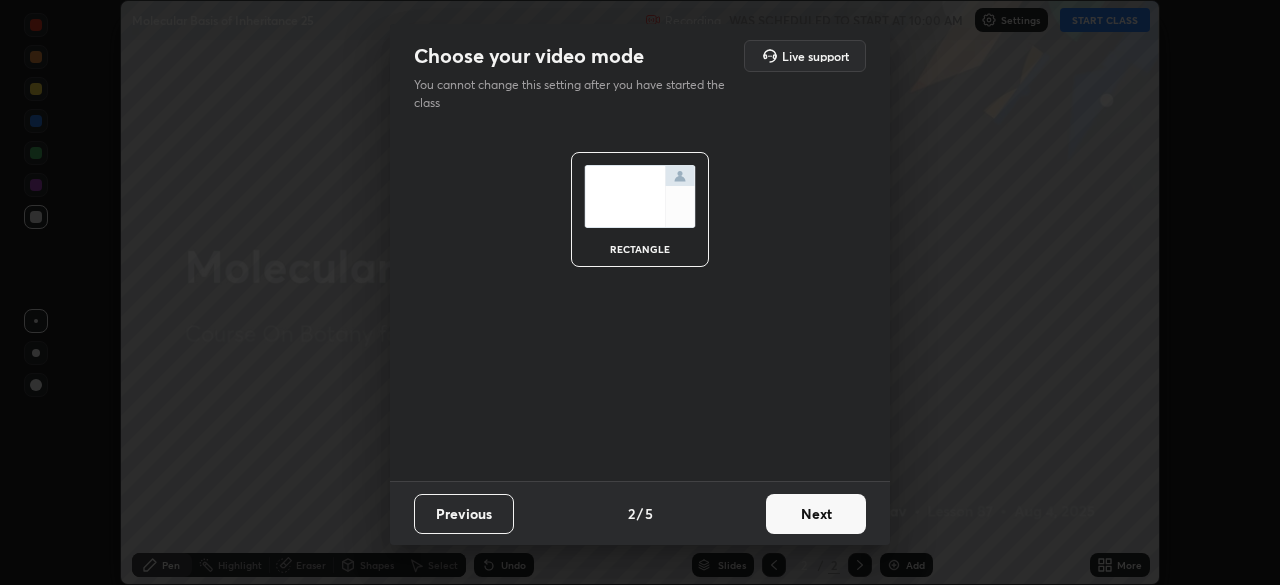 click on "Next" at bounding box center [816, 514] 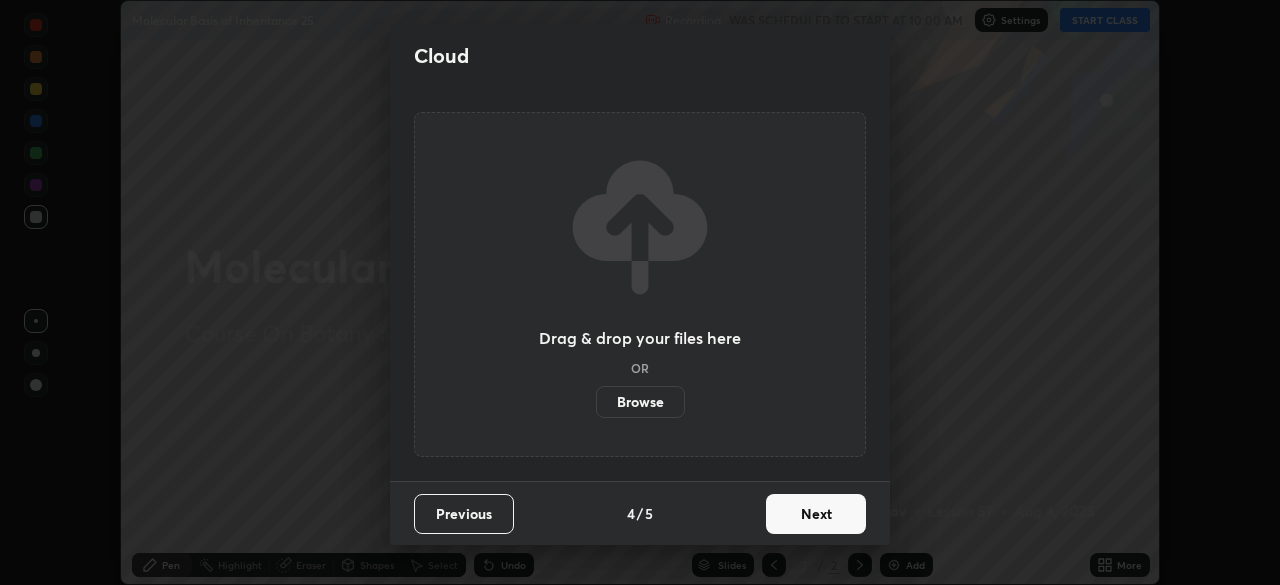 click on "Next" at bounding box center (816, 514) 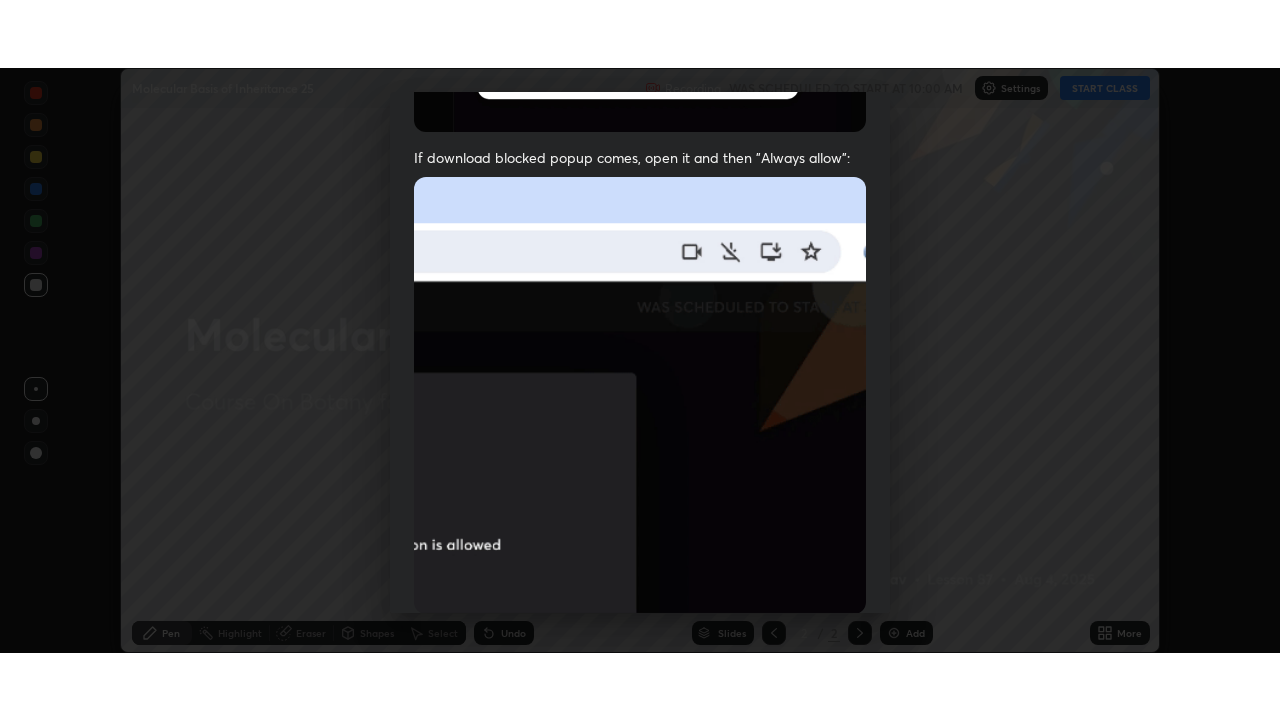 scroll, scrollTop: 479, scrollLeft: 0, axis: vertical 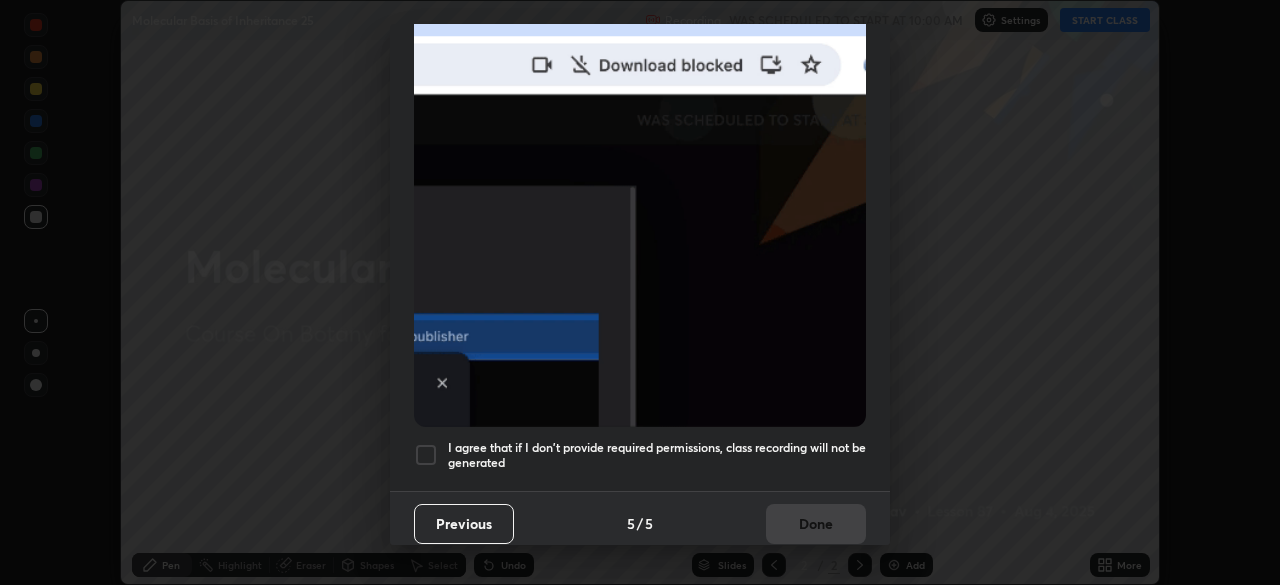 click at bounding box center (426, 455) 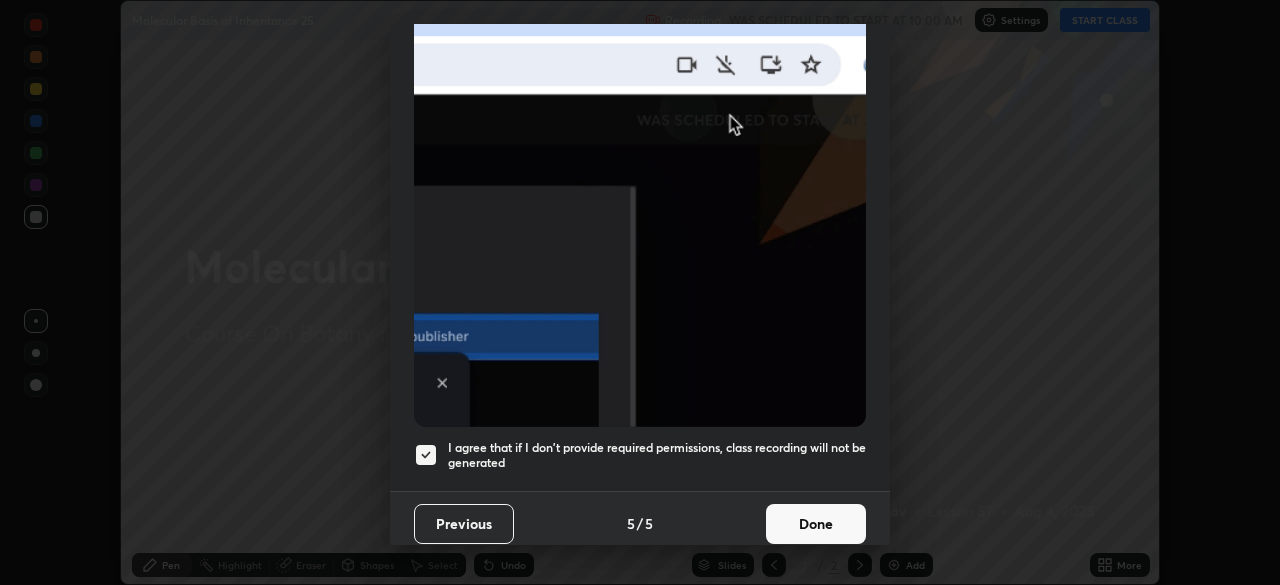 click on "Done" at bounding box center [816, 524] 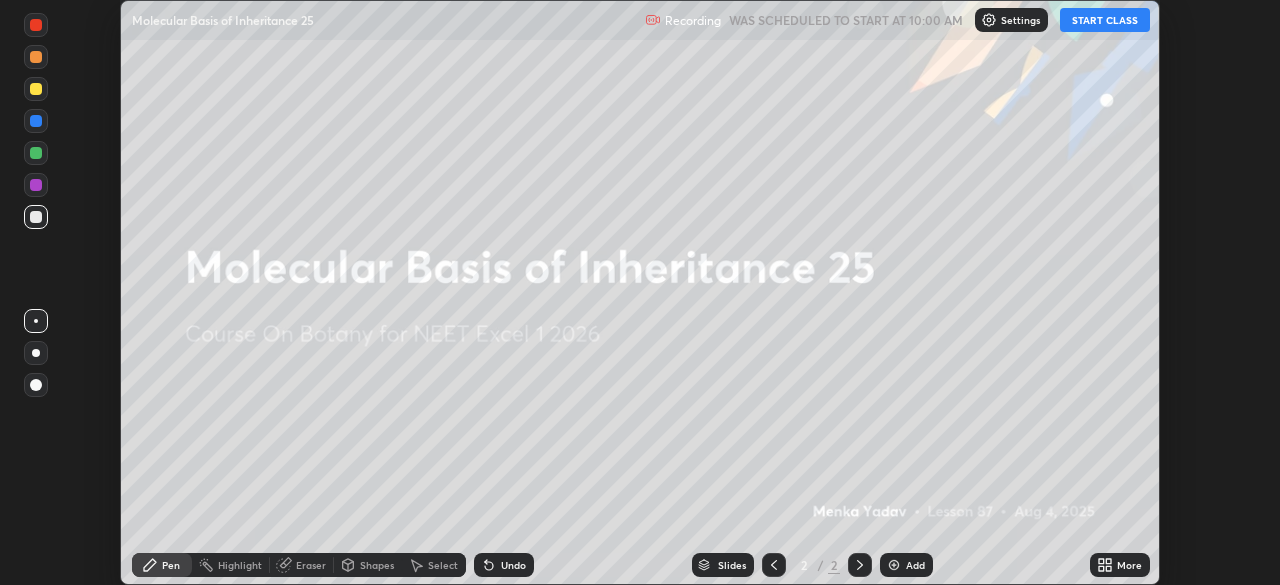 click on "START CLASS" at bounding box center [1105, 20] 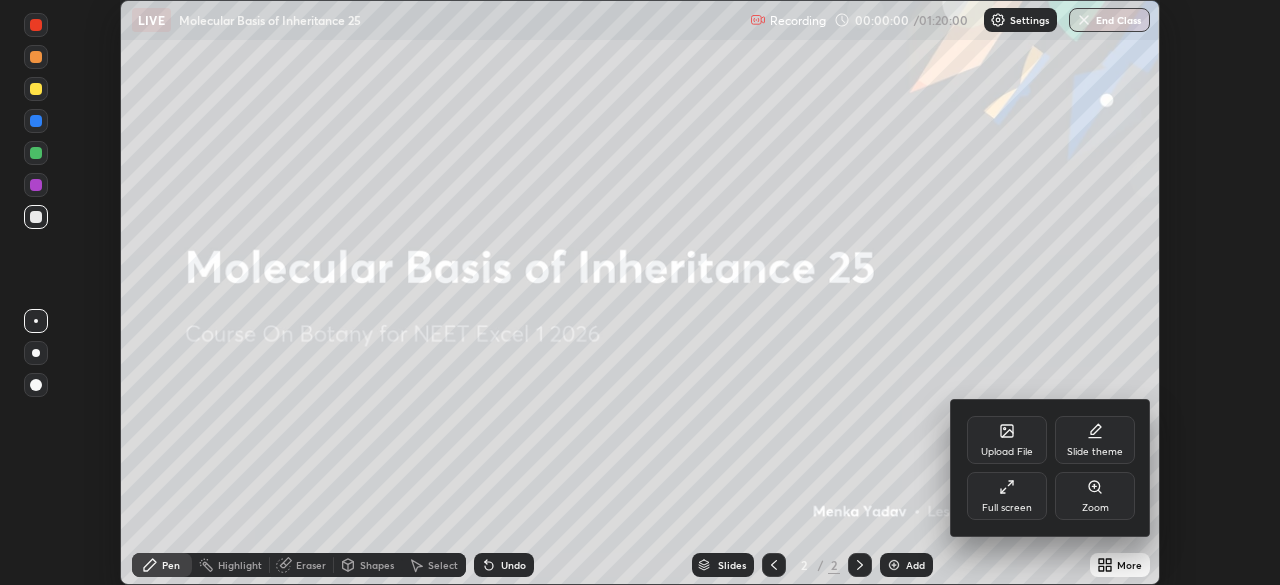 click on "Full screen" at bounding box center [1007, 496] 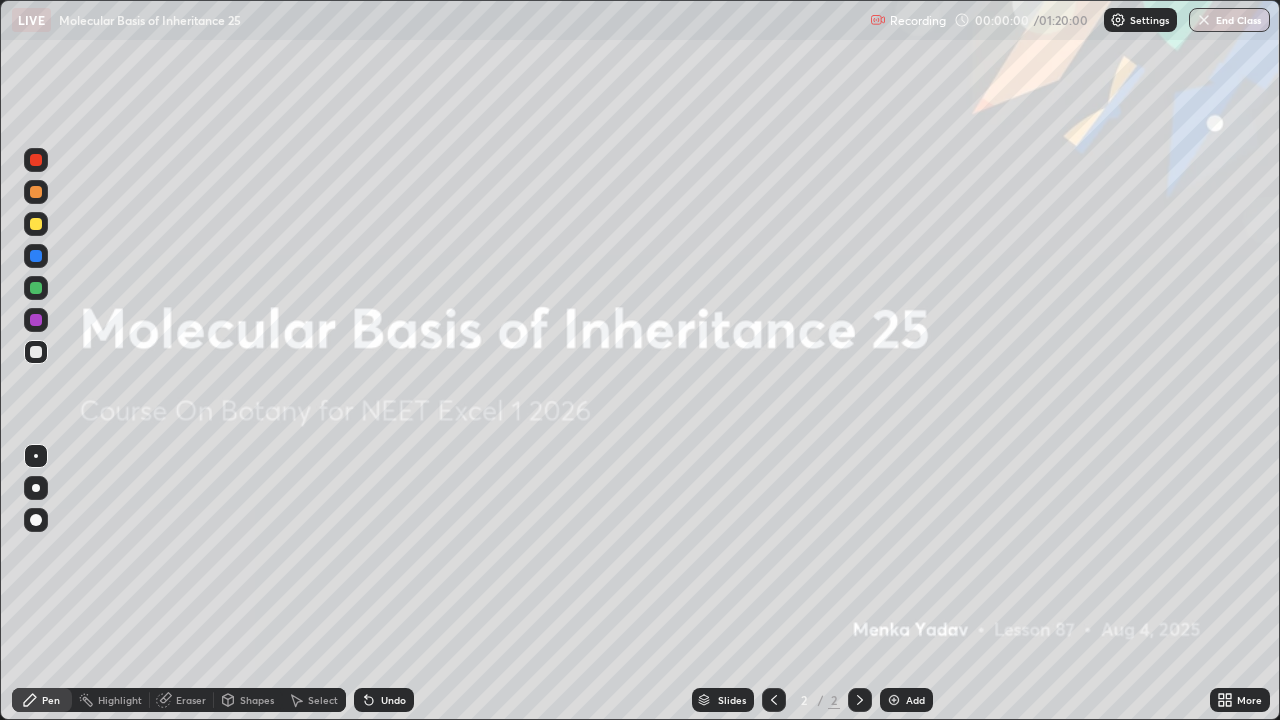scroll, scrollTop: 99280, scrollLeft: 98720, axis: both 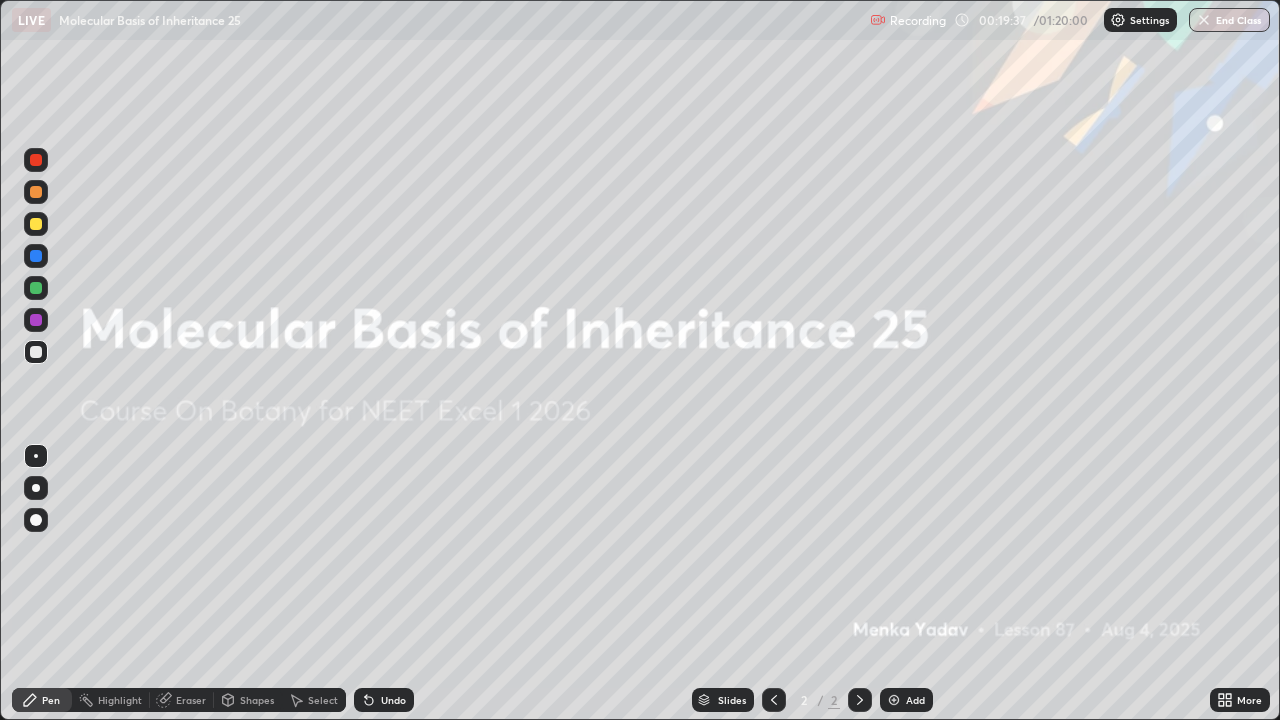 click at bounding box center (894, 700) 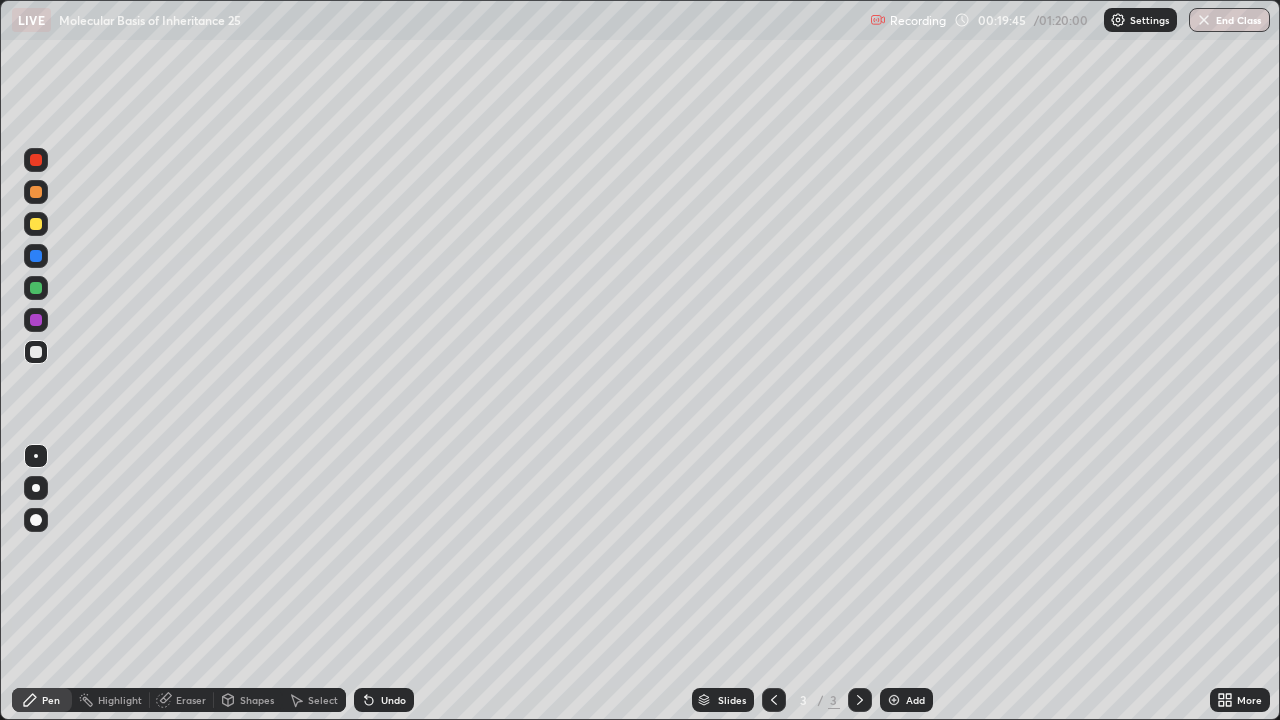 click on "Setting up your live class" at bounding box center (640, 360) 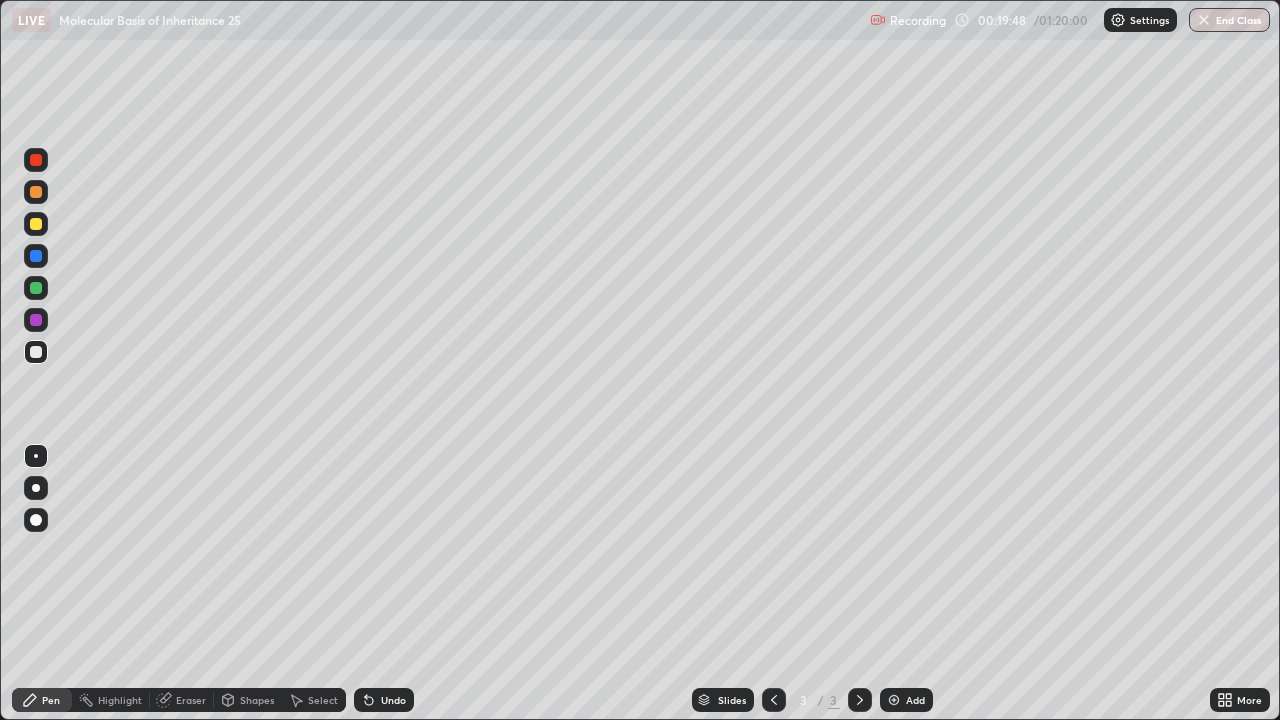 click on "Pen" at bounding box center [42, 700] 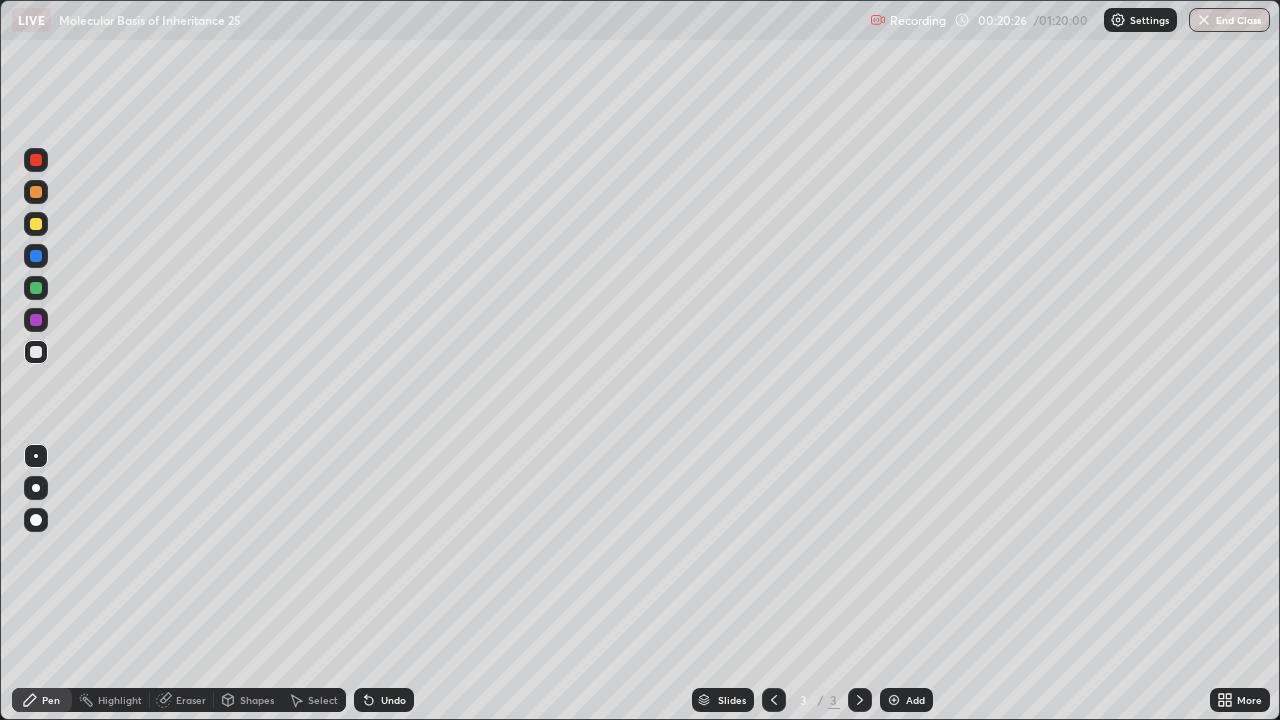 click on "Undo" at bounding box center [384, 700] 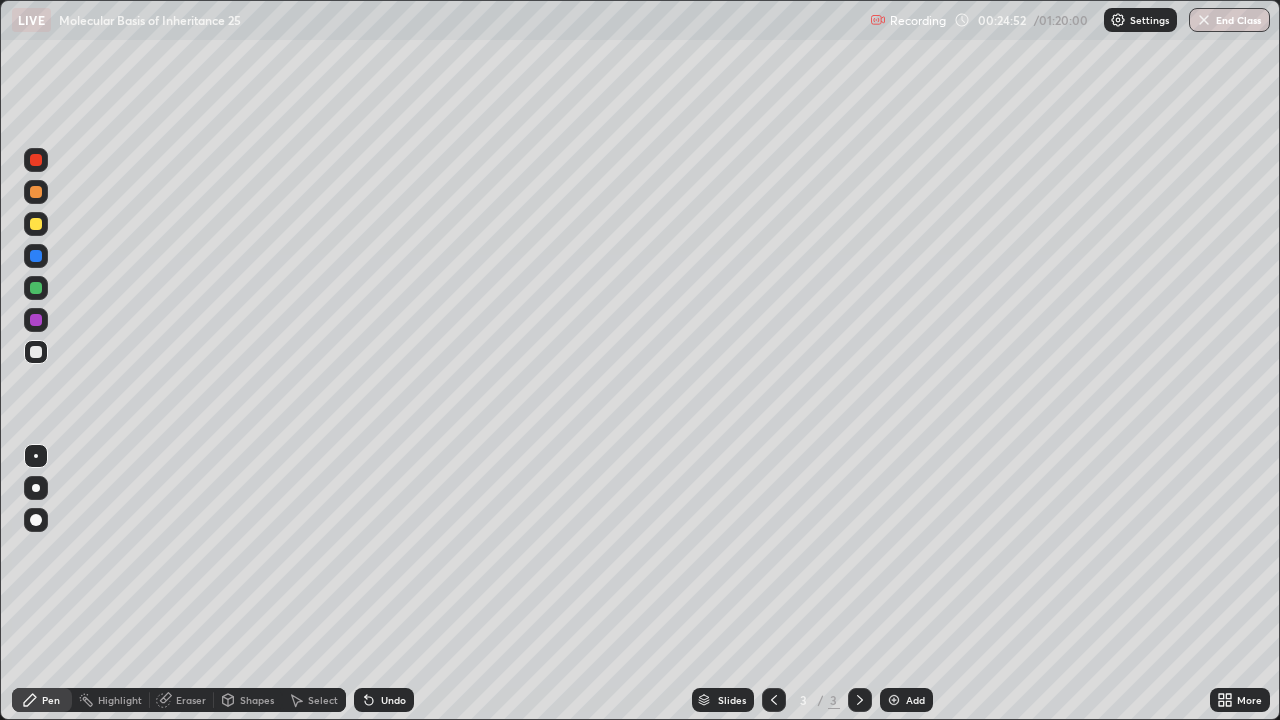 click on "Add" at bounding box center [906, 700] 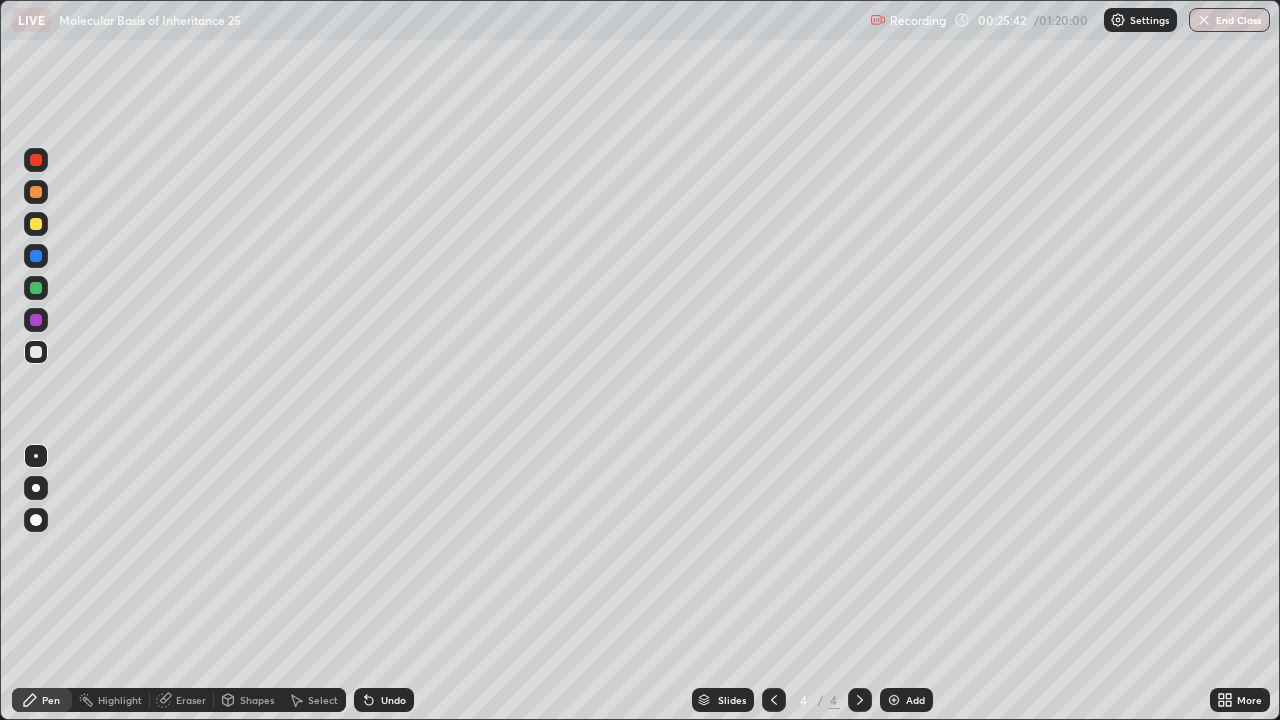 click on "Undo" at bounding box center (393, 700) 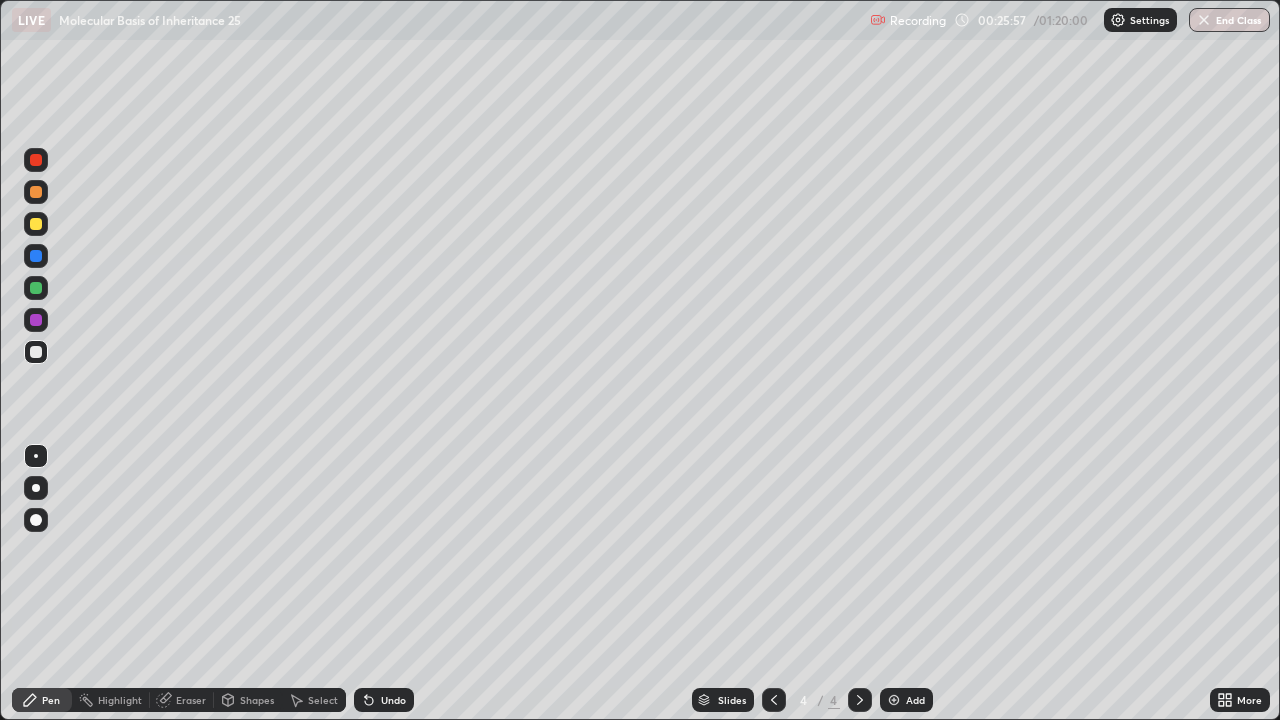 click at bounding box center (36, 288) 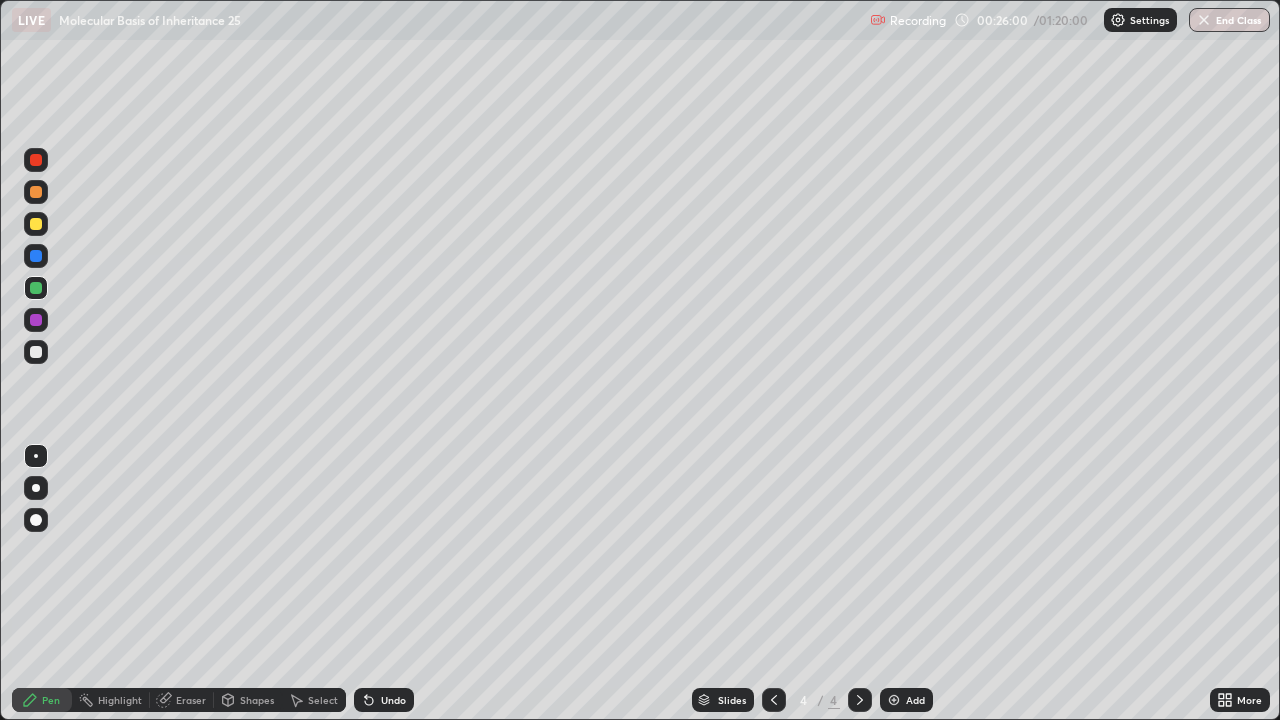 click 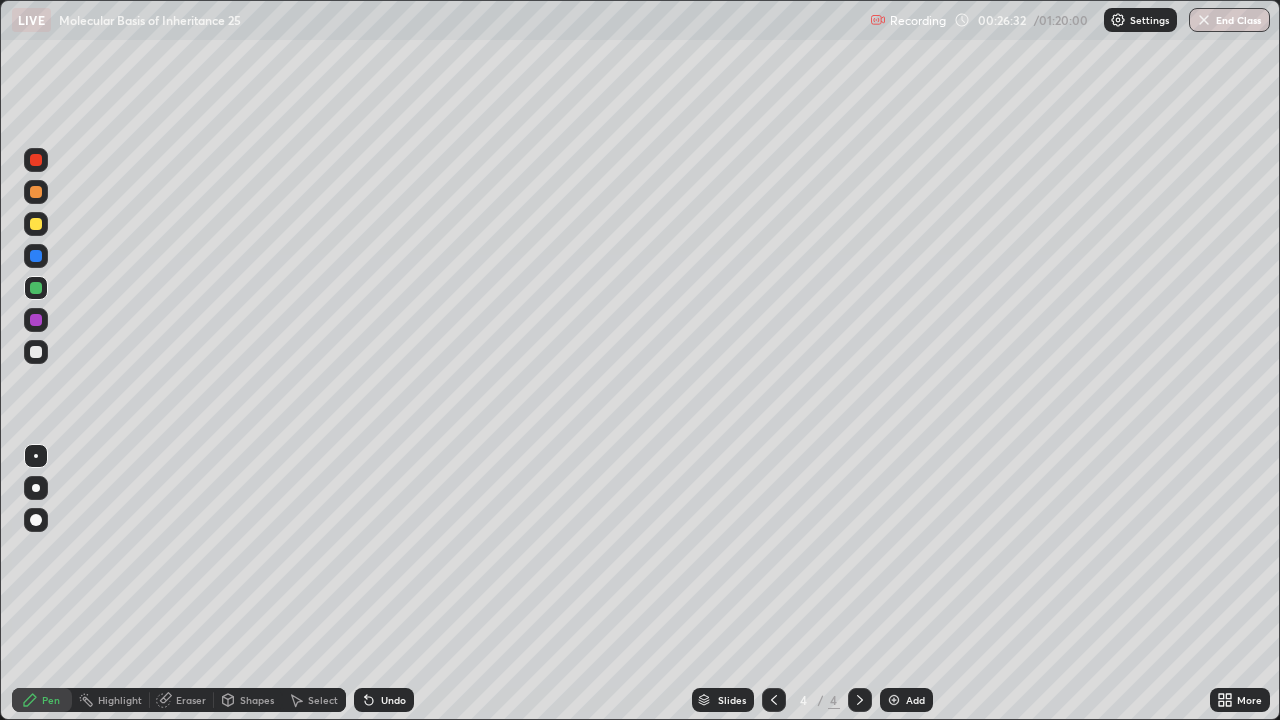 click on "Undo" at bounding box center [384, 700] 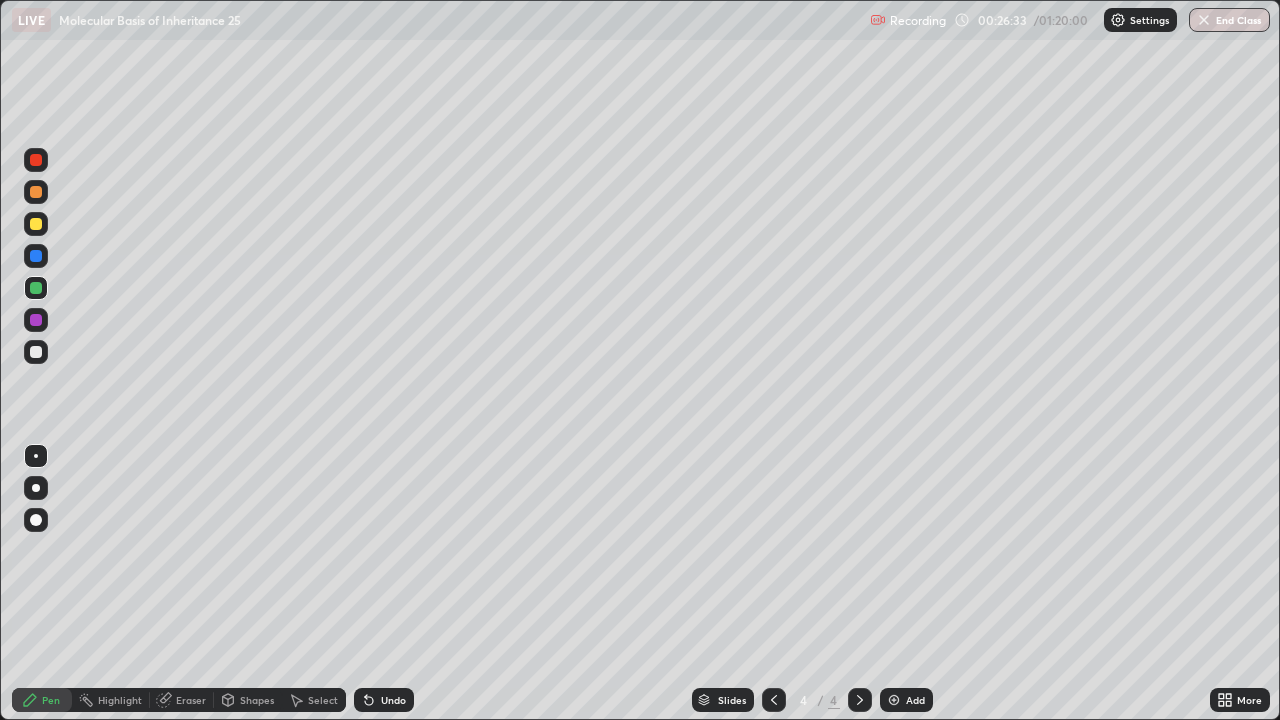 click on "Undo" at bounding box center (384, 700) 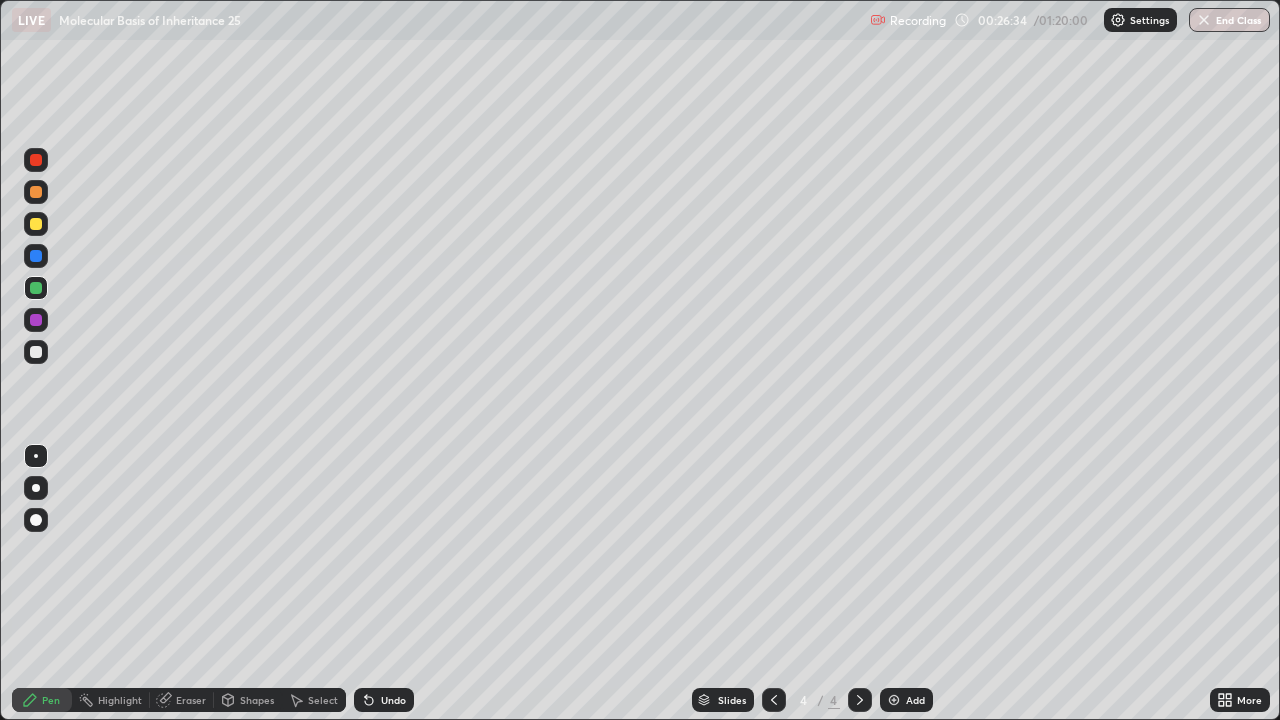 click 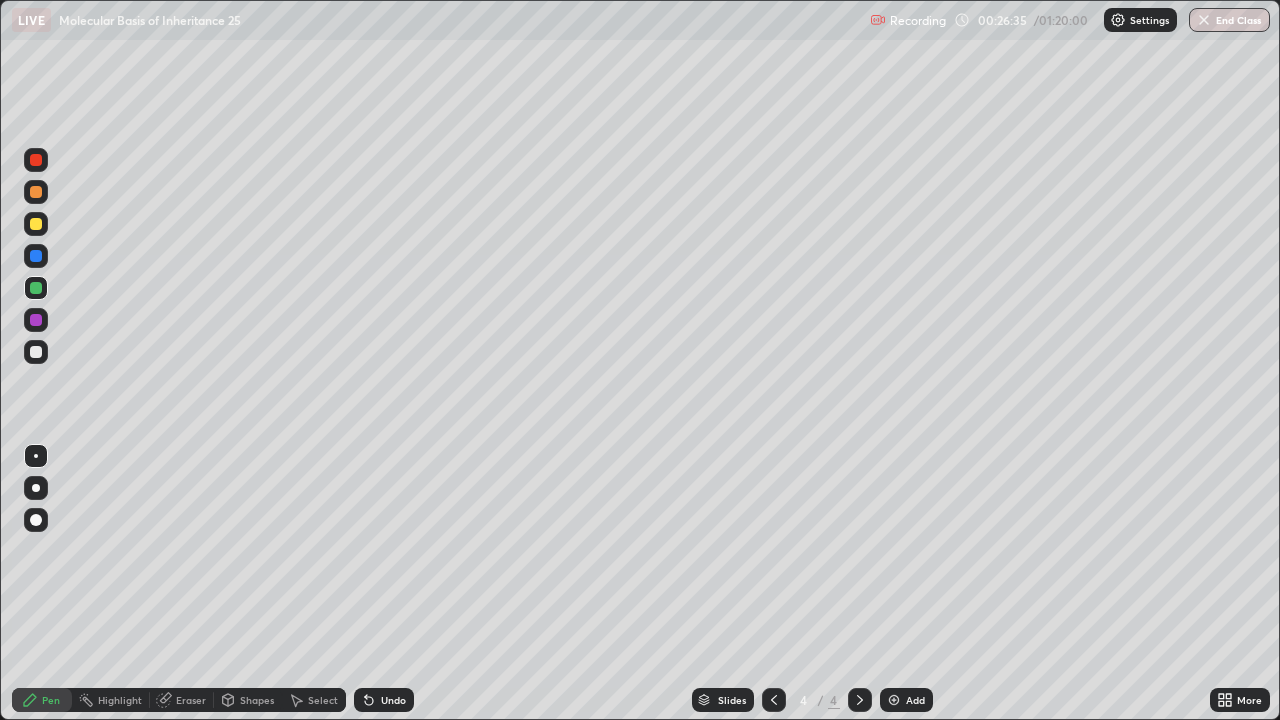 click on "Eraser" at bounding box center [191, 700] 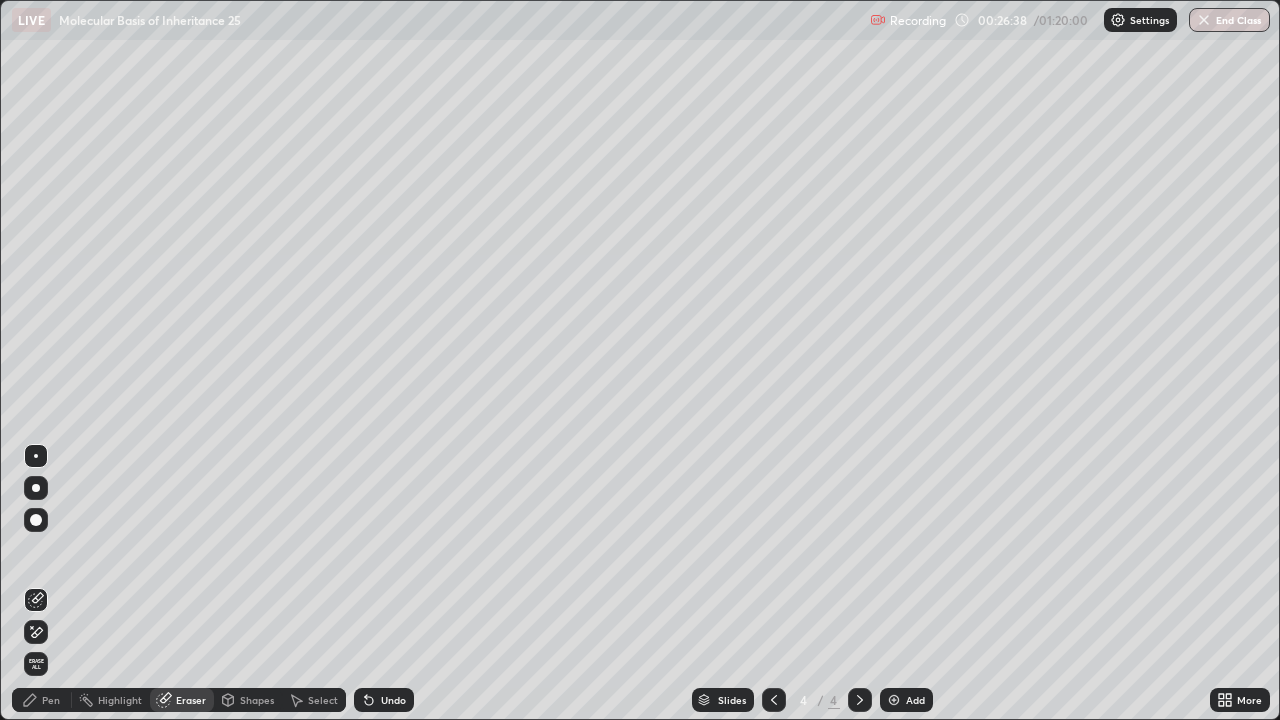click on "Pen" at bounding box center (51, 700) 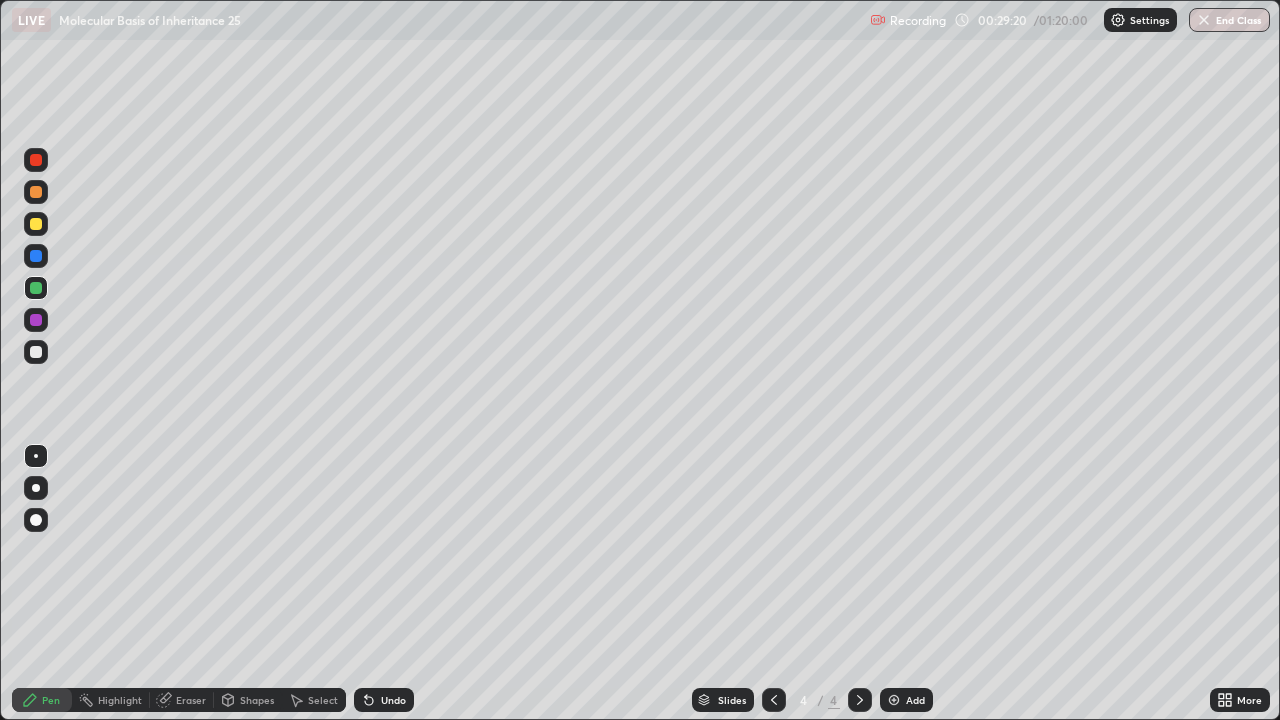 click on "Setting up your live class" at bounding box center (640, 360) 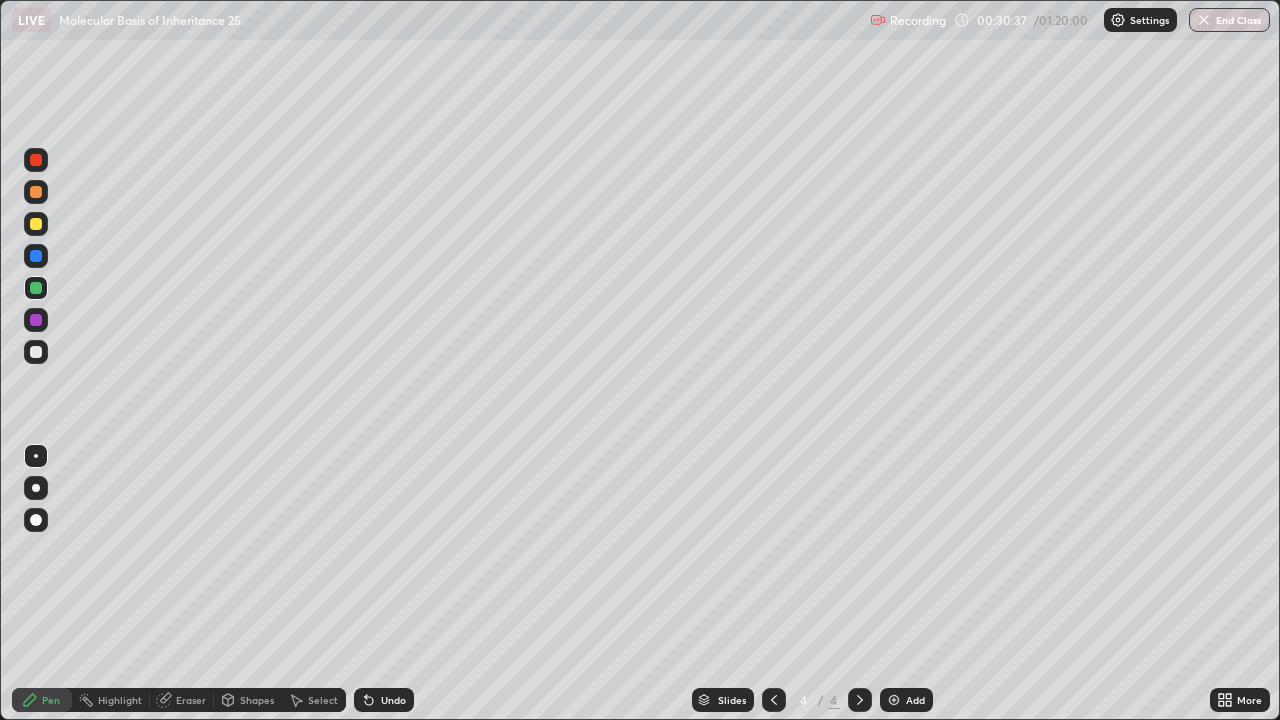 click at bounding box center (894, 700) 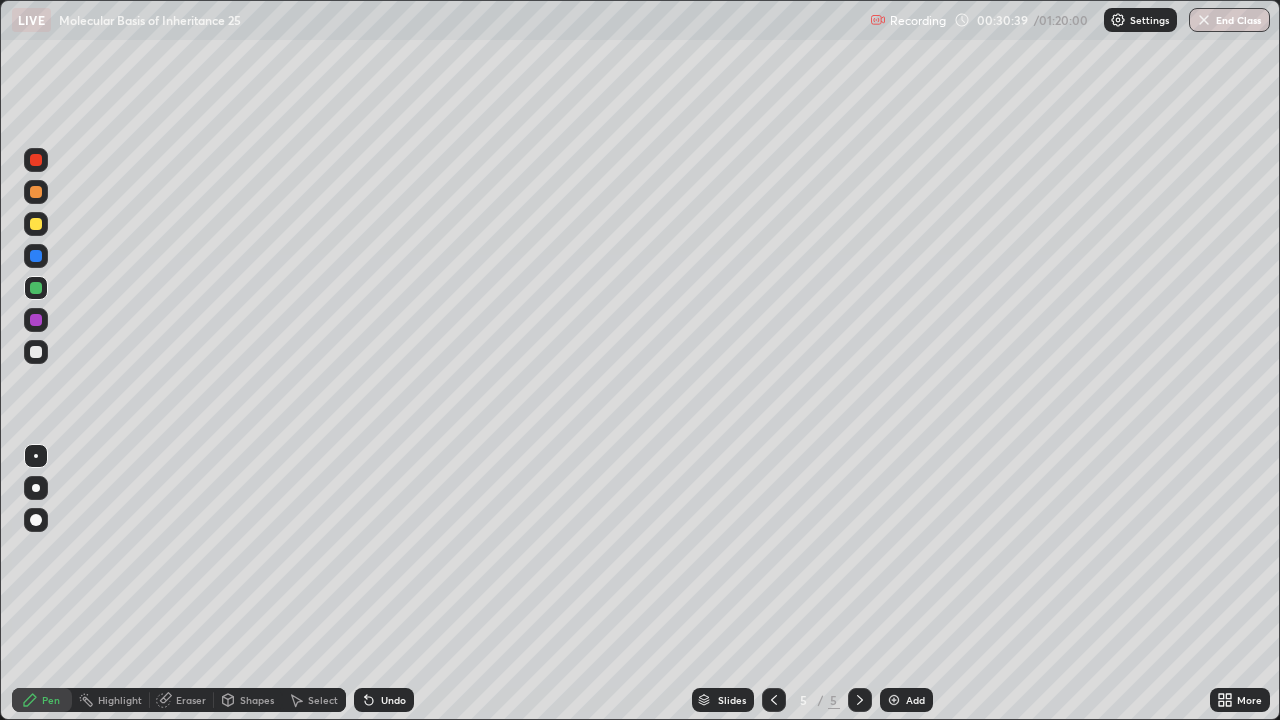 click at bounding box center [36, 192] 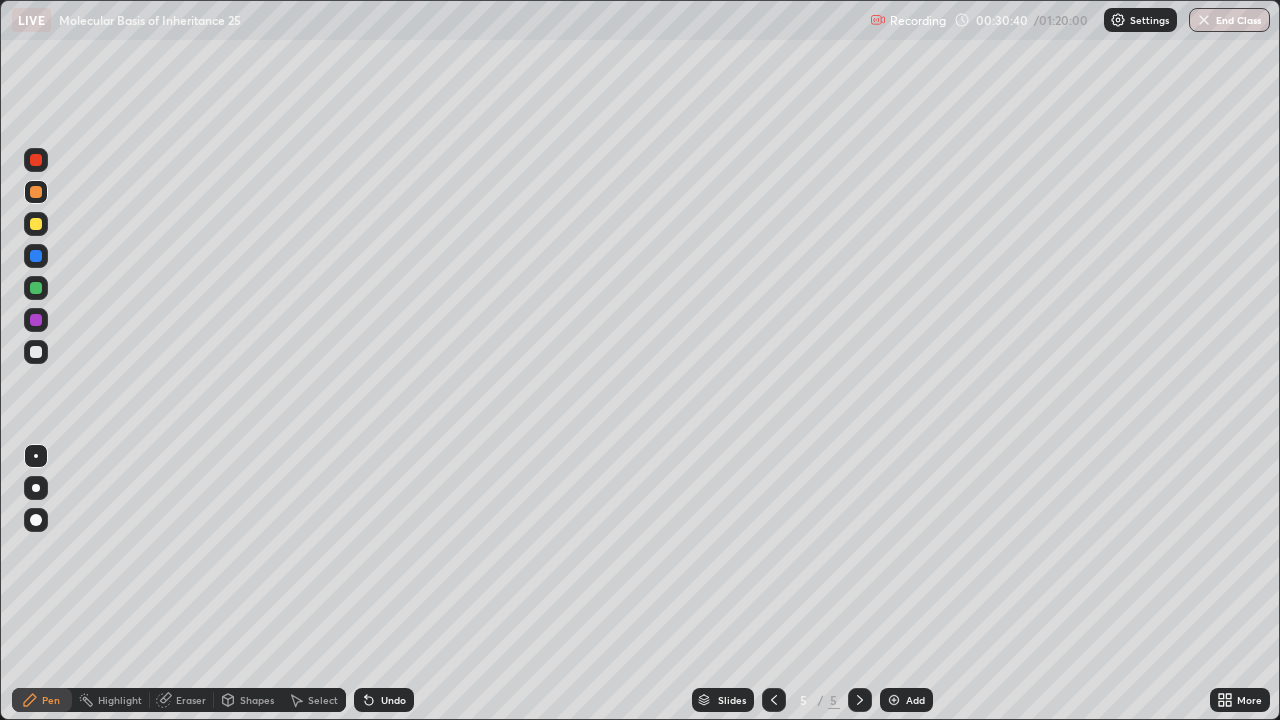 click at bounding box center [36, 488] 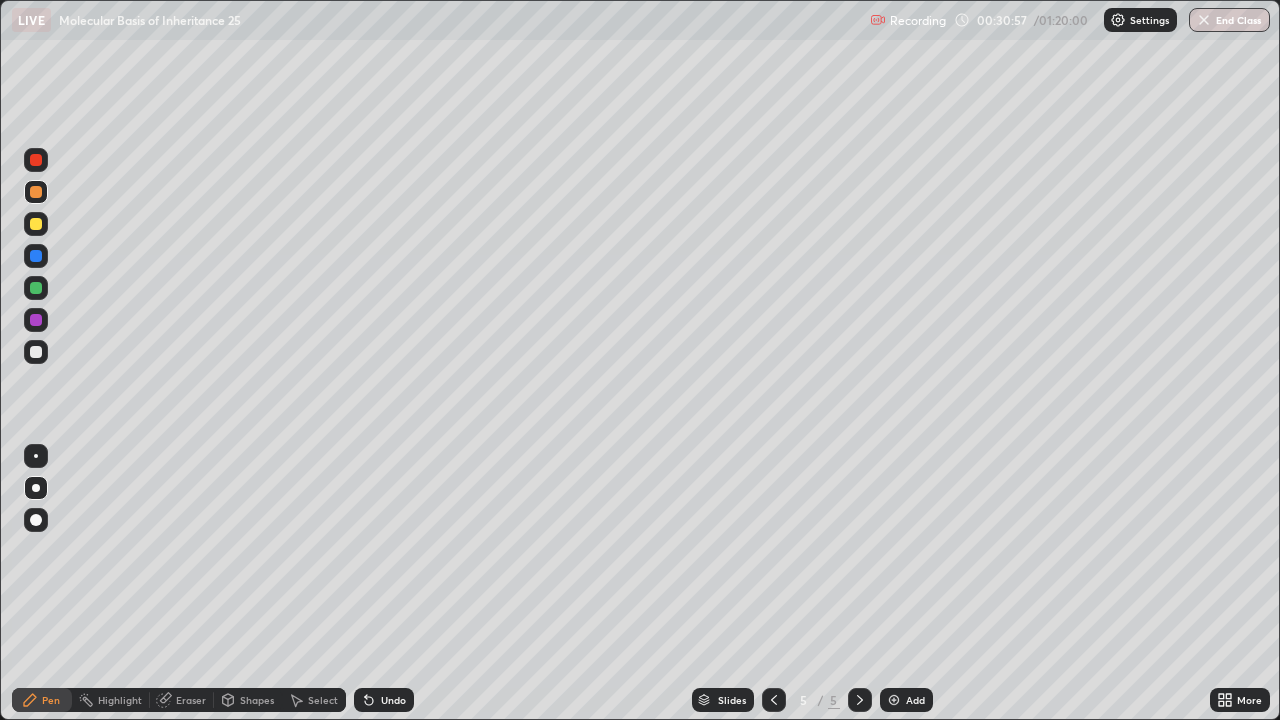 click at bounding box center [36, 256] 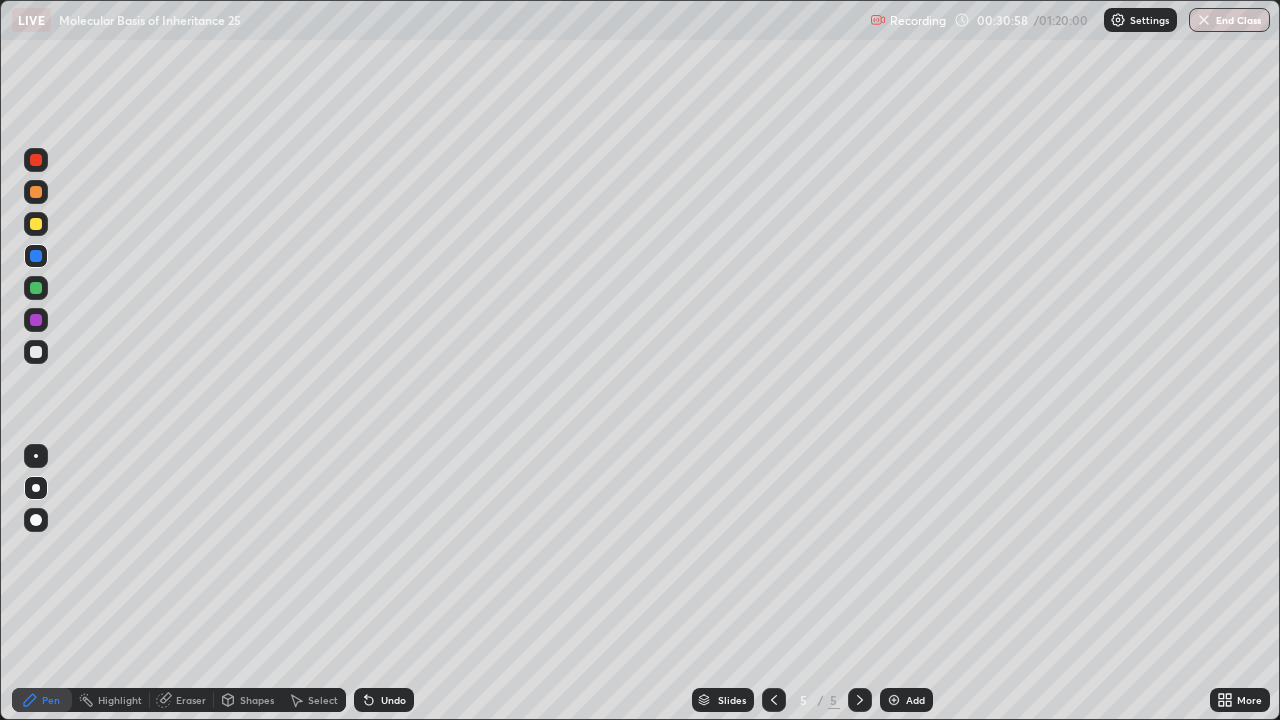 click at bounding box center (36, 288) 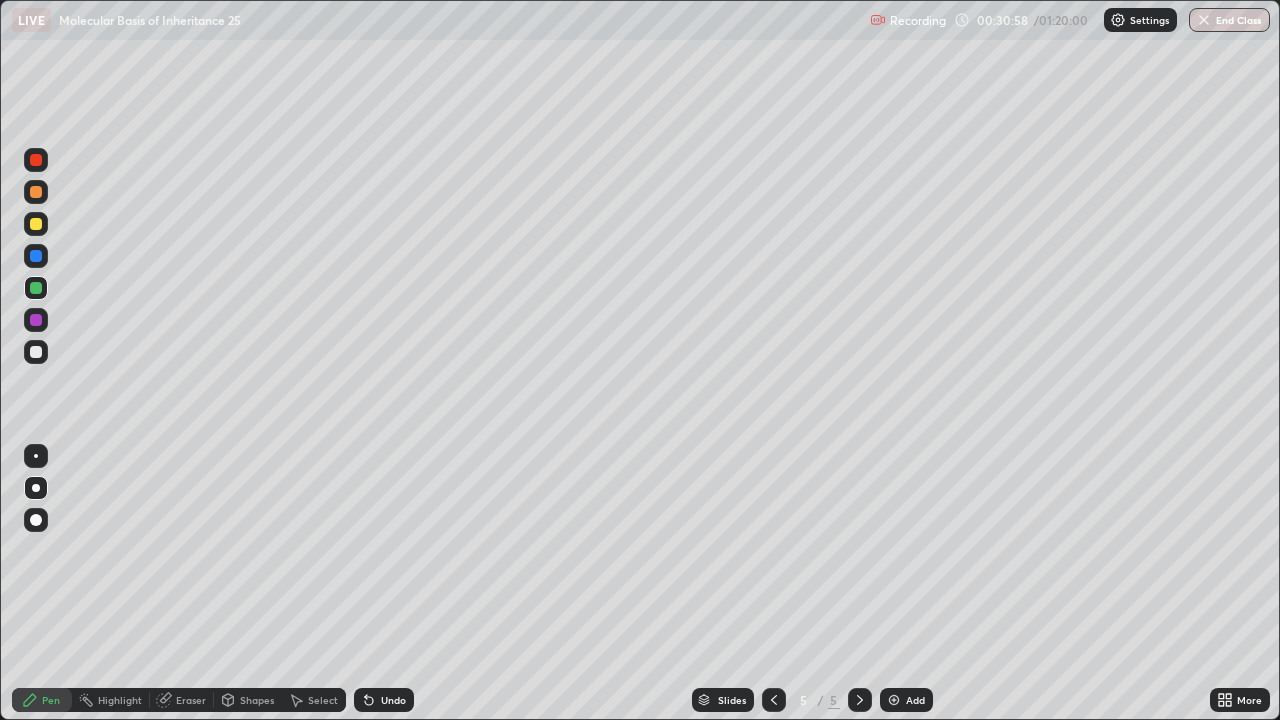 click at bounding box center (36, 456) 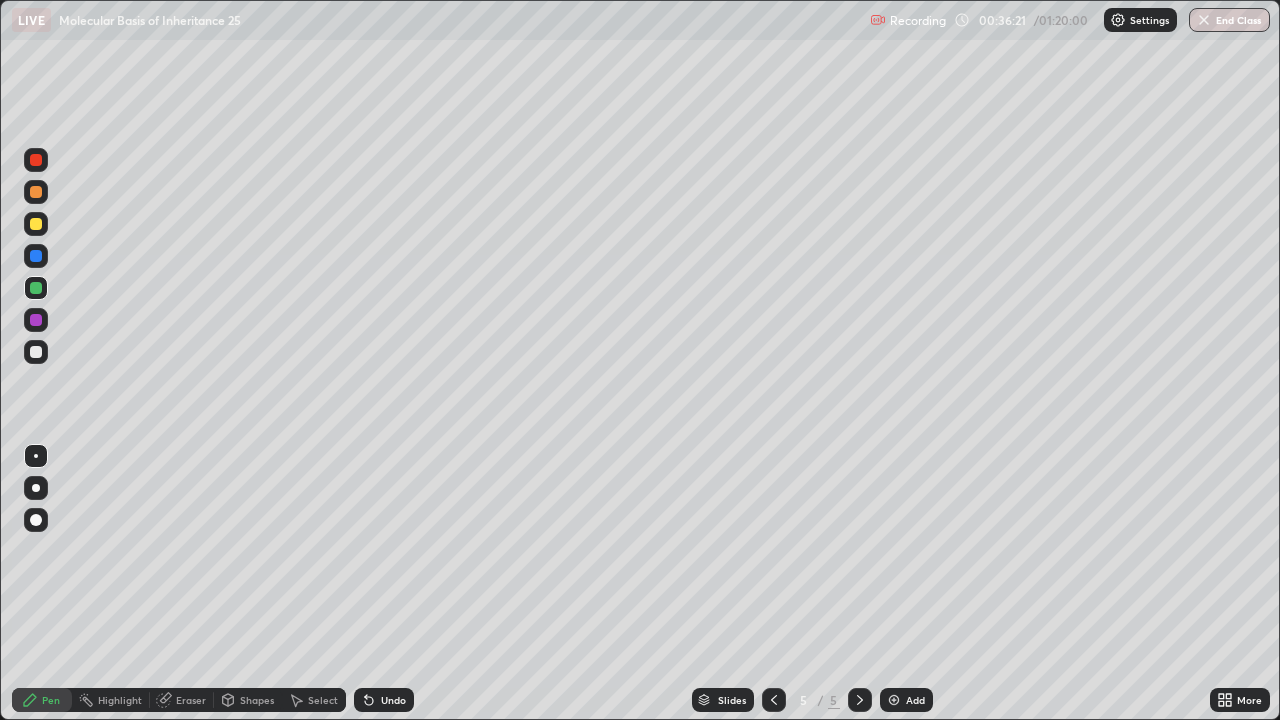click at bounding box center [36, 320] 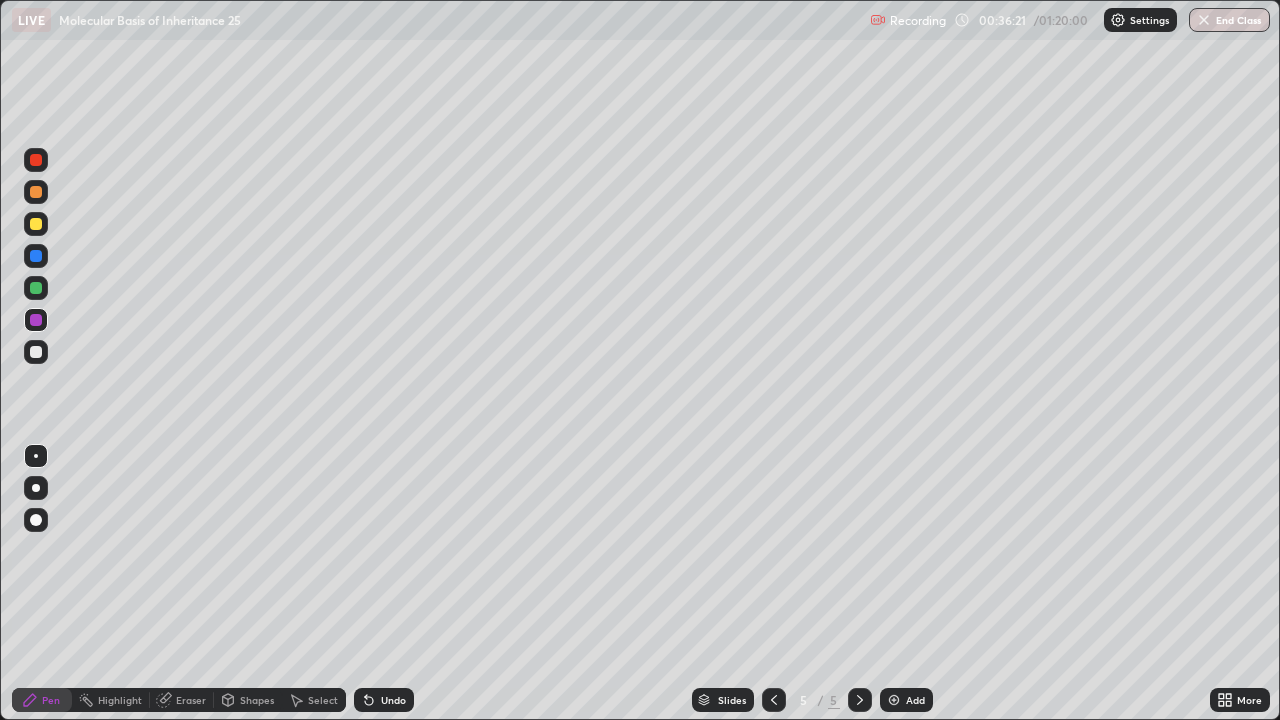 click at bounding box center [36, 352] 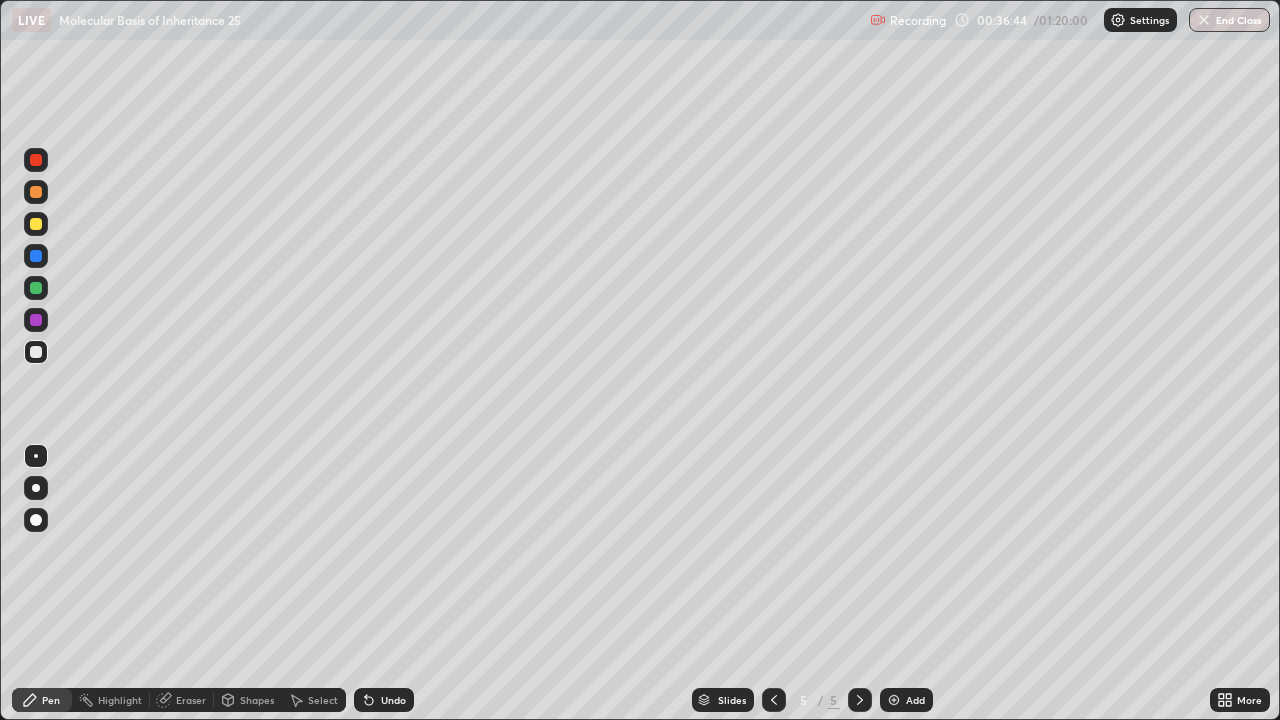click at bounding box center [36, 288] 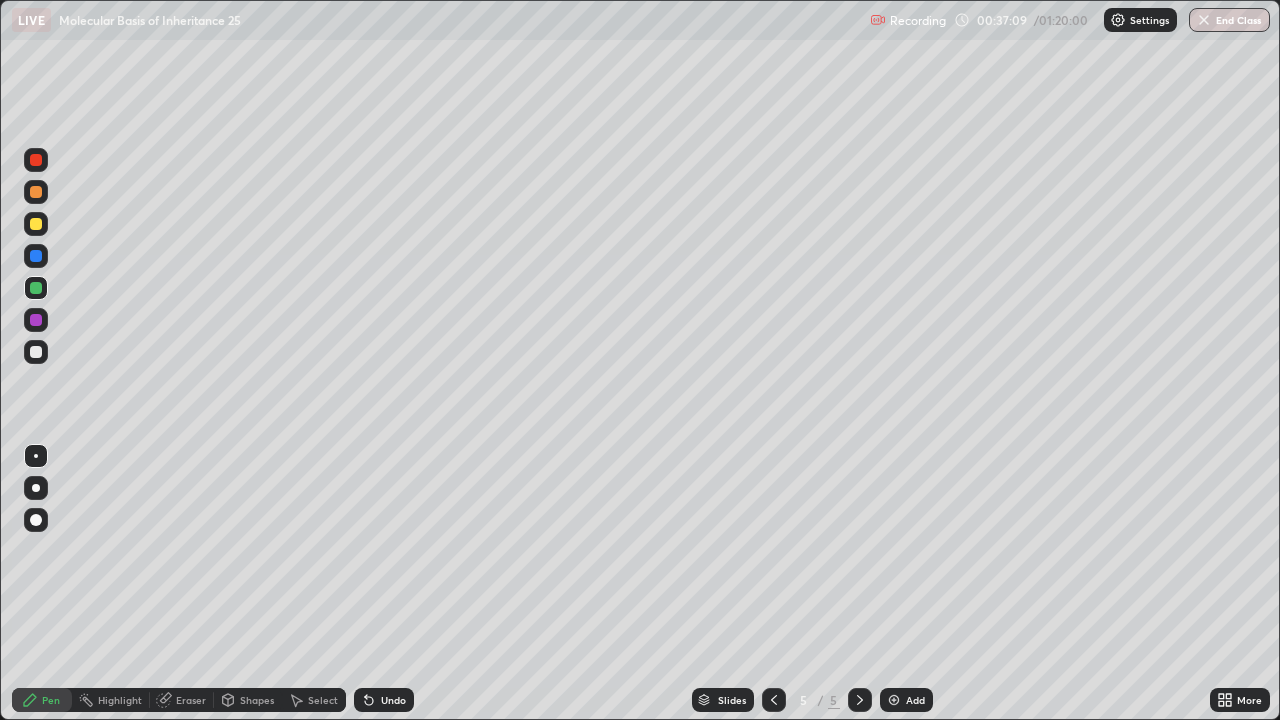 click at bounding box center (36, 352) 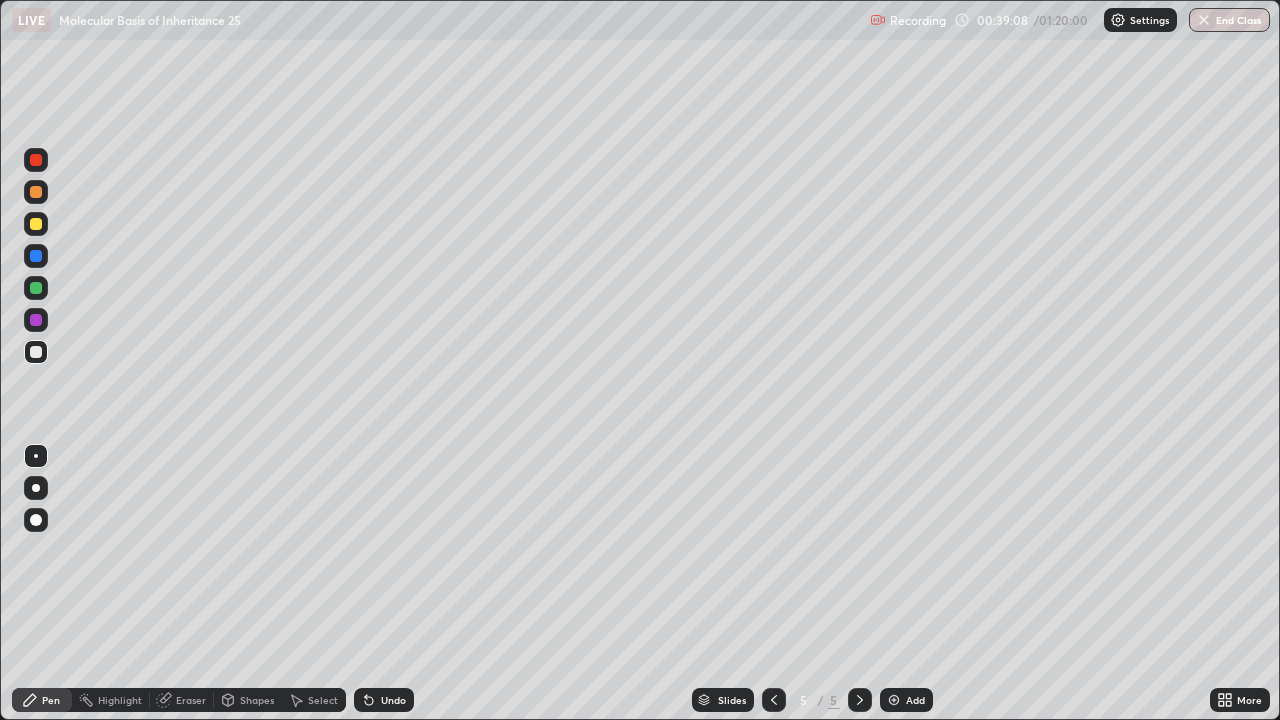 click on "Add" at bounding box center [915, 700] 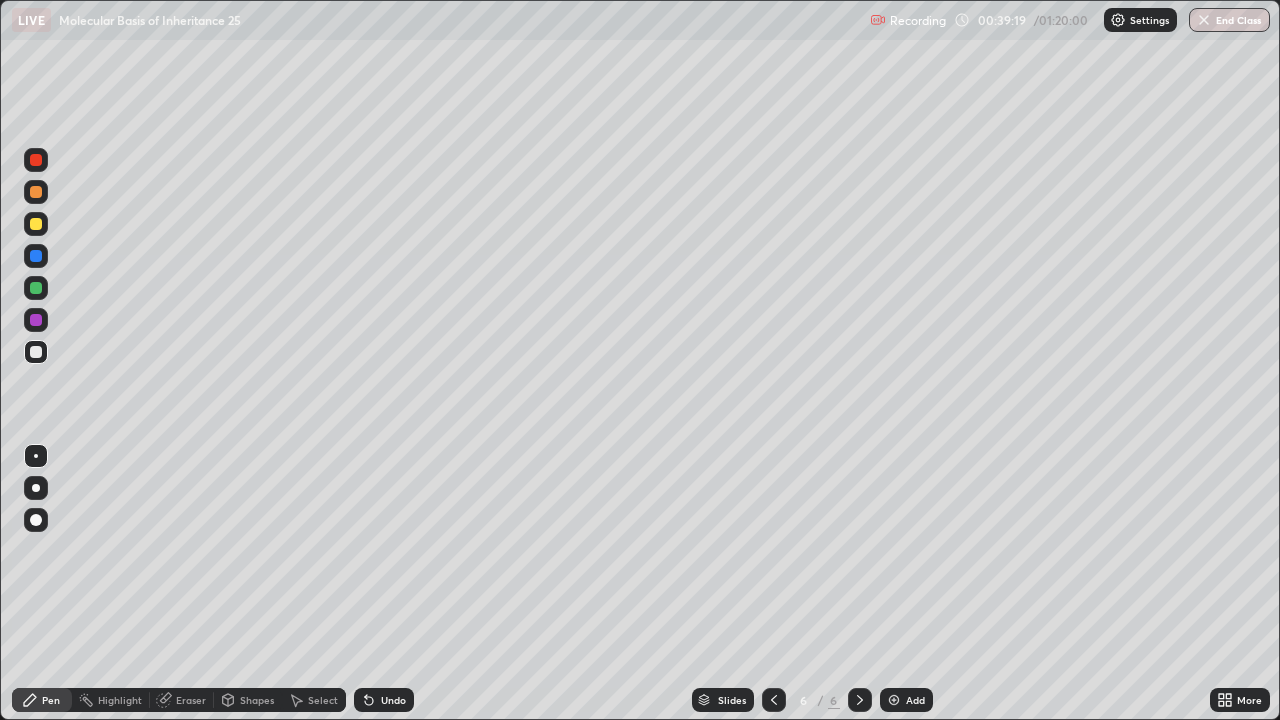 click at bounding box center [36, 320] 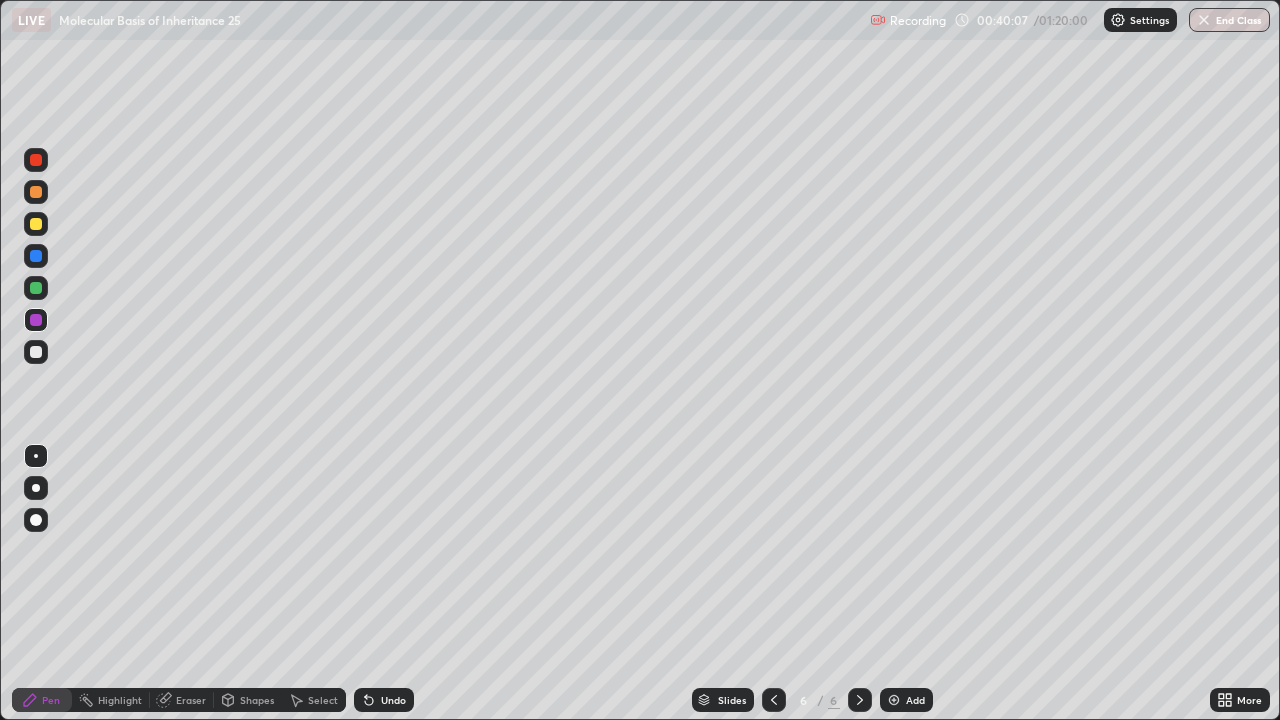 click on "Pen Highlight Eraser Shapes Select Undo Slides 6 / 6 Add More" at bounding box center [640, 700] 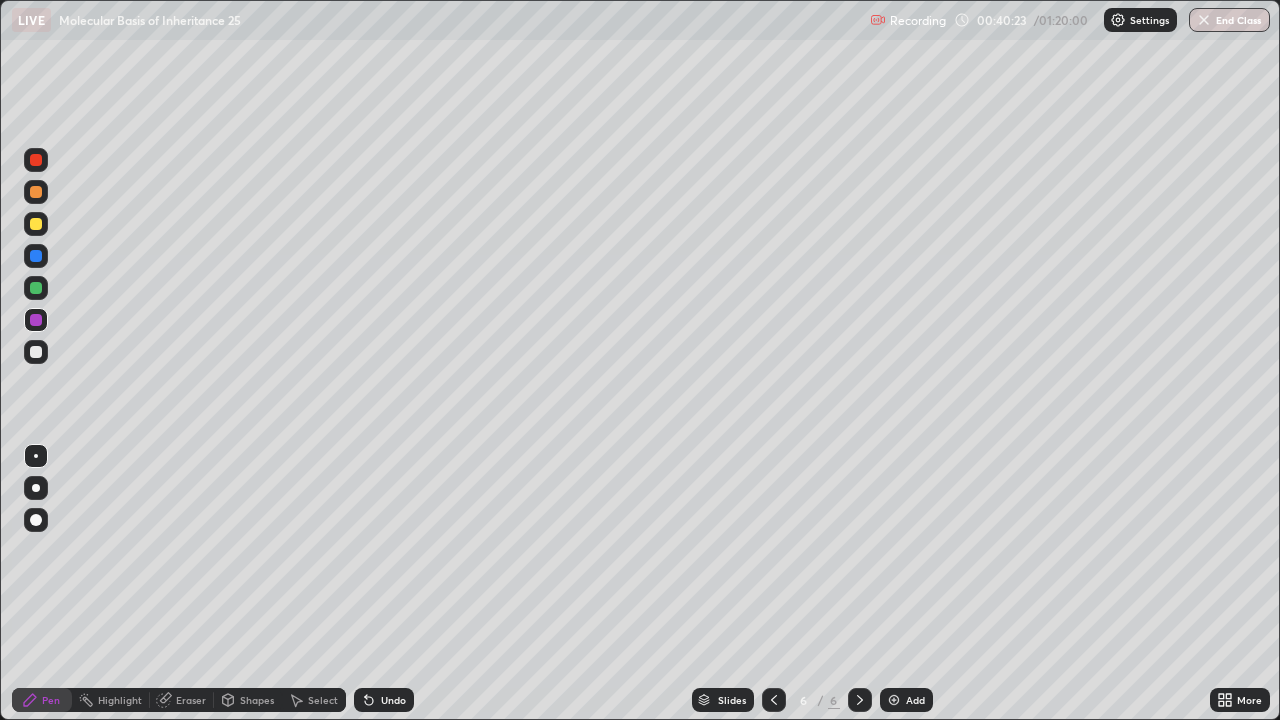 click on "Undo" at bounding box center [393, 700] 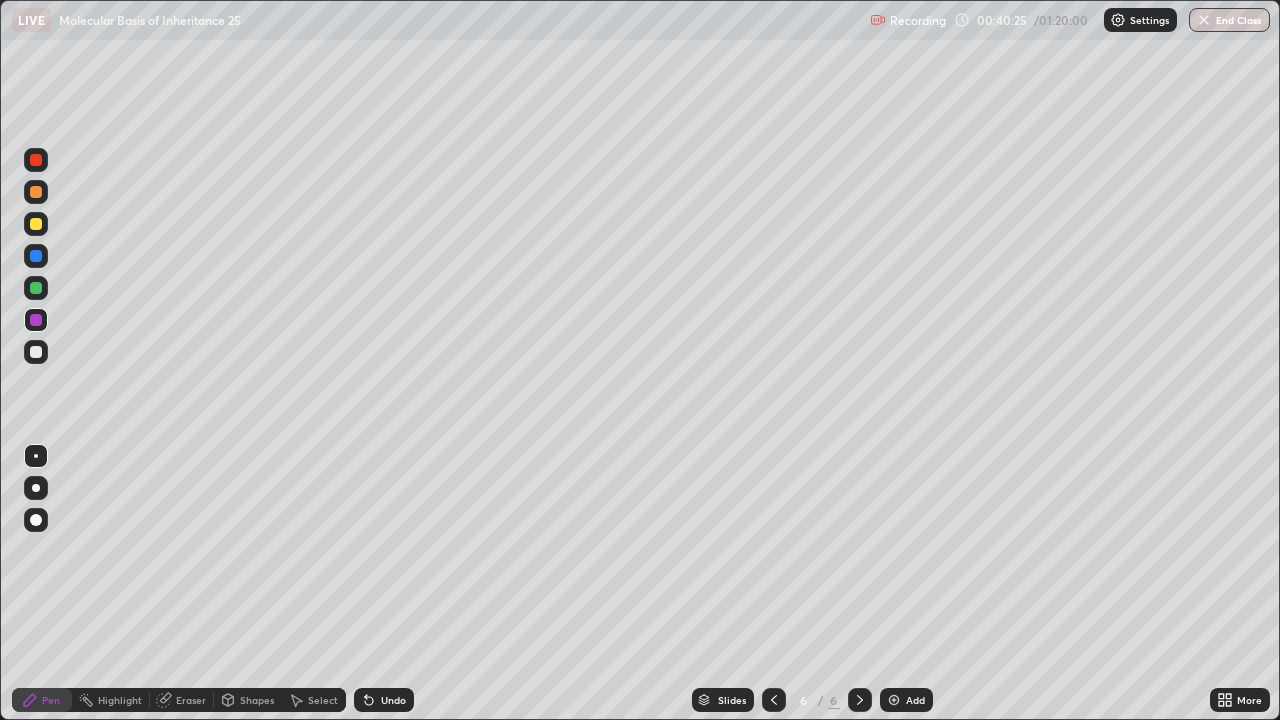 click at bounding box center [36, 288] 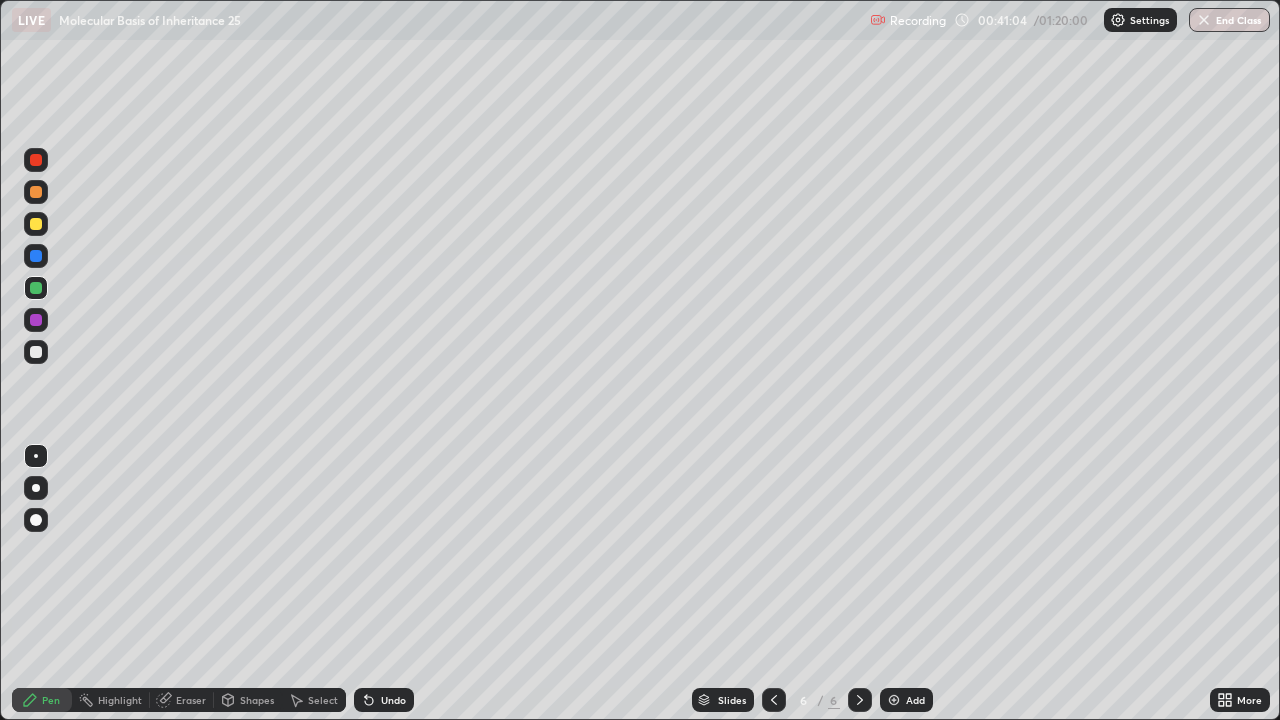 click at bounding box center (36, 224) 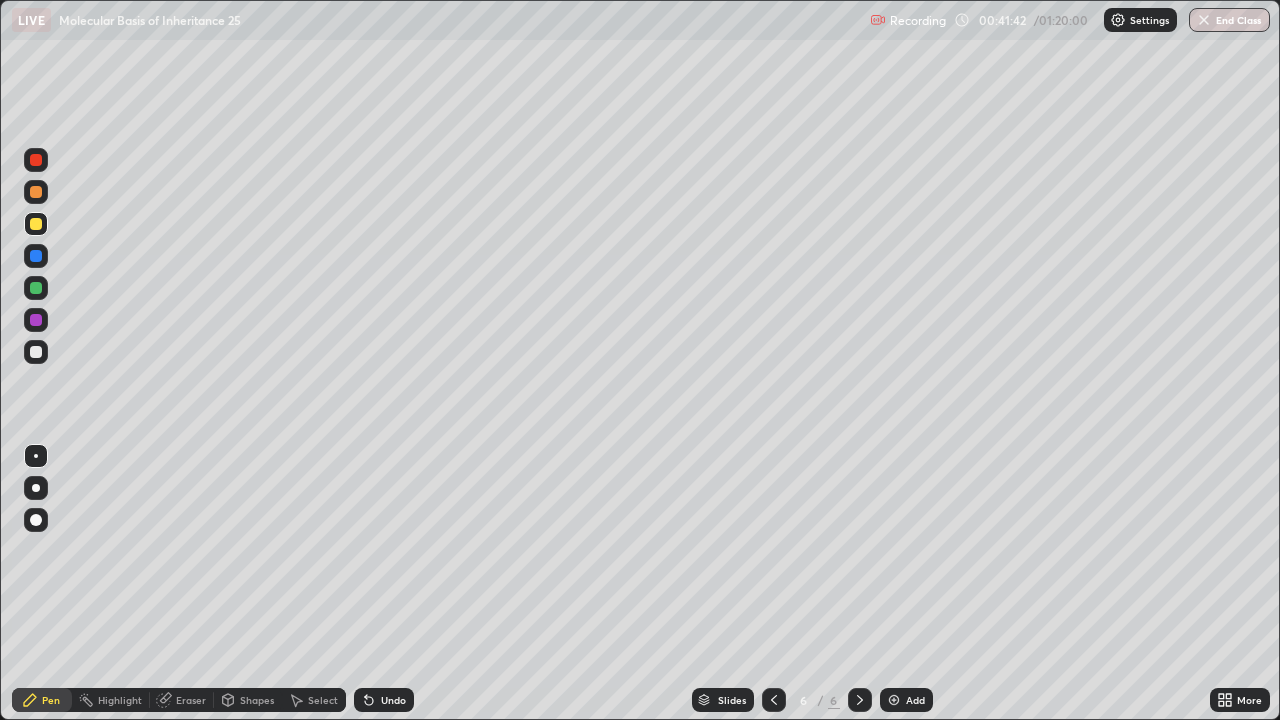 click at bounding box center [36, 320] 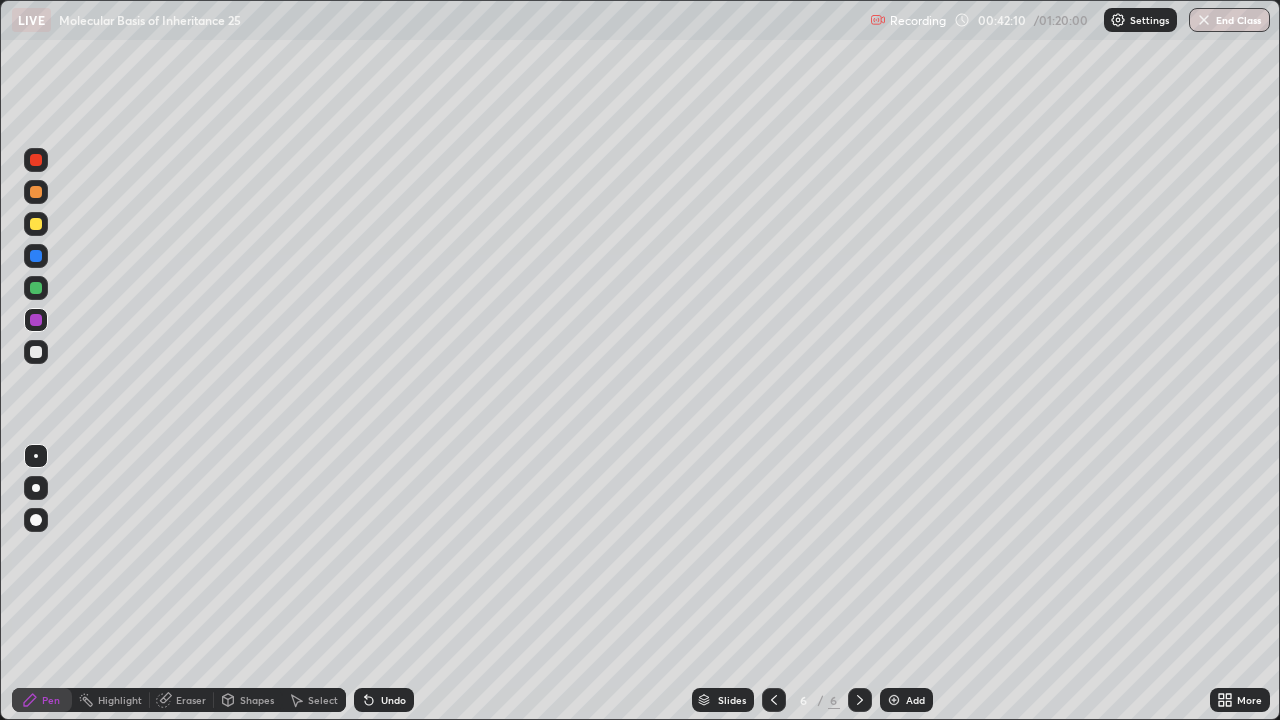 click at bounding box center [36, 288] 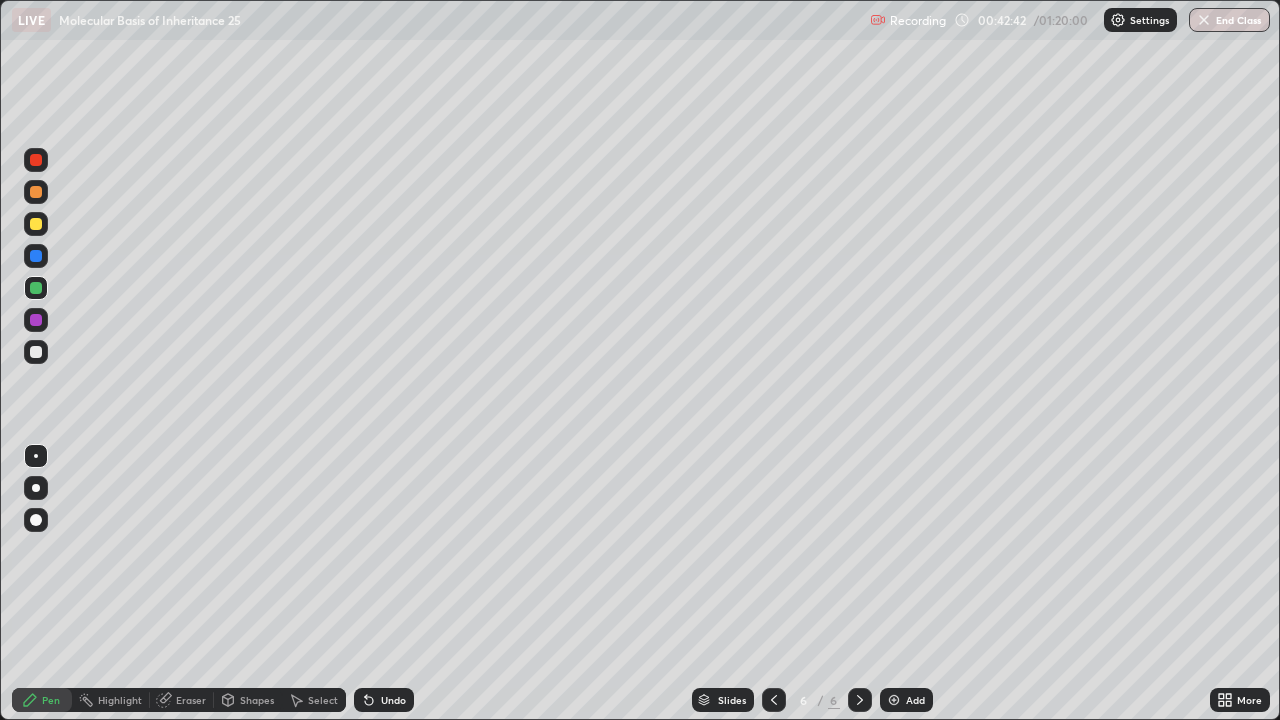 click at bounding box center [36, 224] 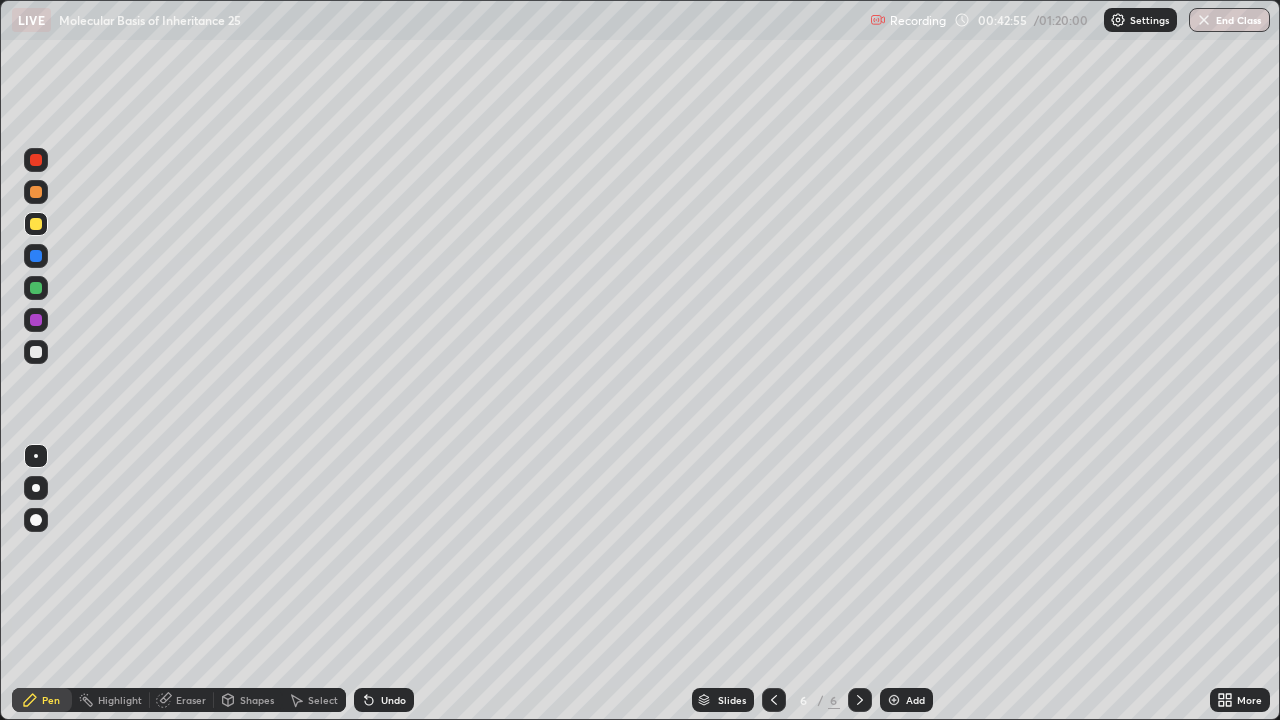 click at bounding box center (36, 352) 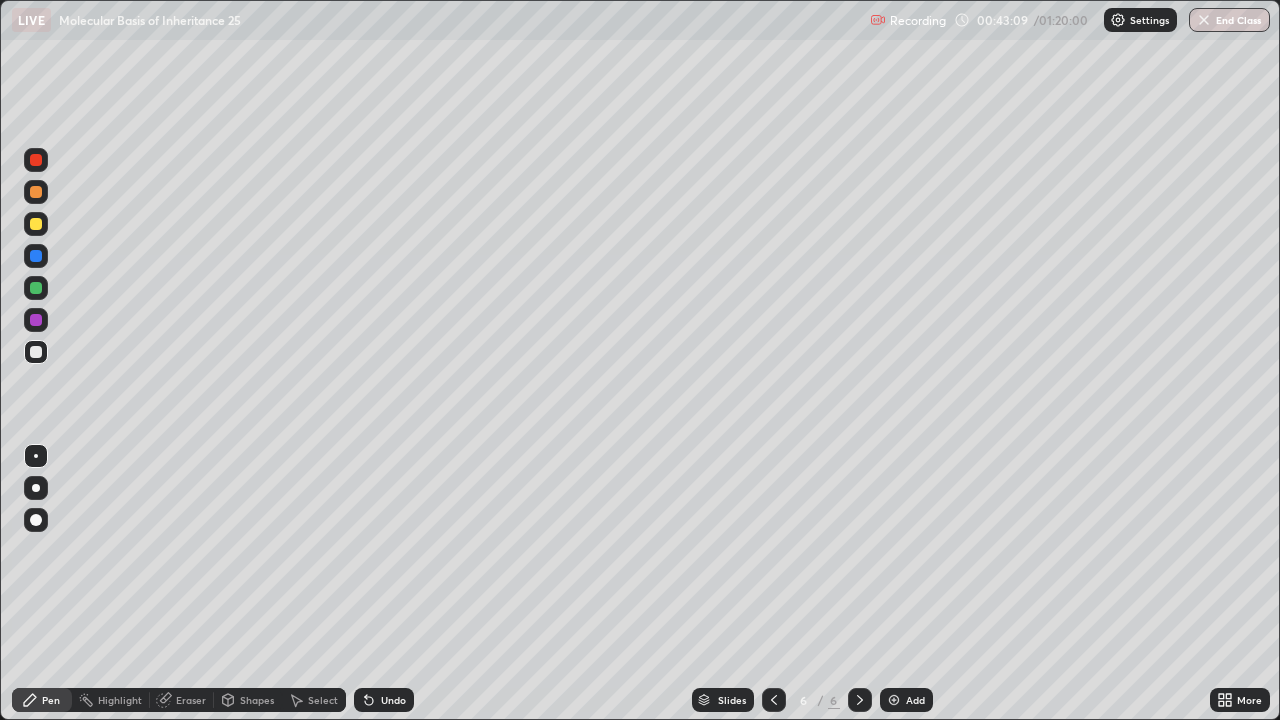 click on "Undo" at bounding box center (384, 700) 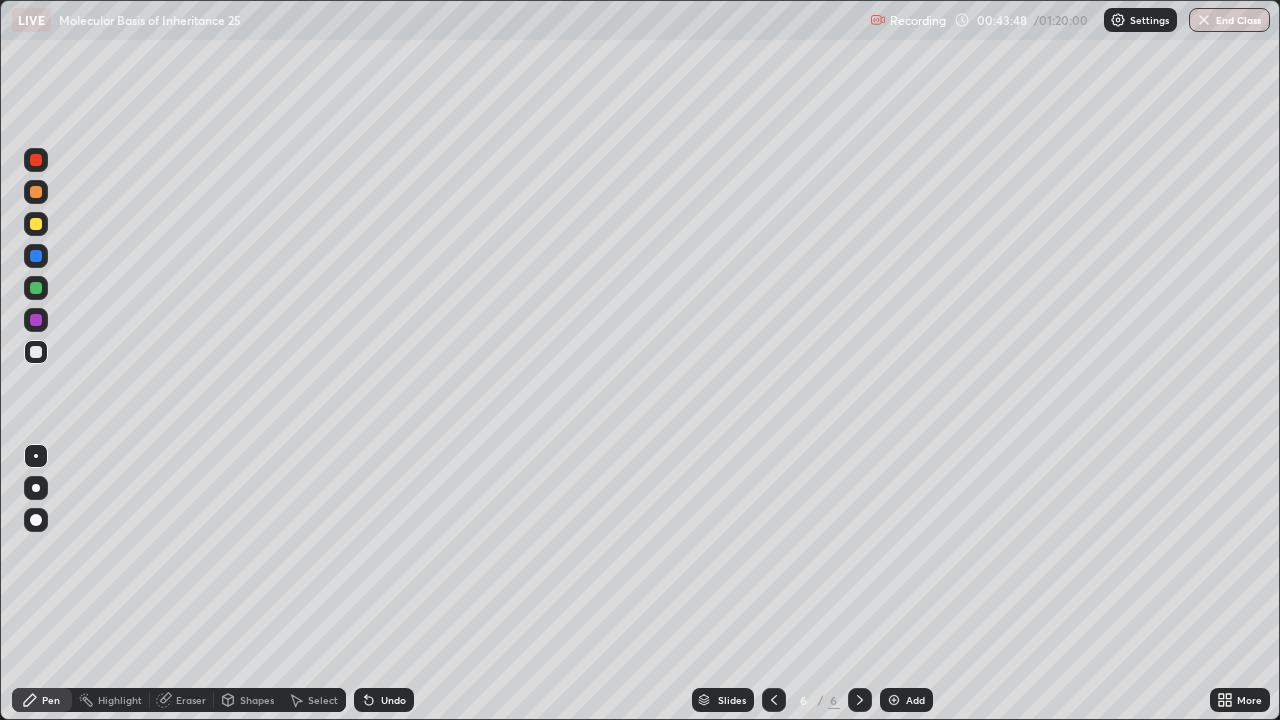 click on "Undo" at bounding box center (384, 700) 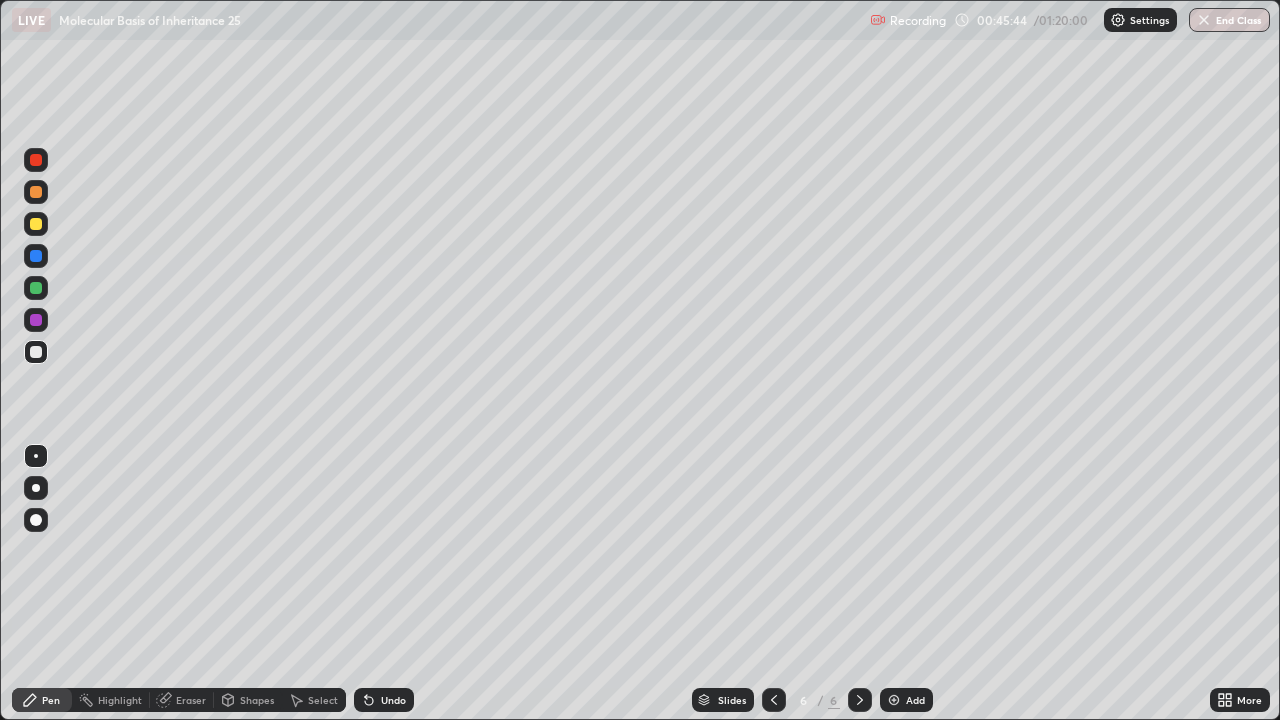 click 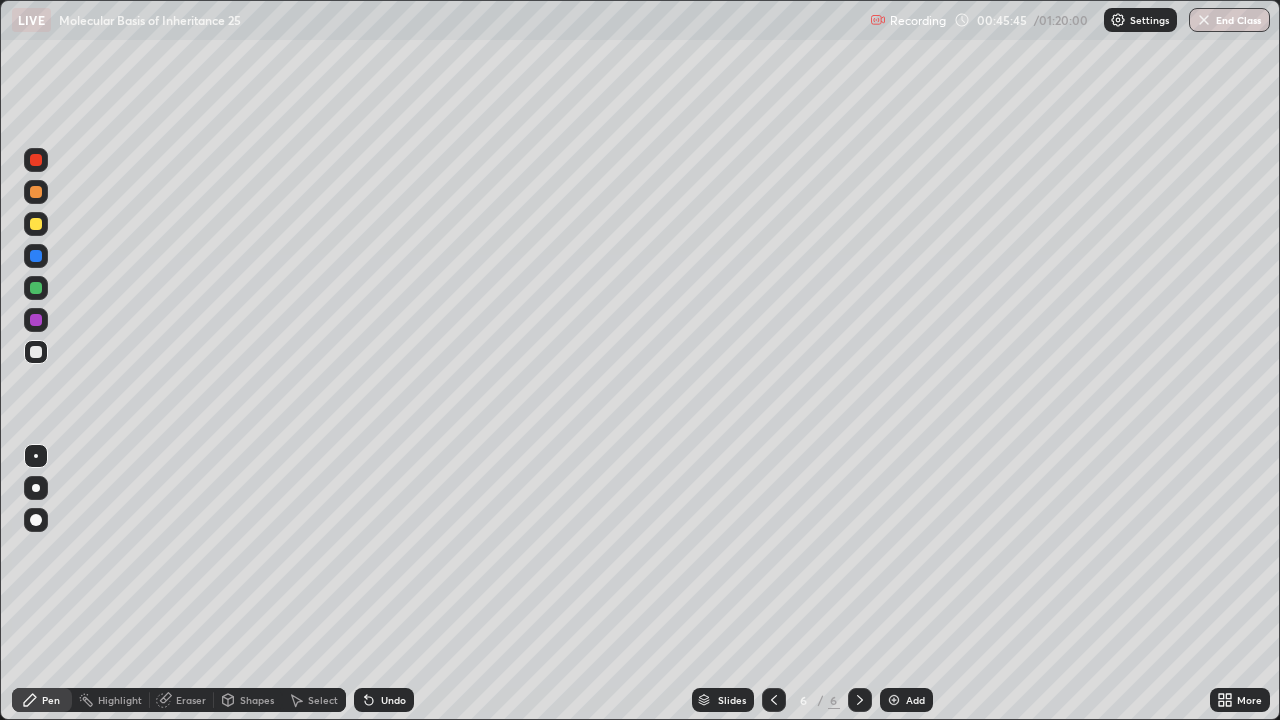 click on "Undo" at bounding box center (384, 700) 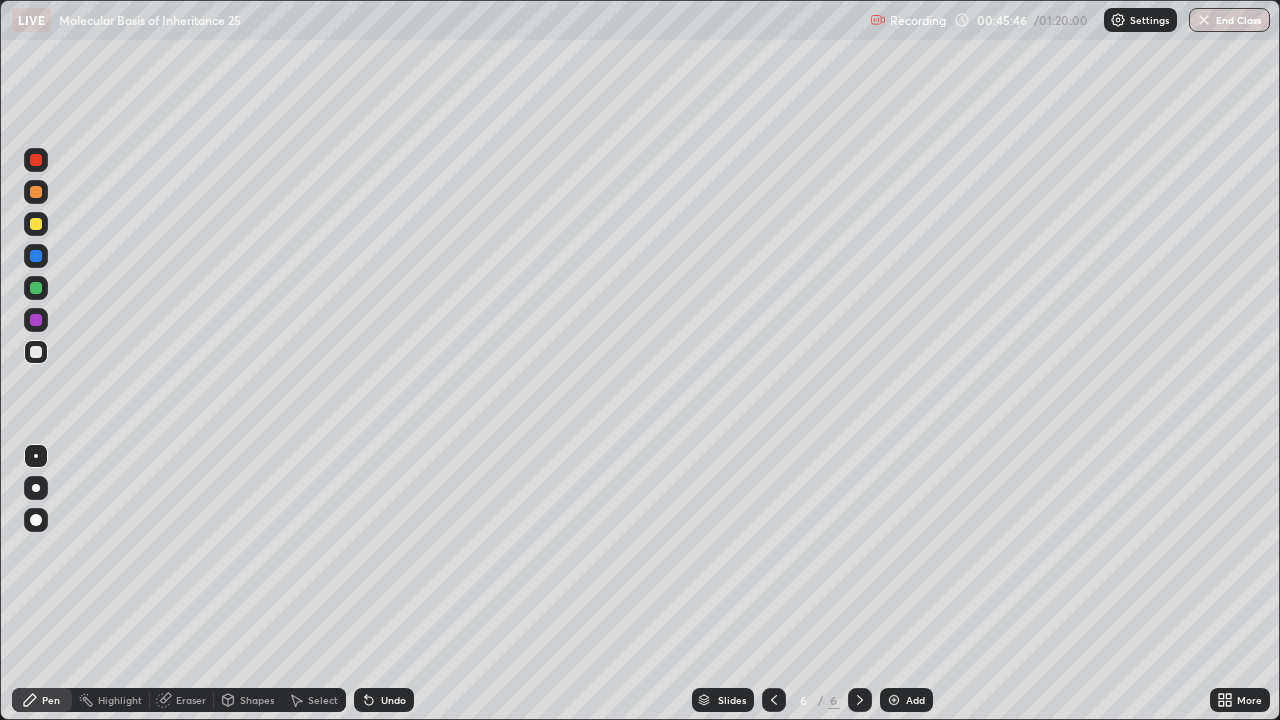 click 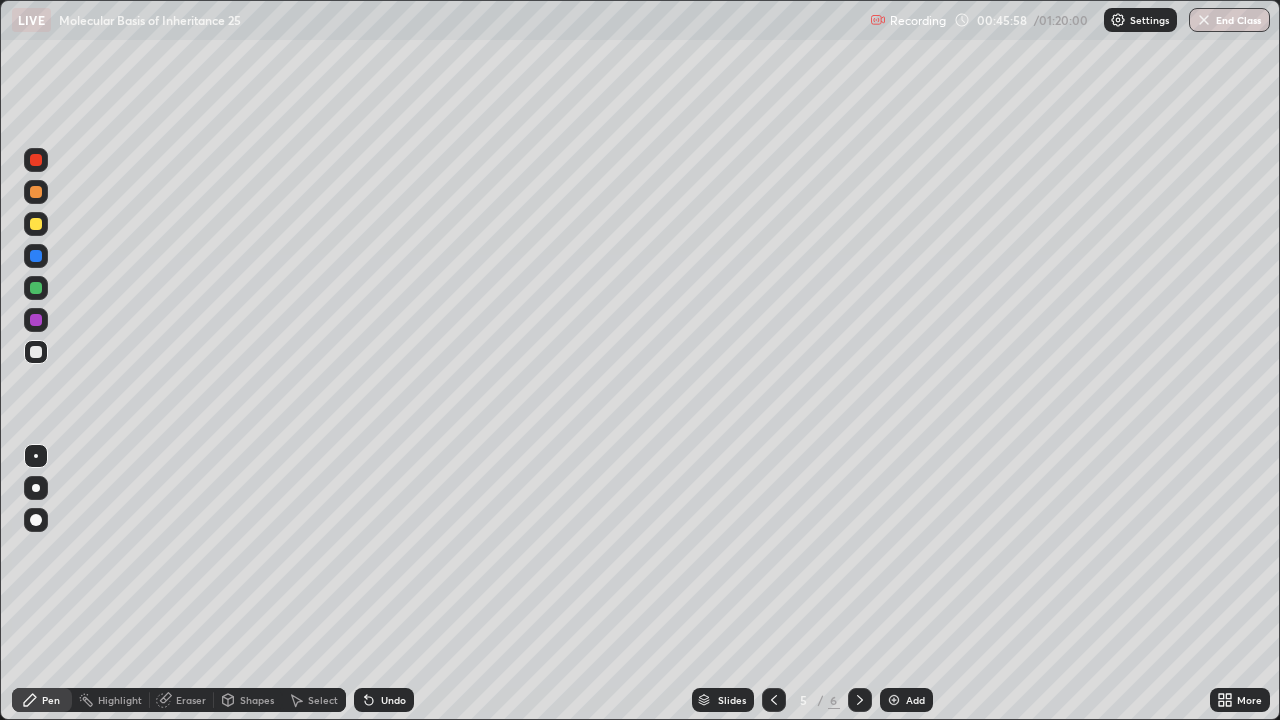 click at bounding box center [36, 224] 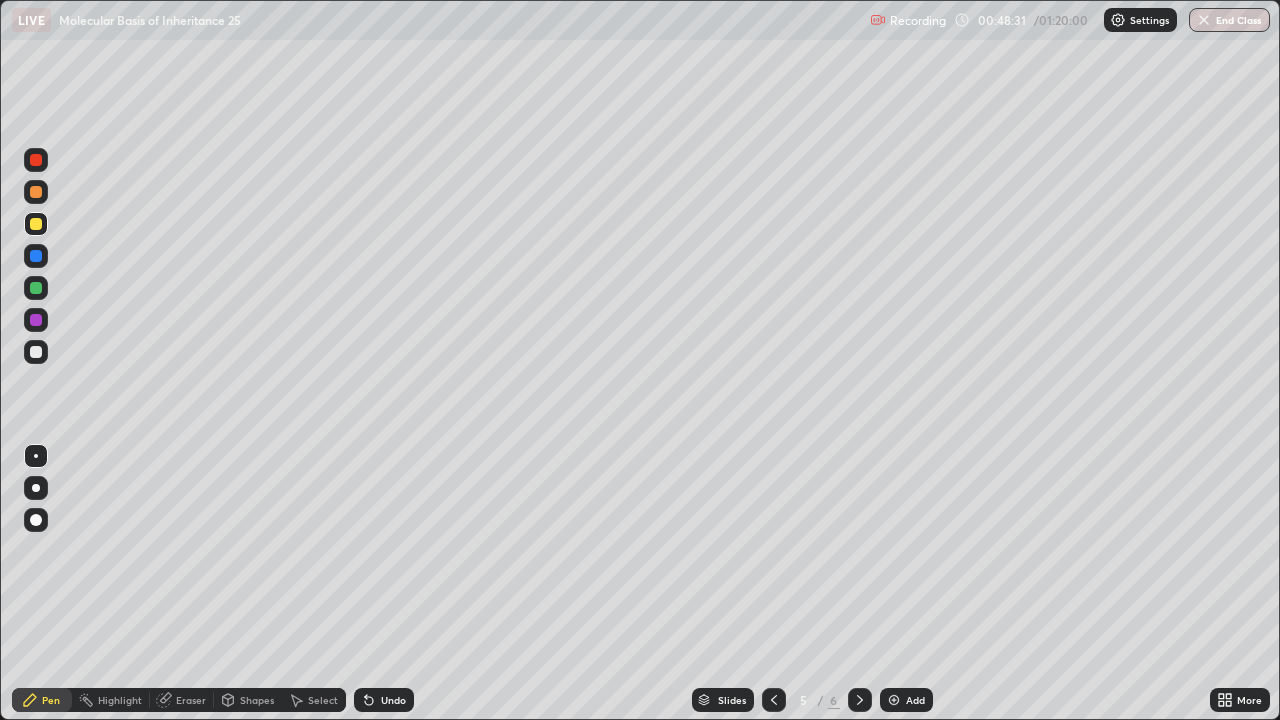 click at bounding box center (36, 352) 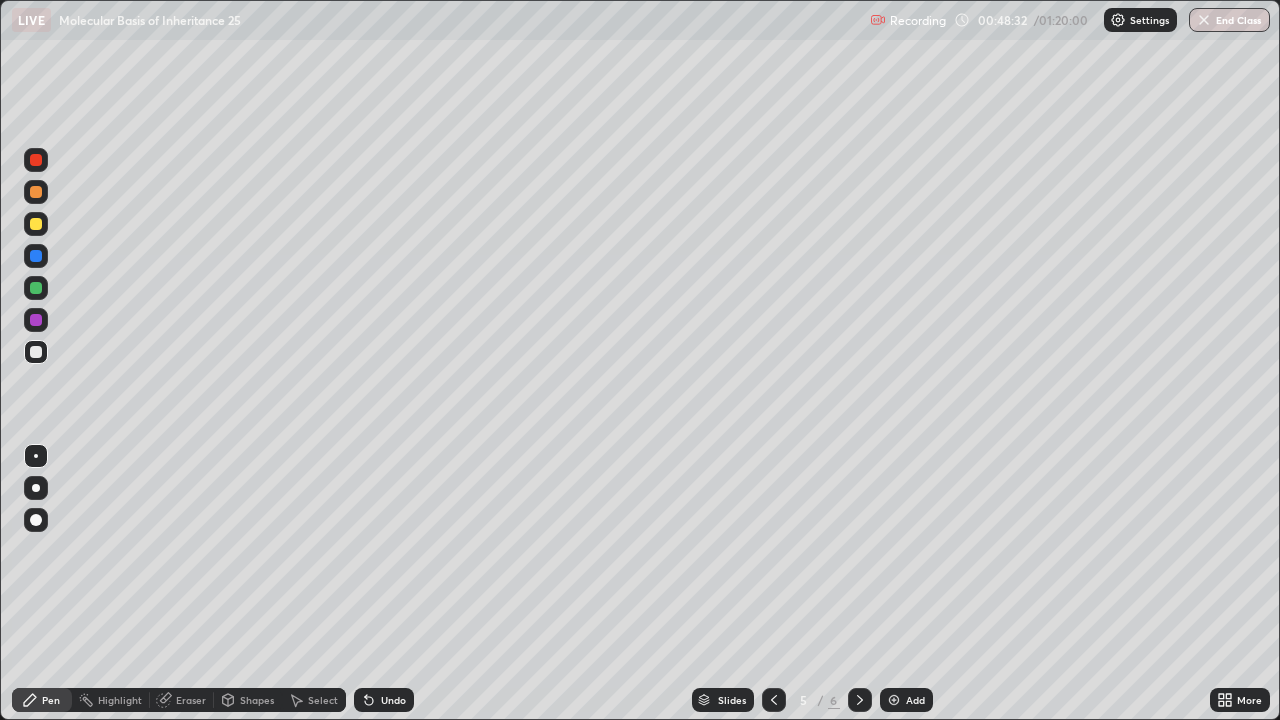 click at bounding box center (36, 320) 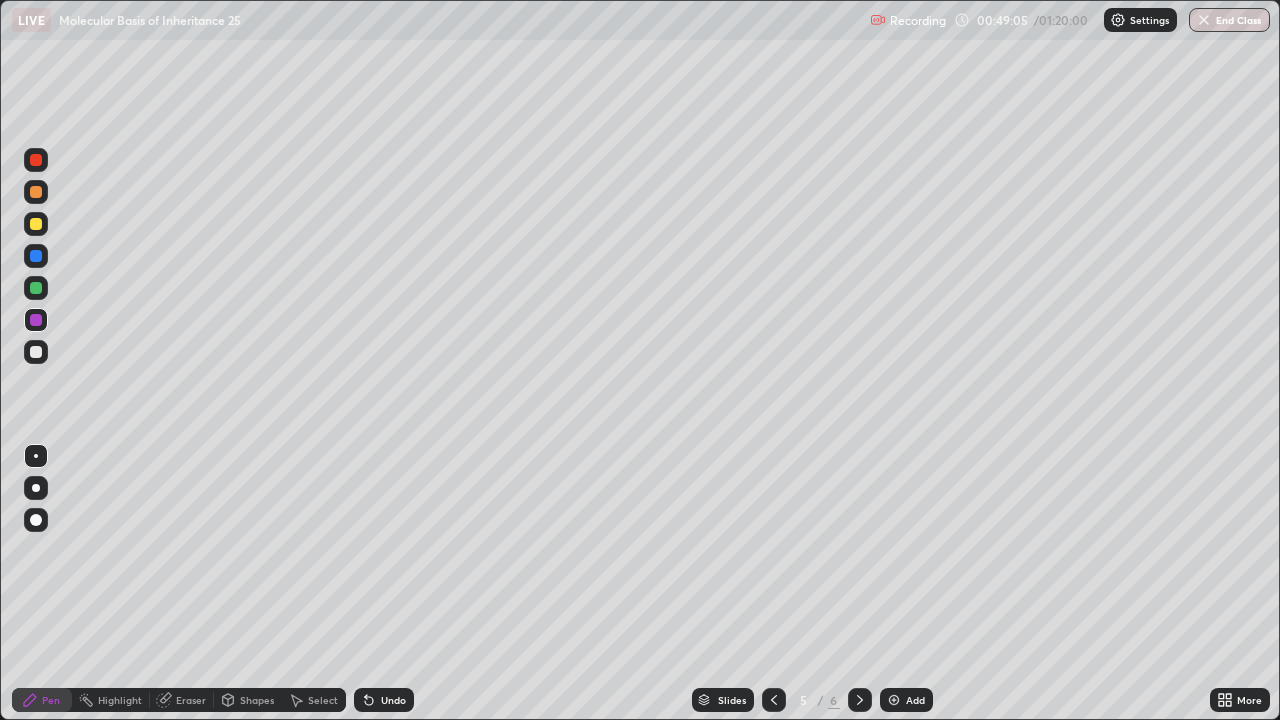 click 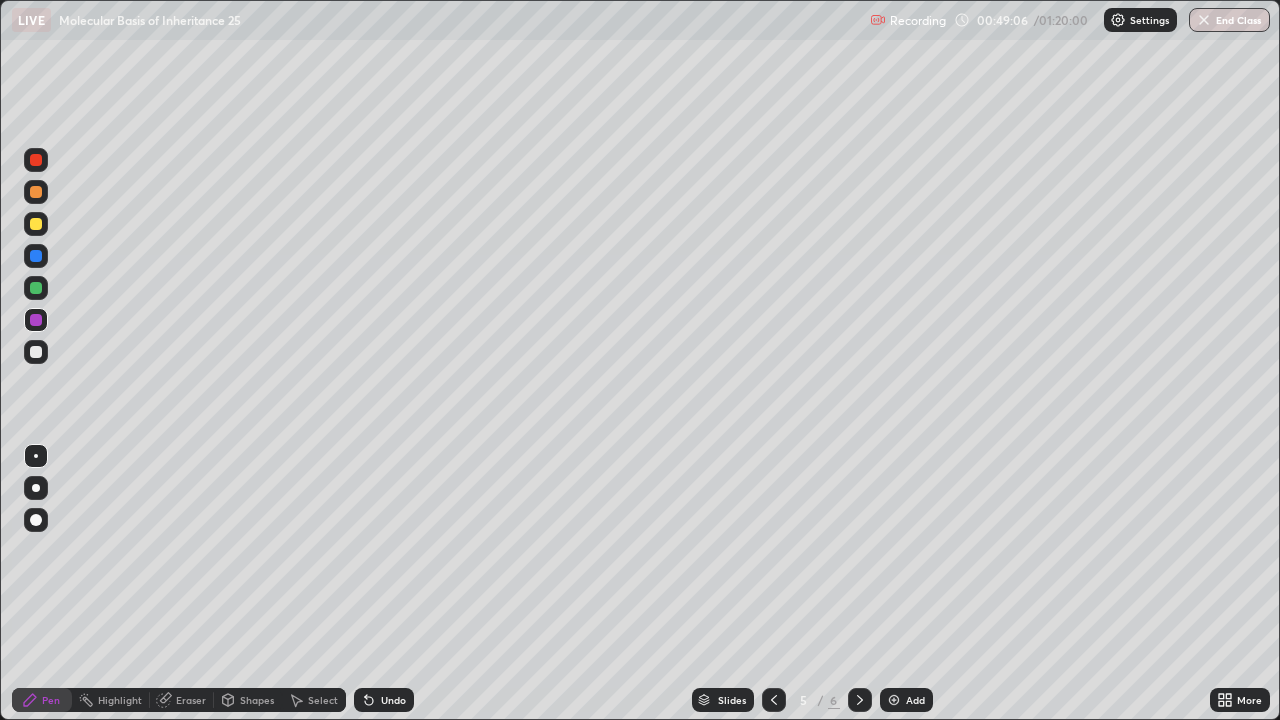 click on "Undo" at bounding box center [384, 700] 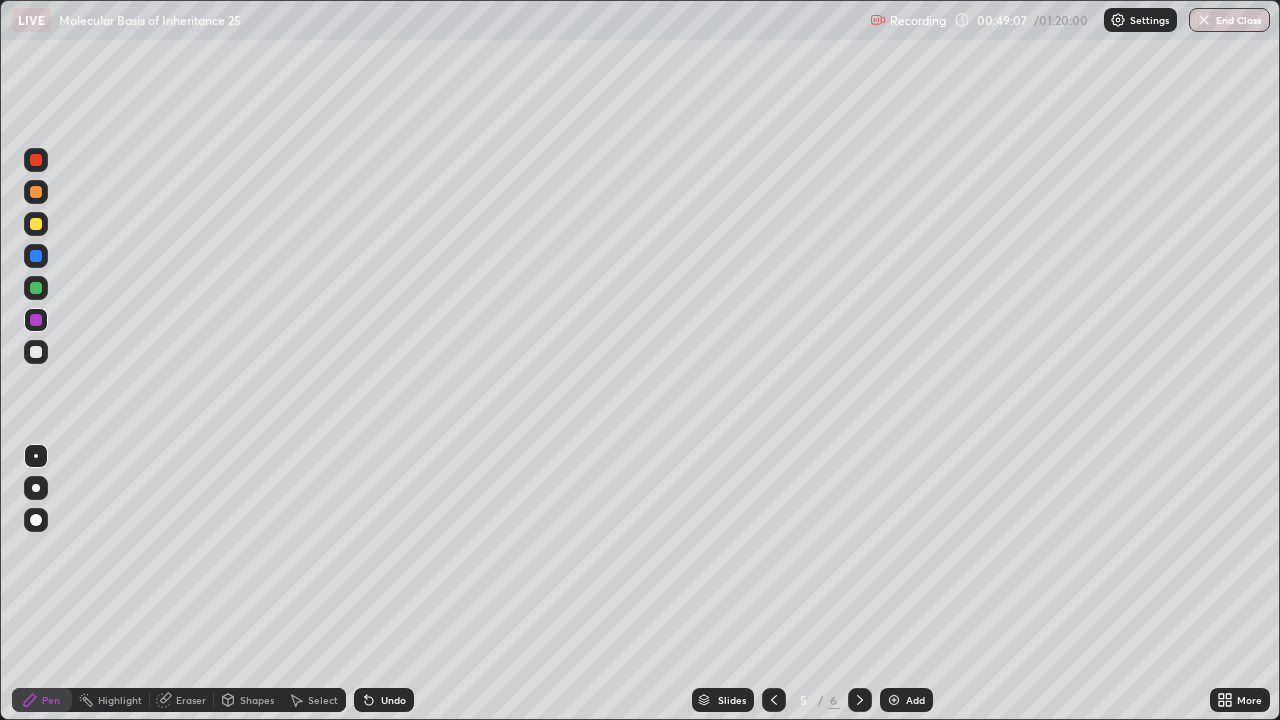click on "Undo" at bounding box center (384, 700) 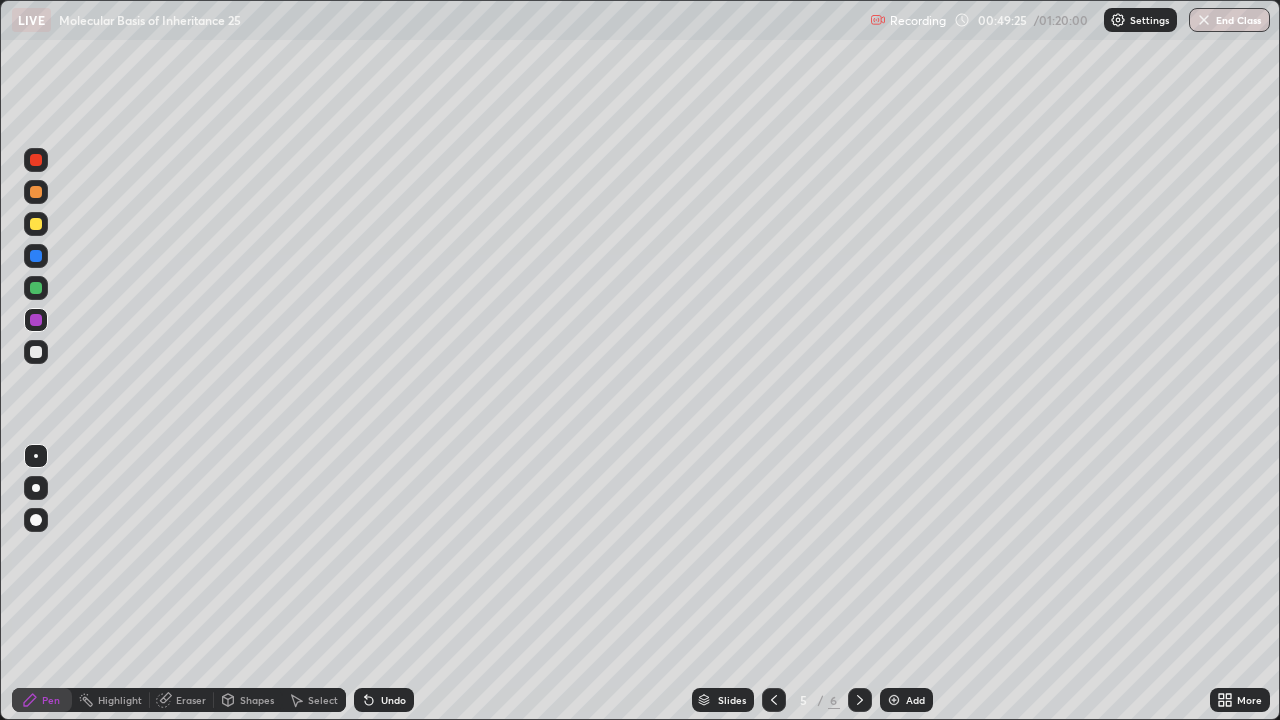 click on "Undo" at bounding box center (393, 700) 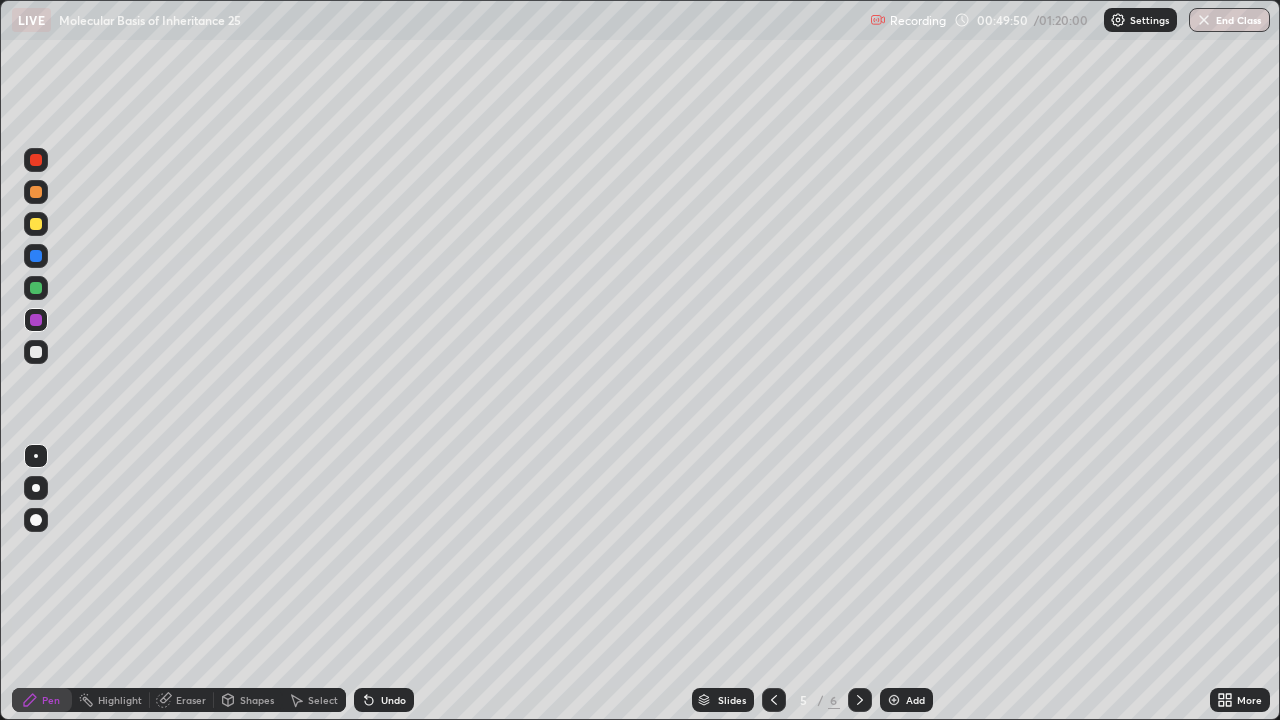 click on "Undo" at bounding box center (384, 700) 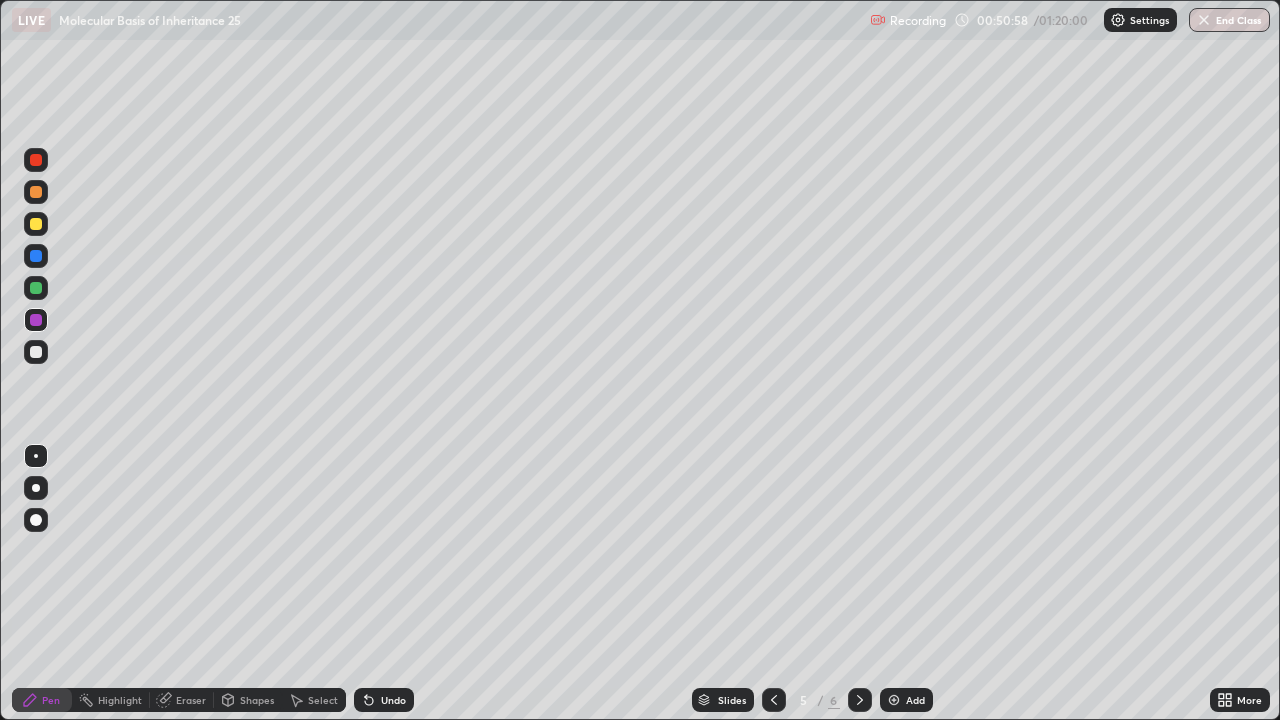 click 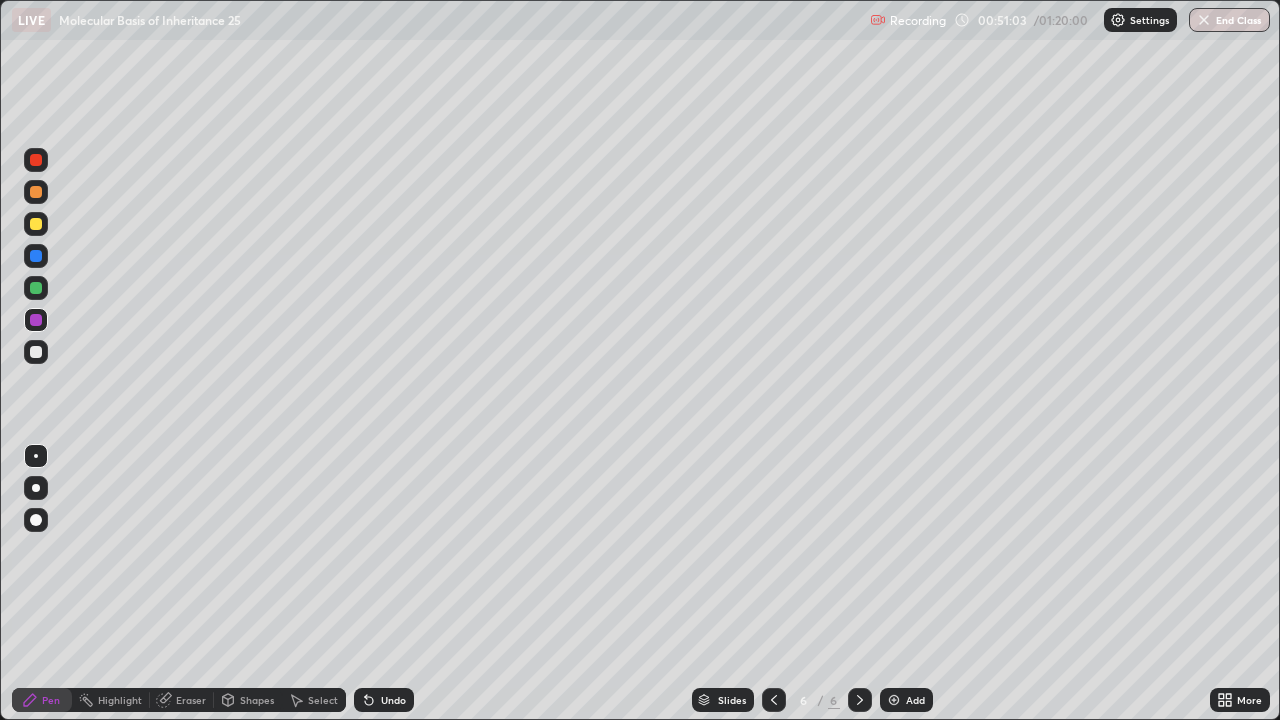 click at bounding box center [36, 224] 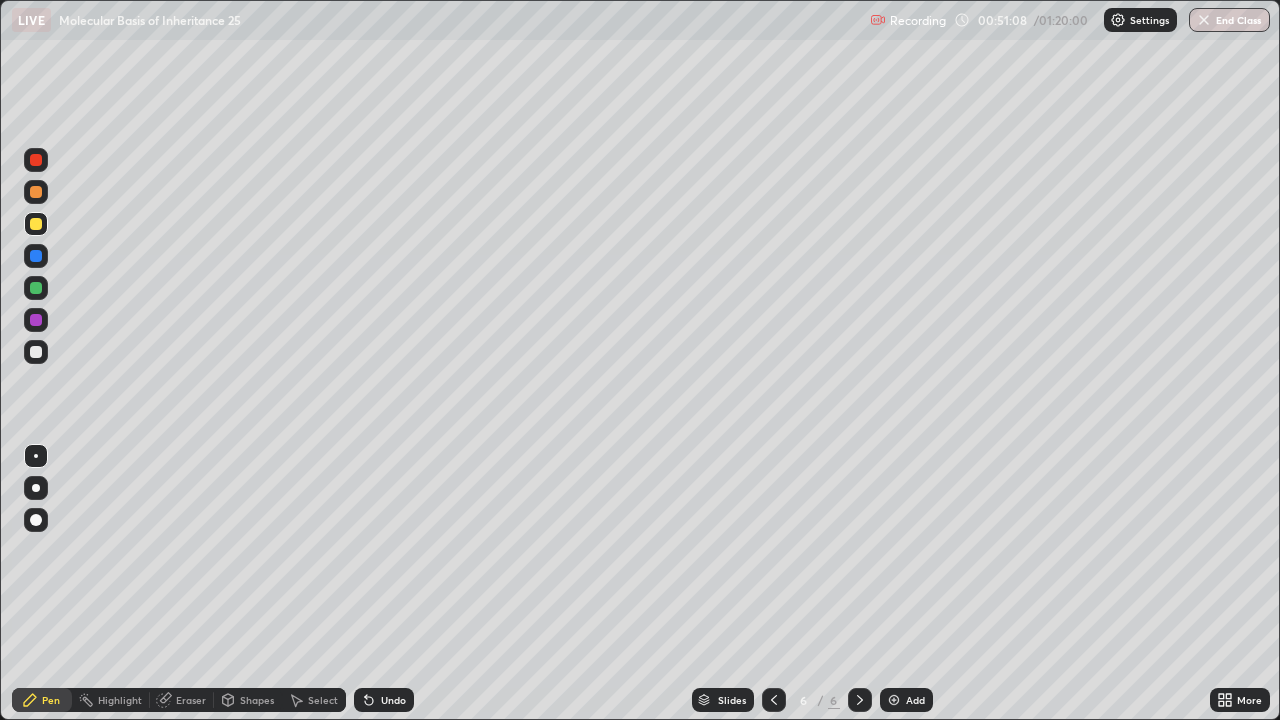 click on "Undo" at bounding box center (393, 700) 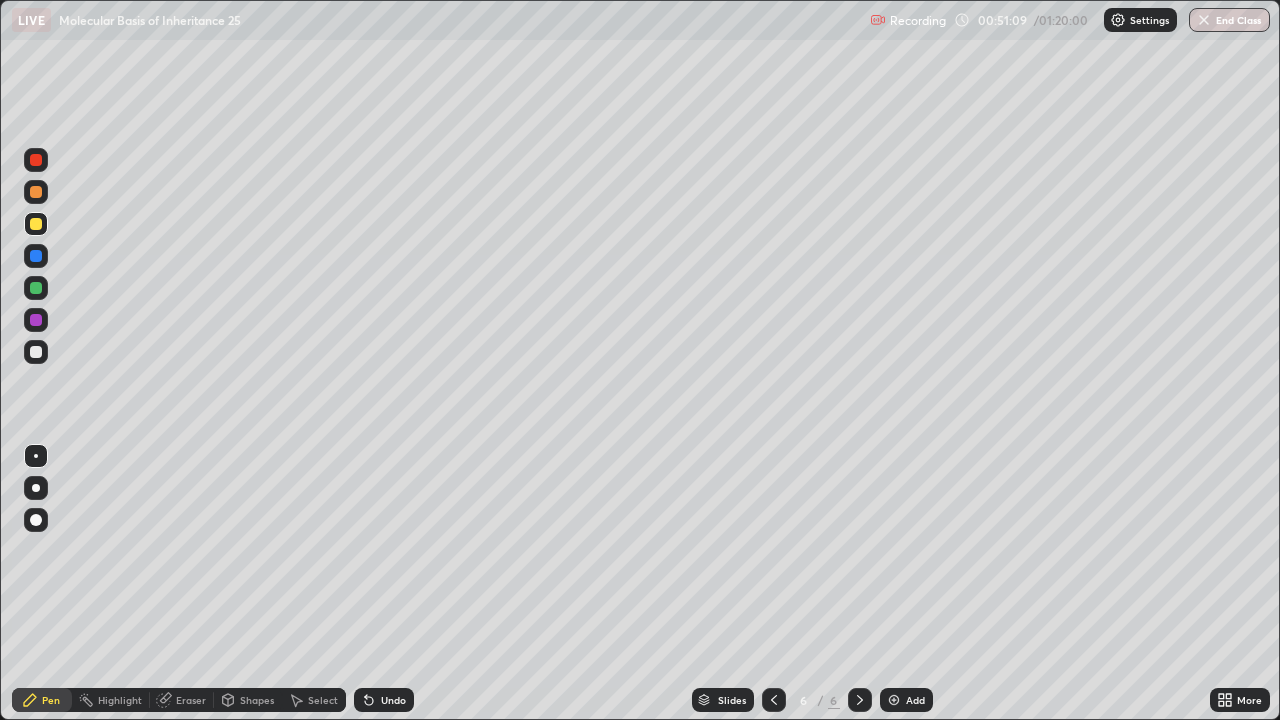 click on "Undo" at bounding box center (393, 700) 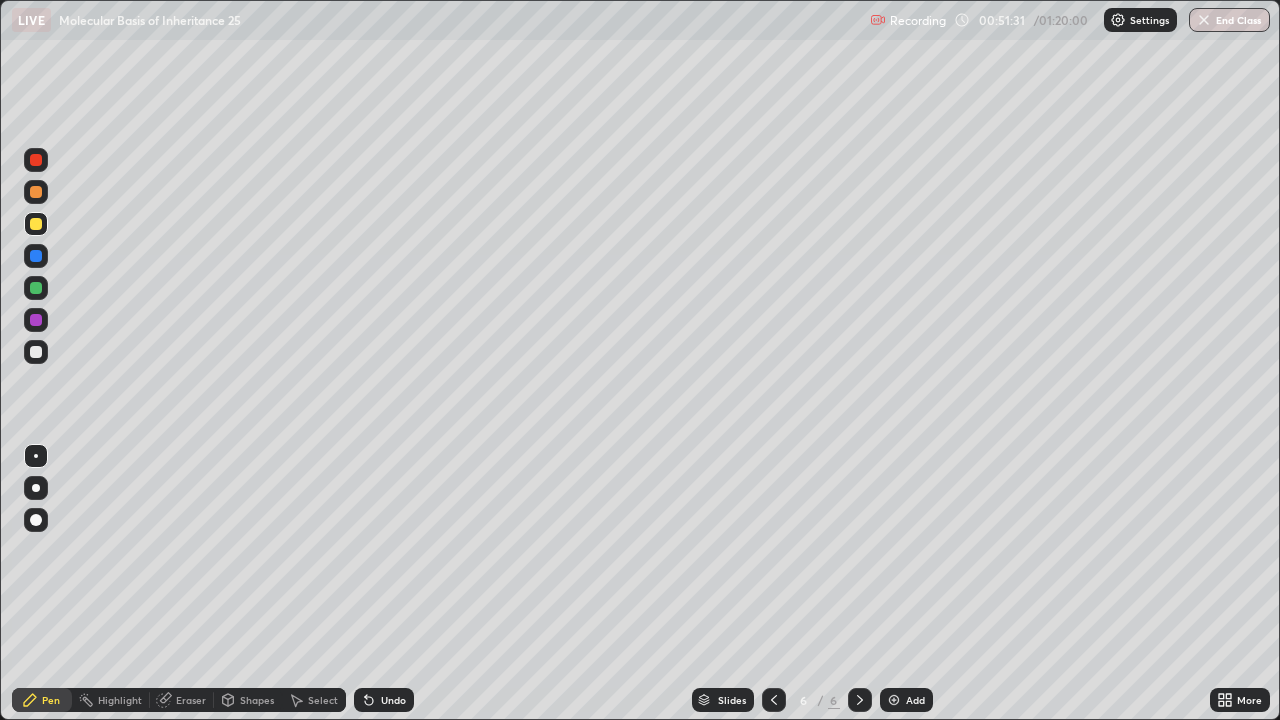 click on "Undo" at bounding box center [393, 700] 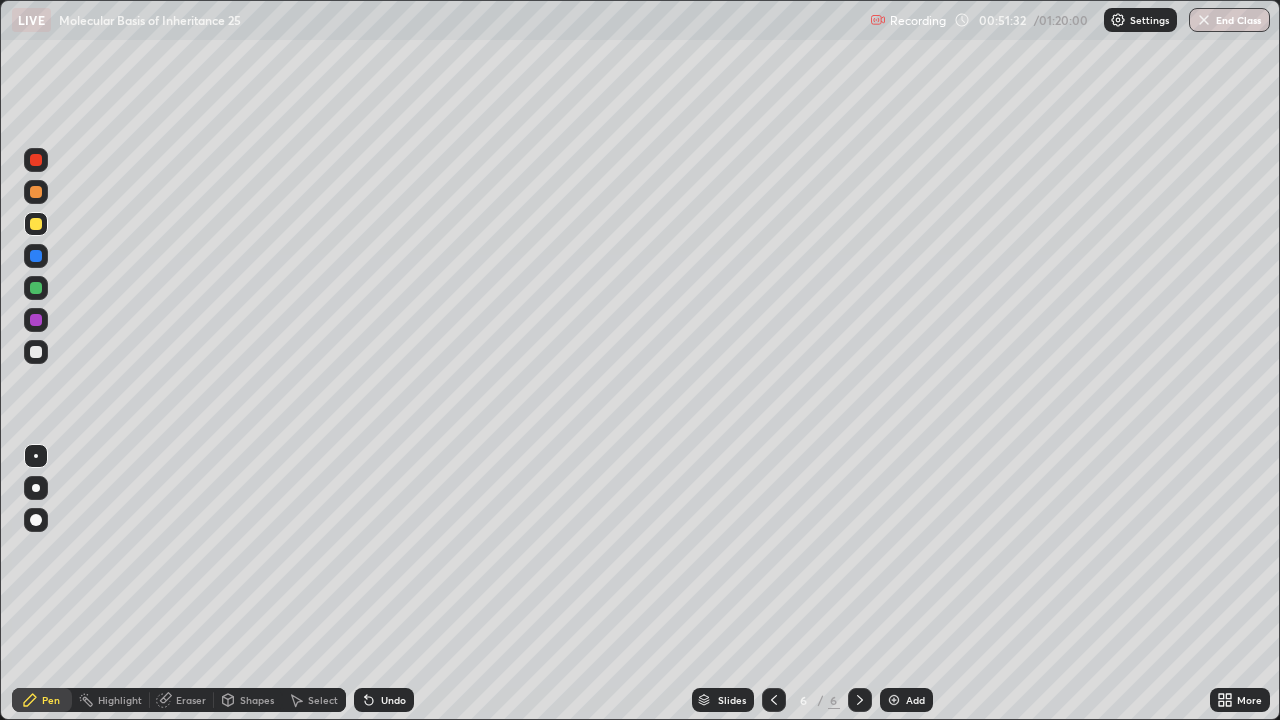 click on "Undo" at bounding box center [393, 700] 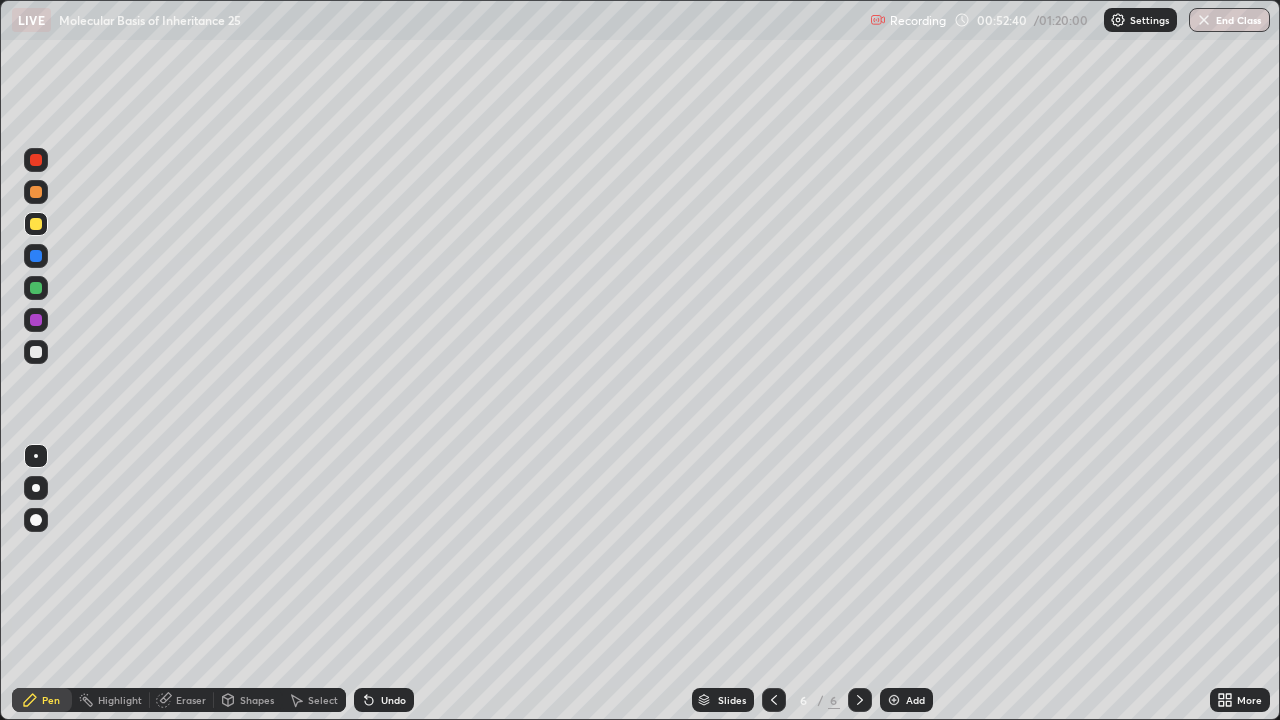 click on "Eraser" at bounding box center (182, 700) 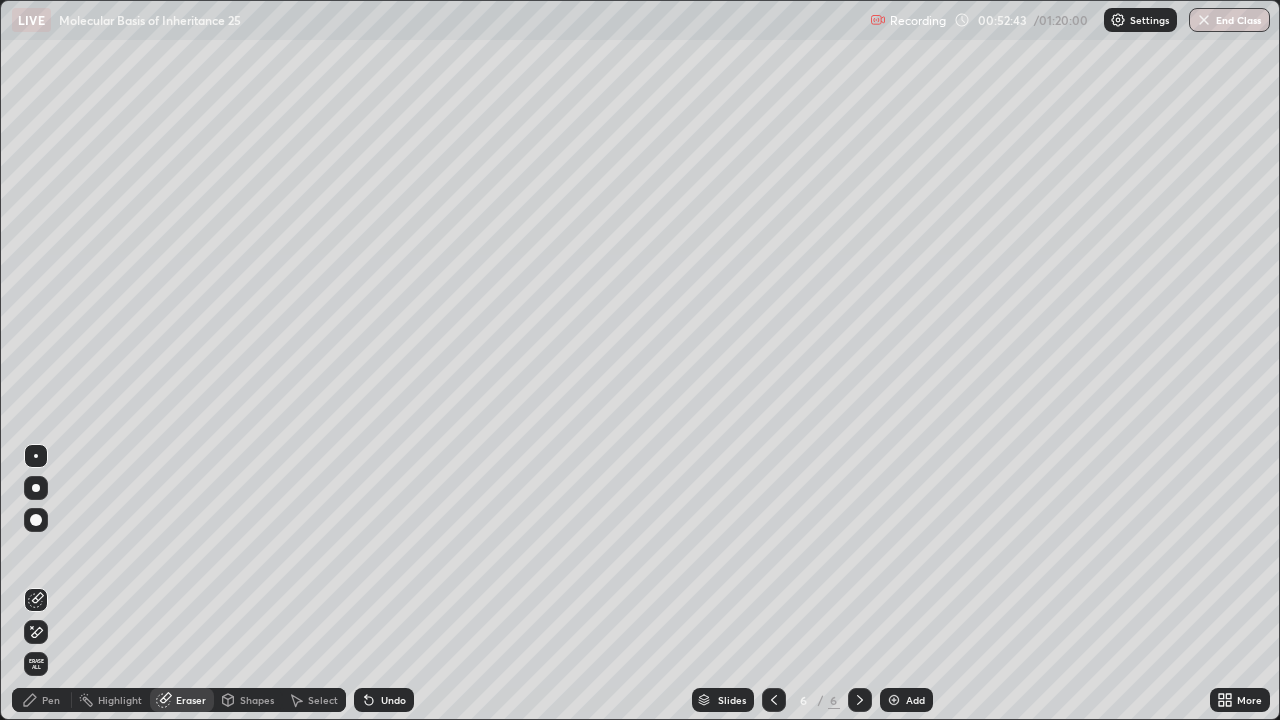 click 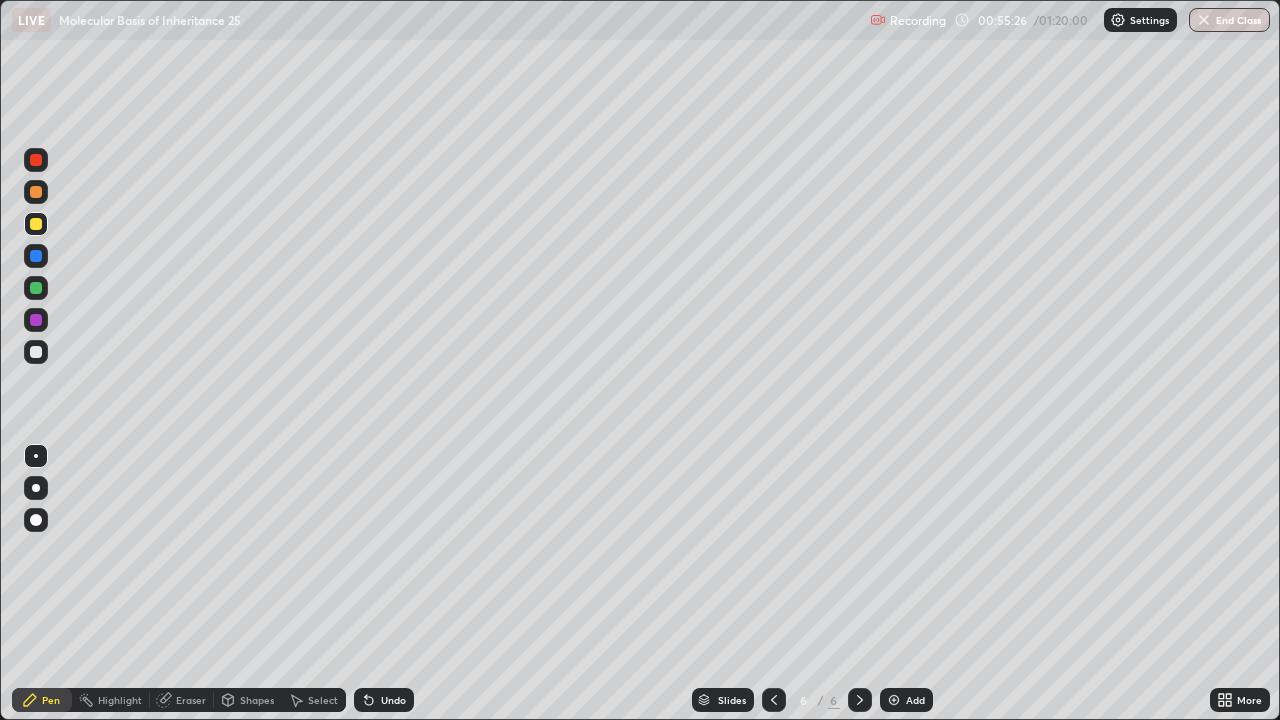 click on "Add" at bounding box center [906, 700] 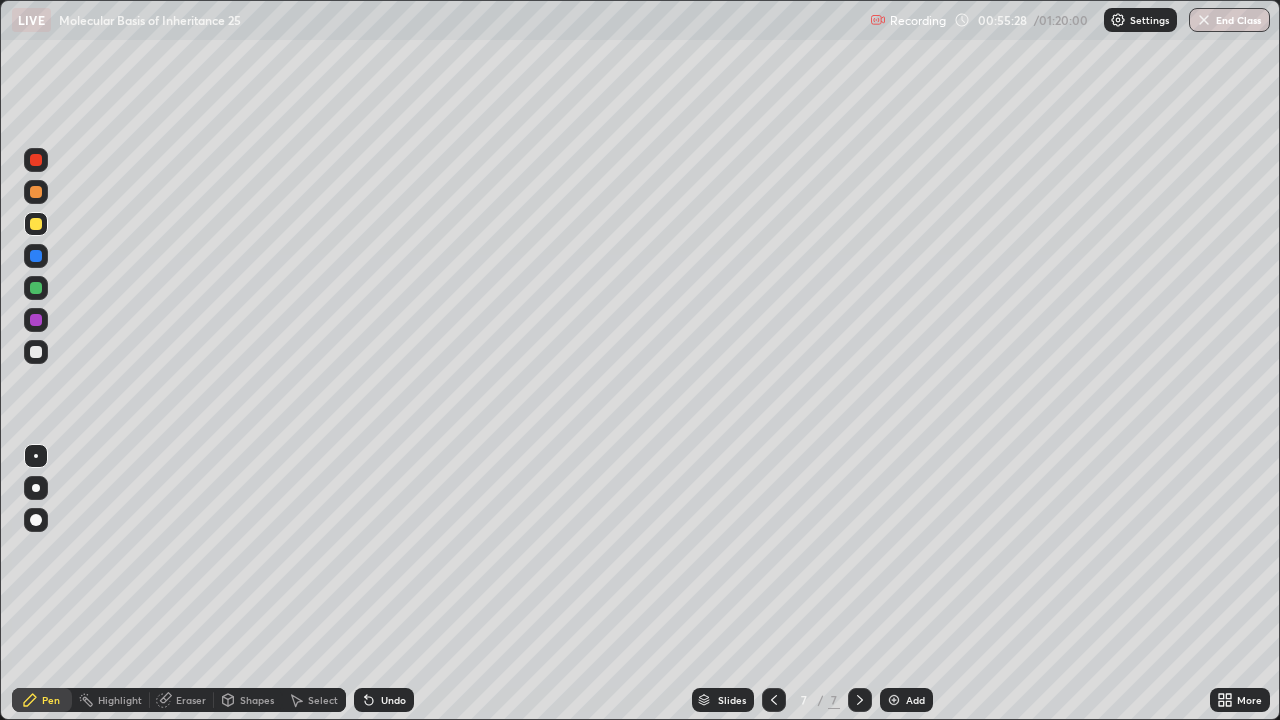 click at bounding box center (36, 192) 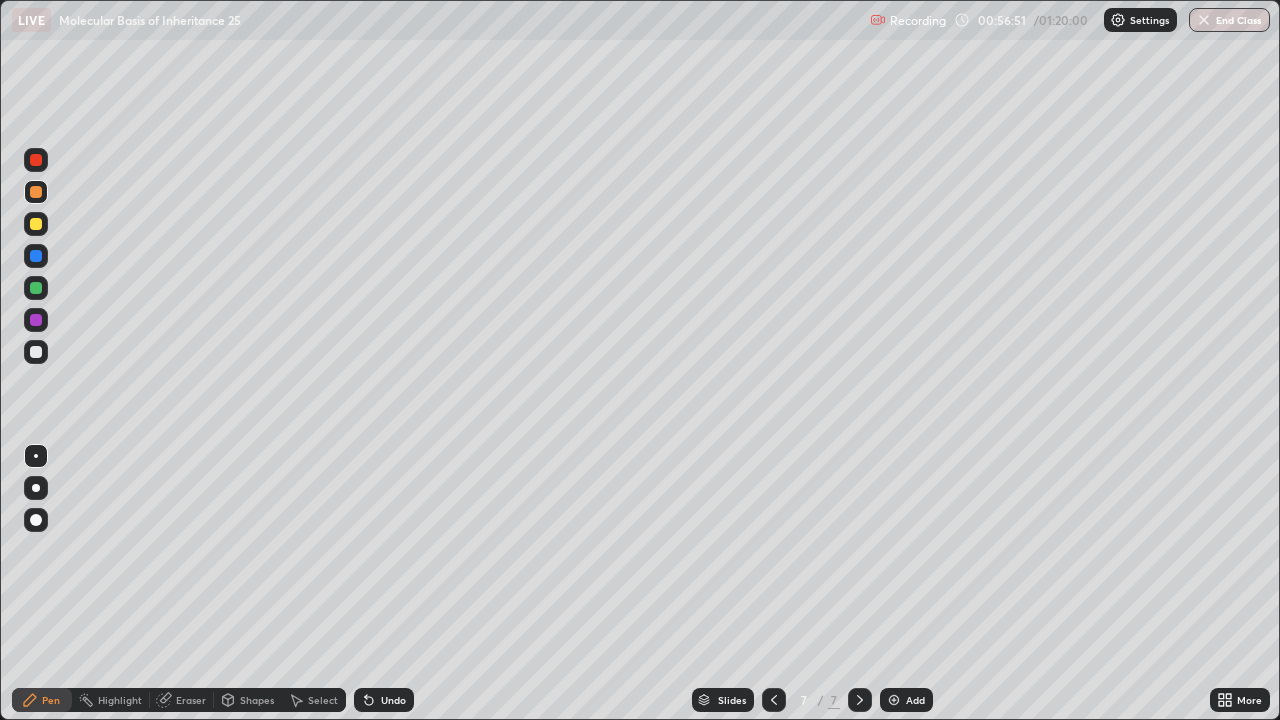 click at bounding box center [36, 288] 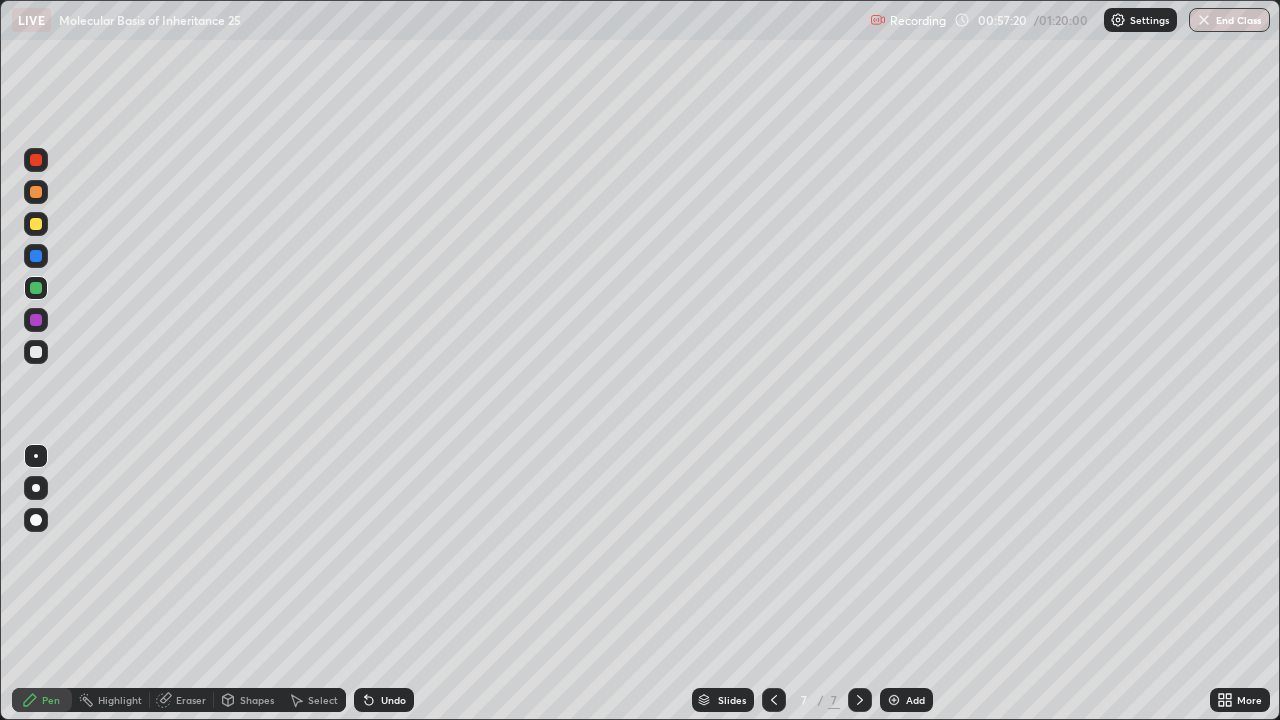 click at bounding box center (36, 320) 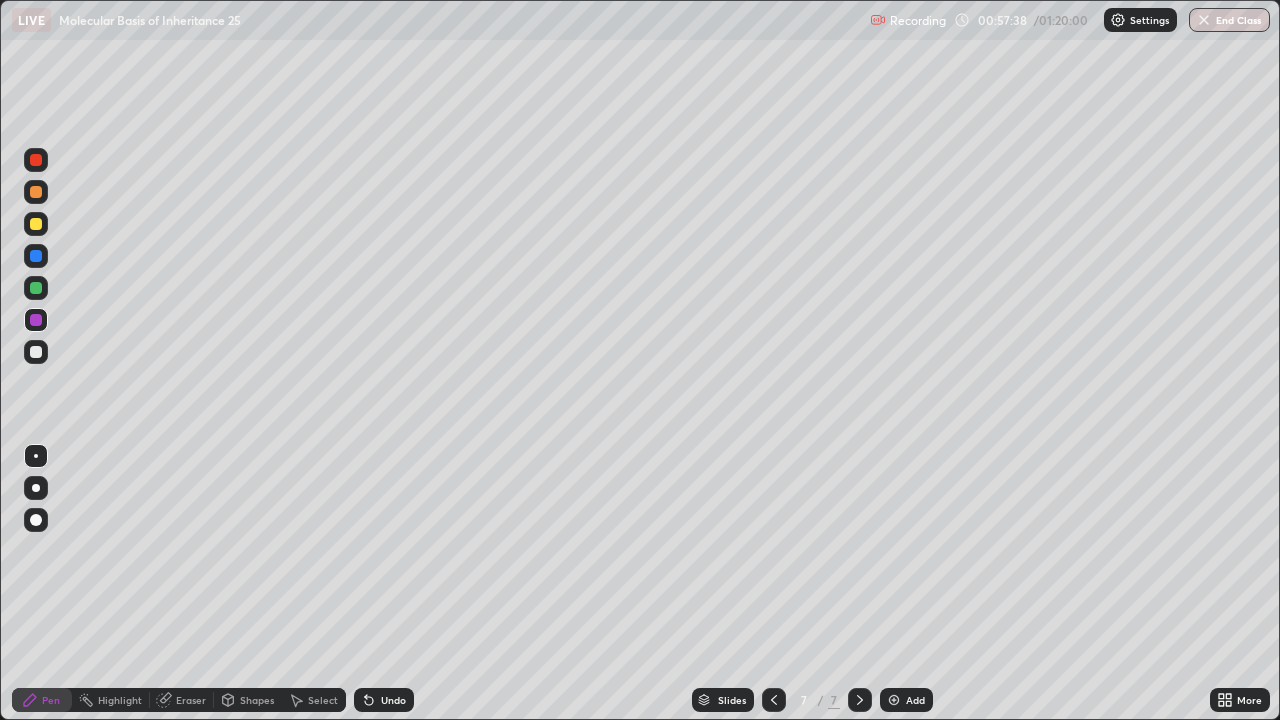 click at bounding box center [36, 224] 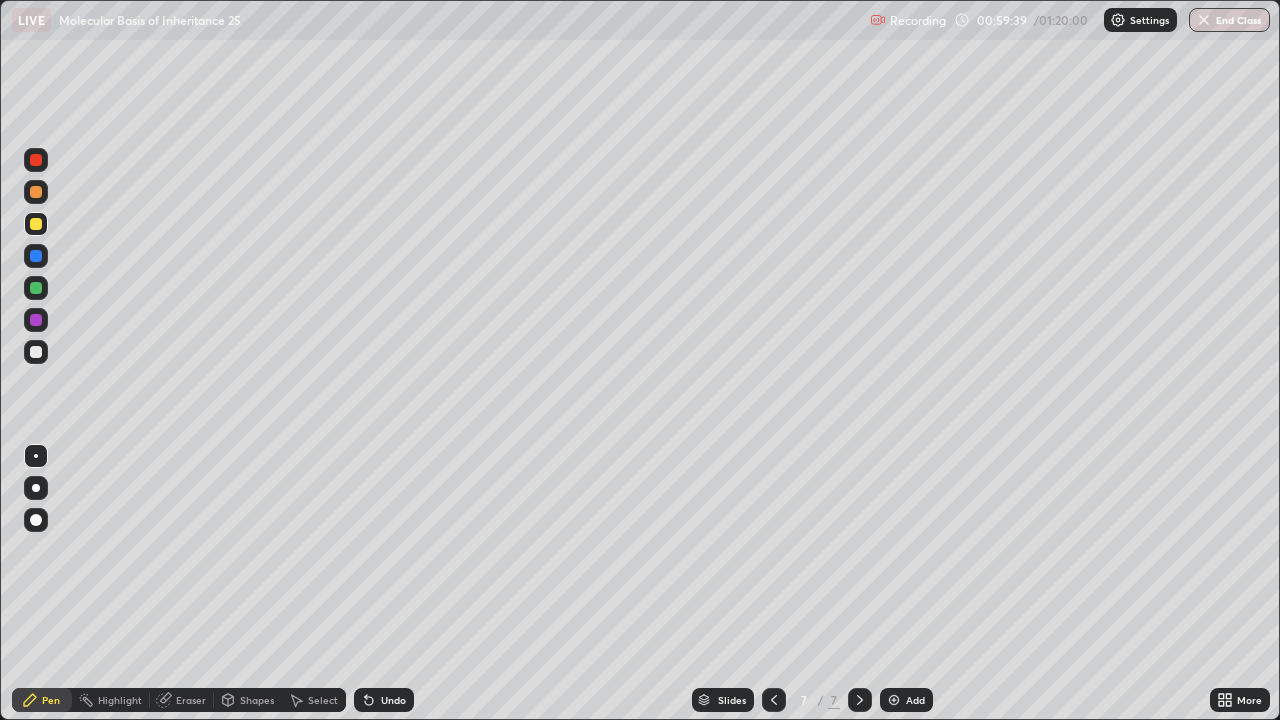 click on "Add" at bounding box center [915, 700] 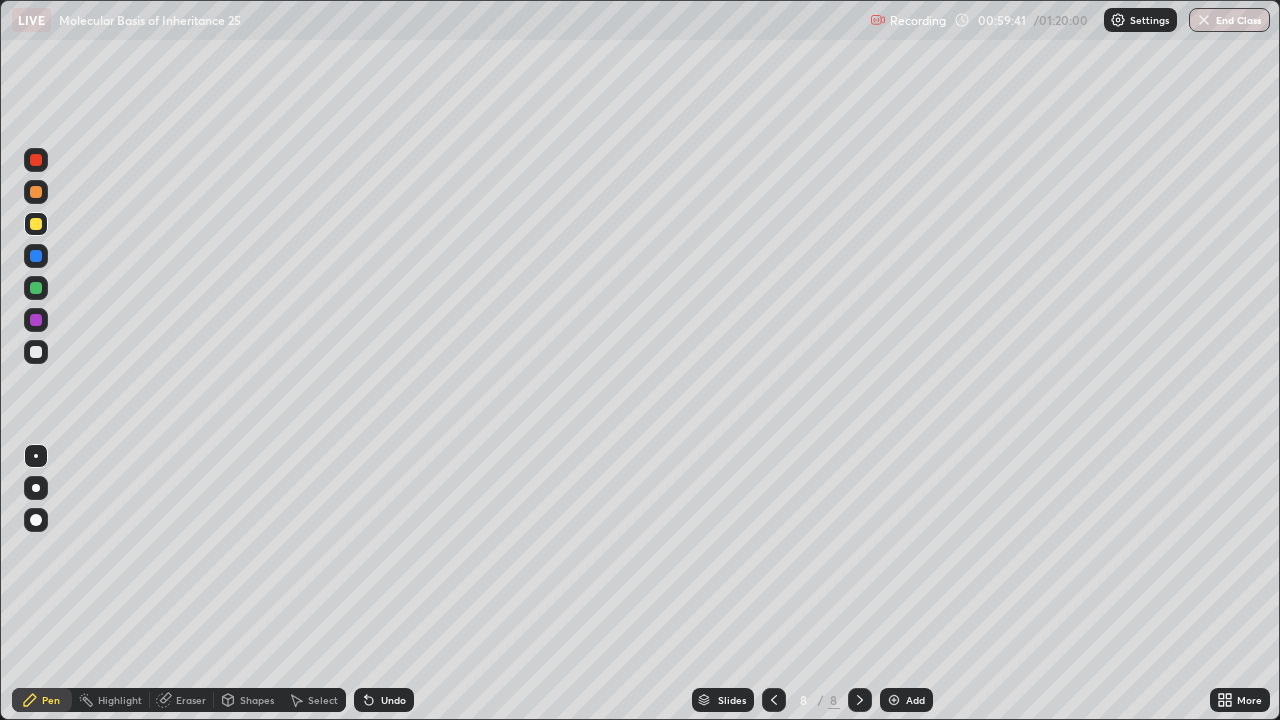 click at bounding box center [36, 192] 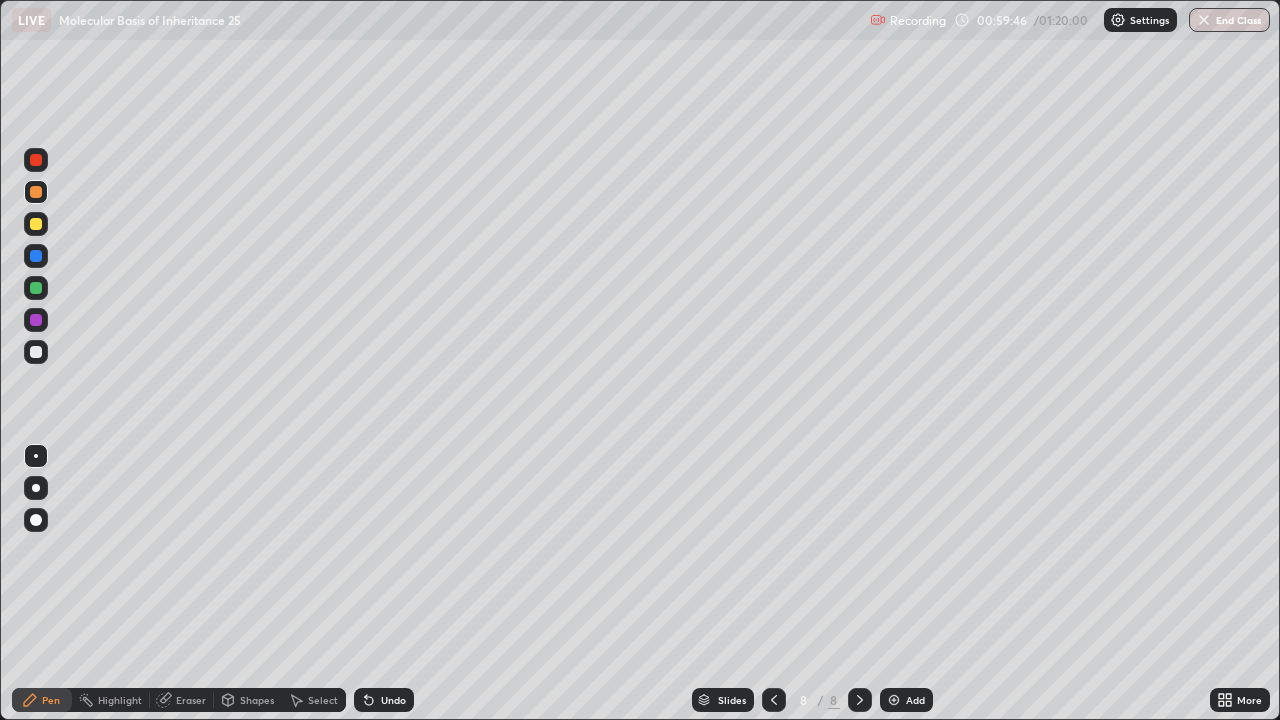 click on "Undo" at bounding box center [384, 700] 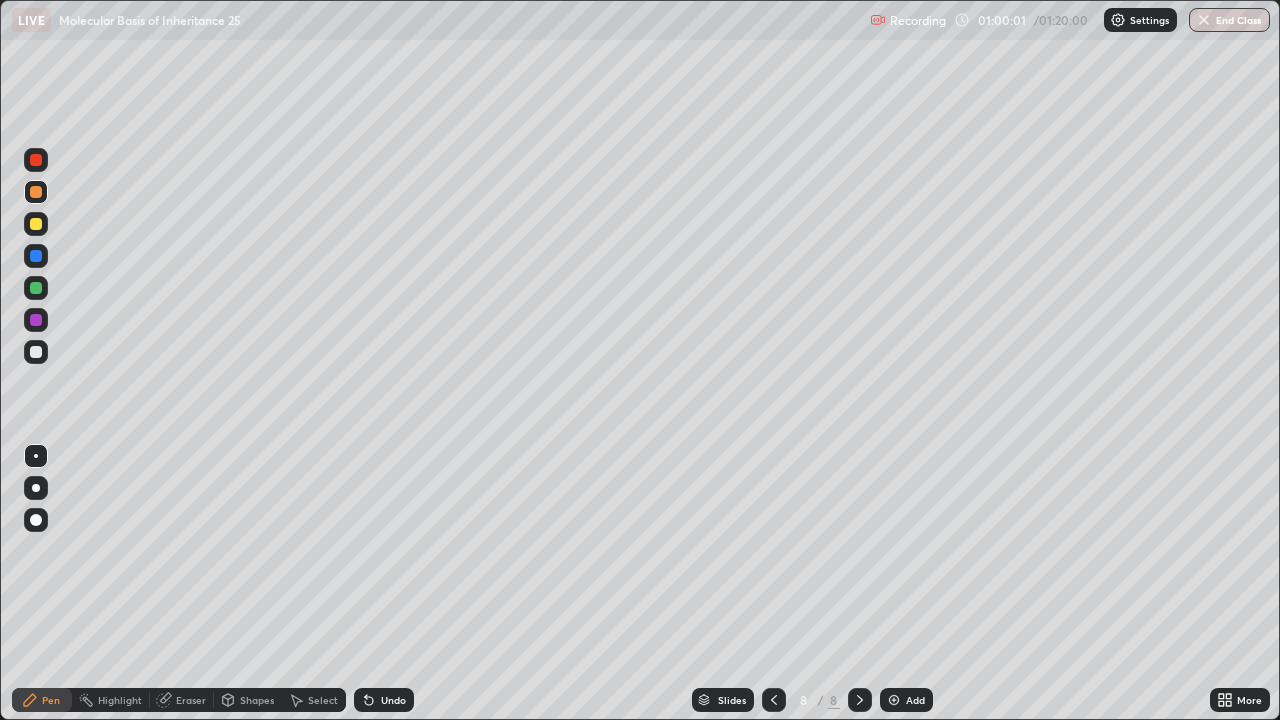 click at bounding box center (36, 288) 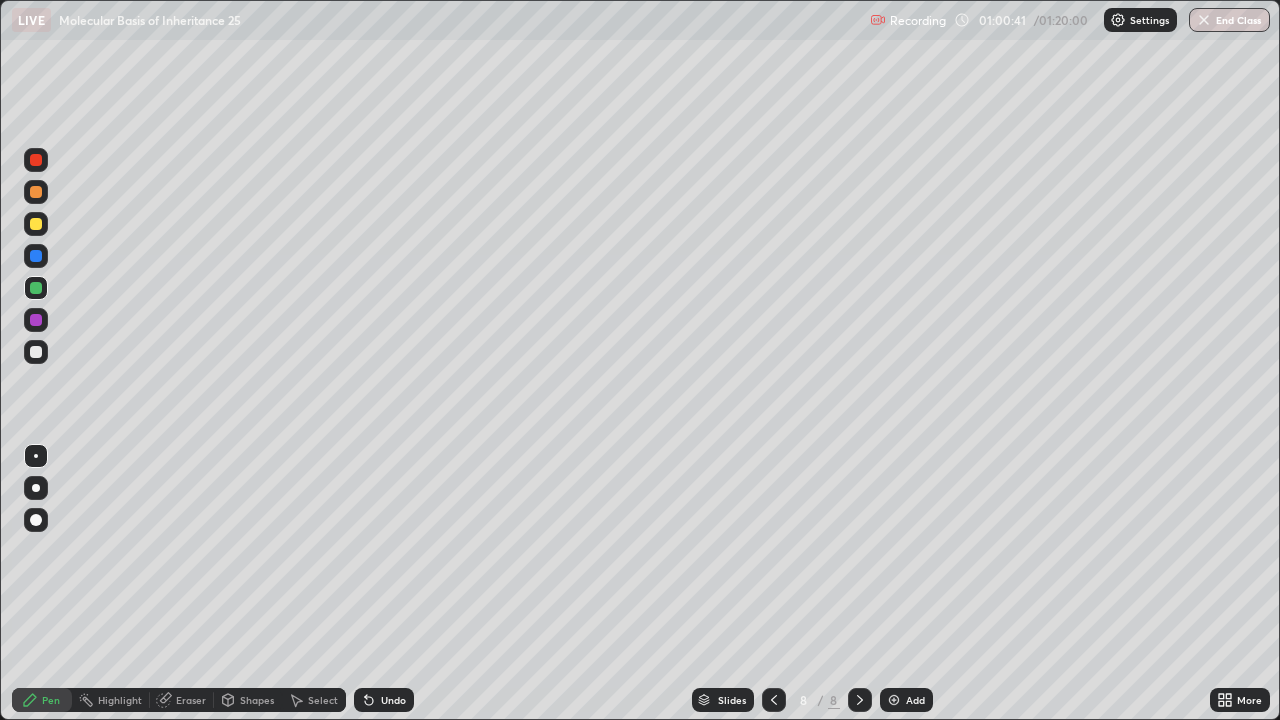 click at bounding box center (36, 320) 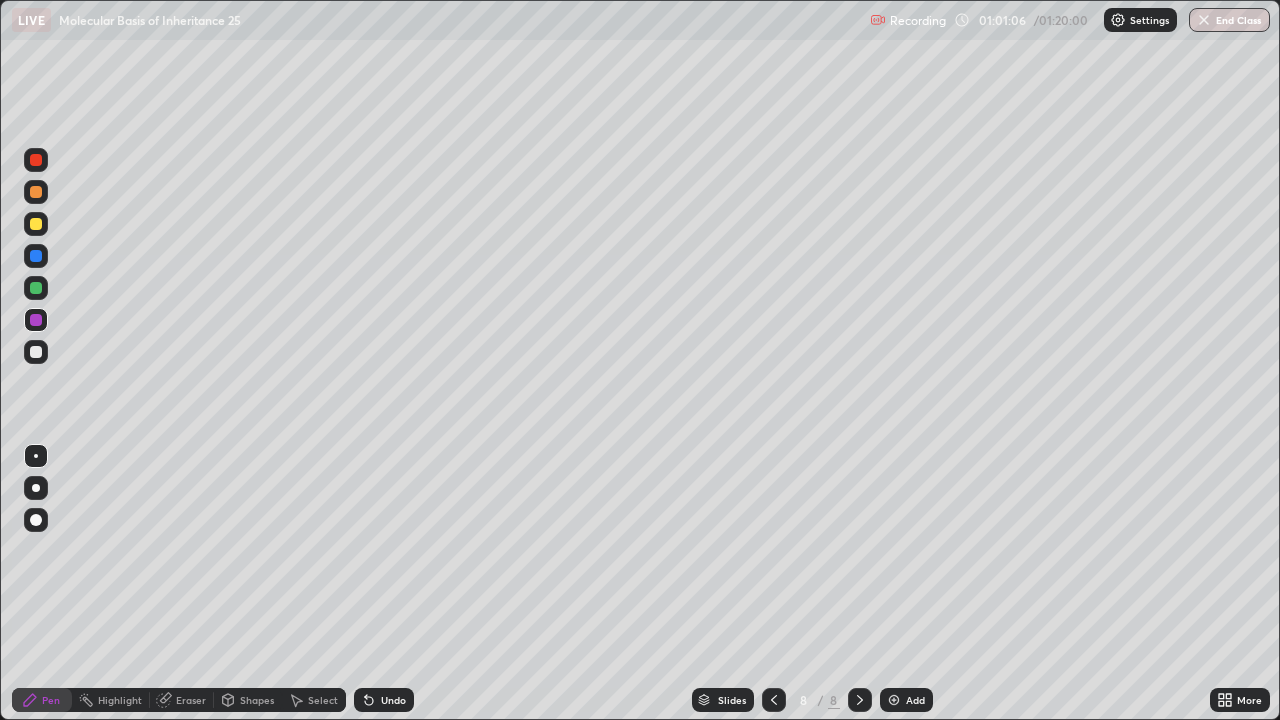 click on "Undo" at bounding box center (393, 700) 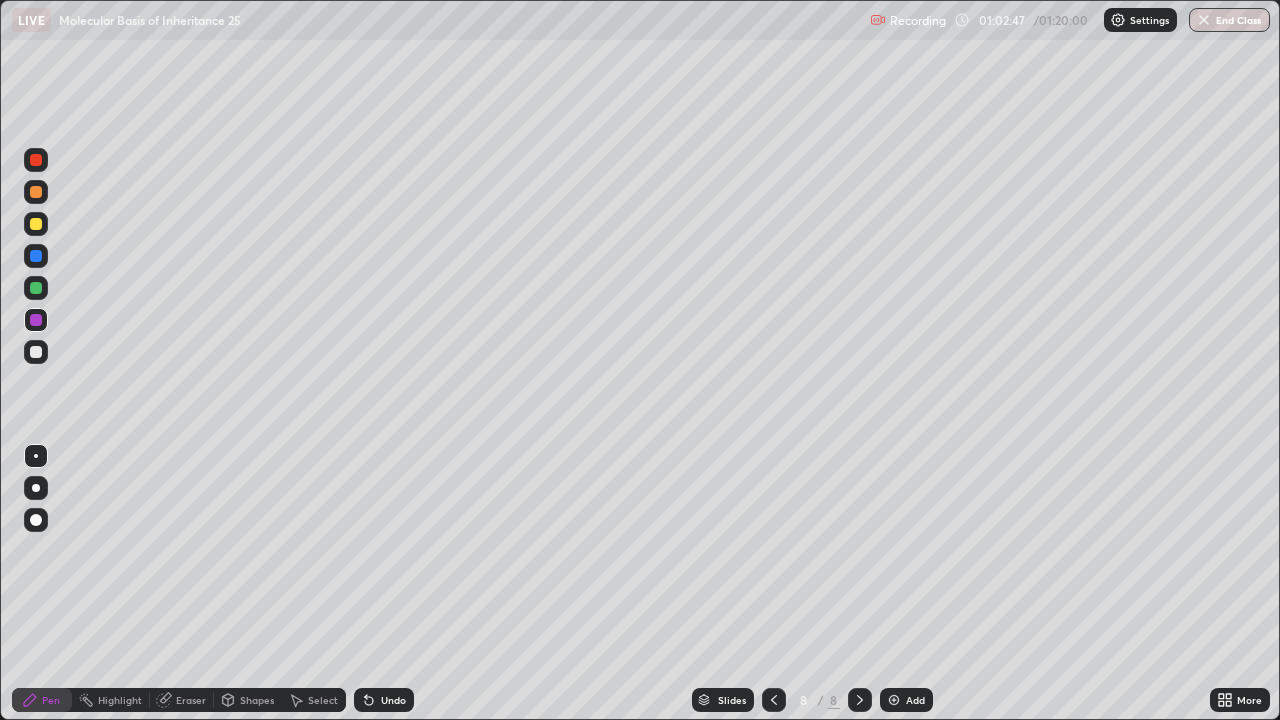 click on "Add" at bounding box center [915, 700] 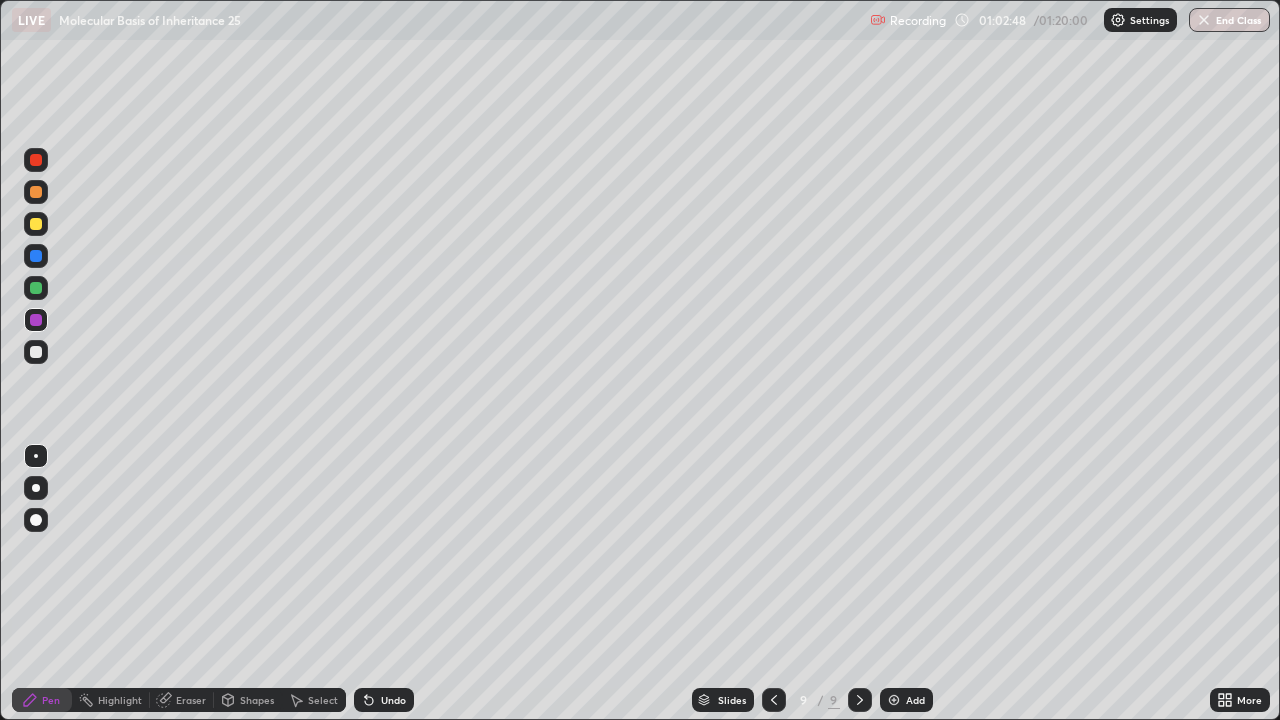 click at bounding box center [36, 224] 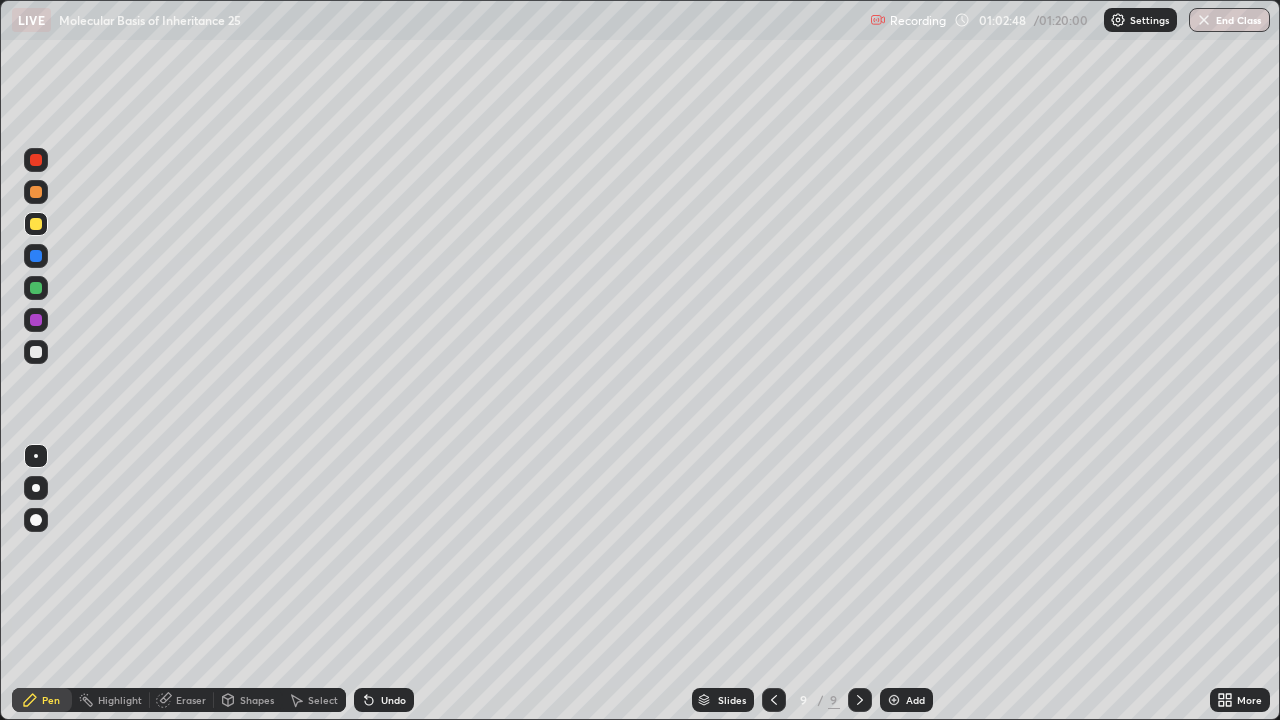 click at bounding box center (36, 192) 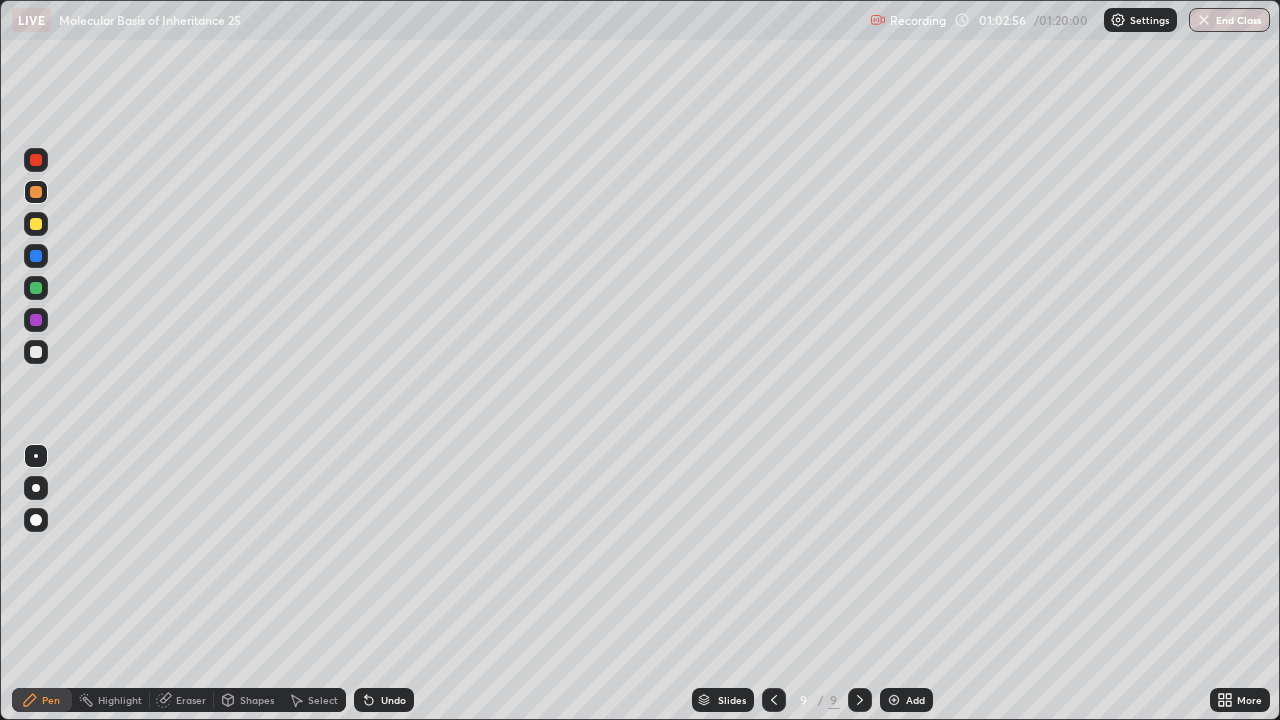 click at bounding box center (36, 288) 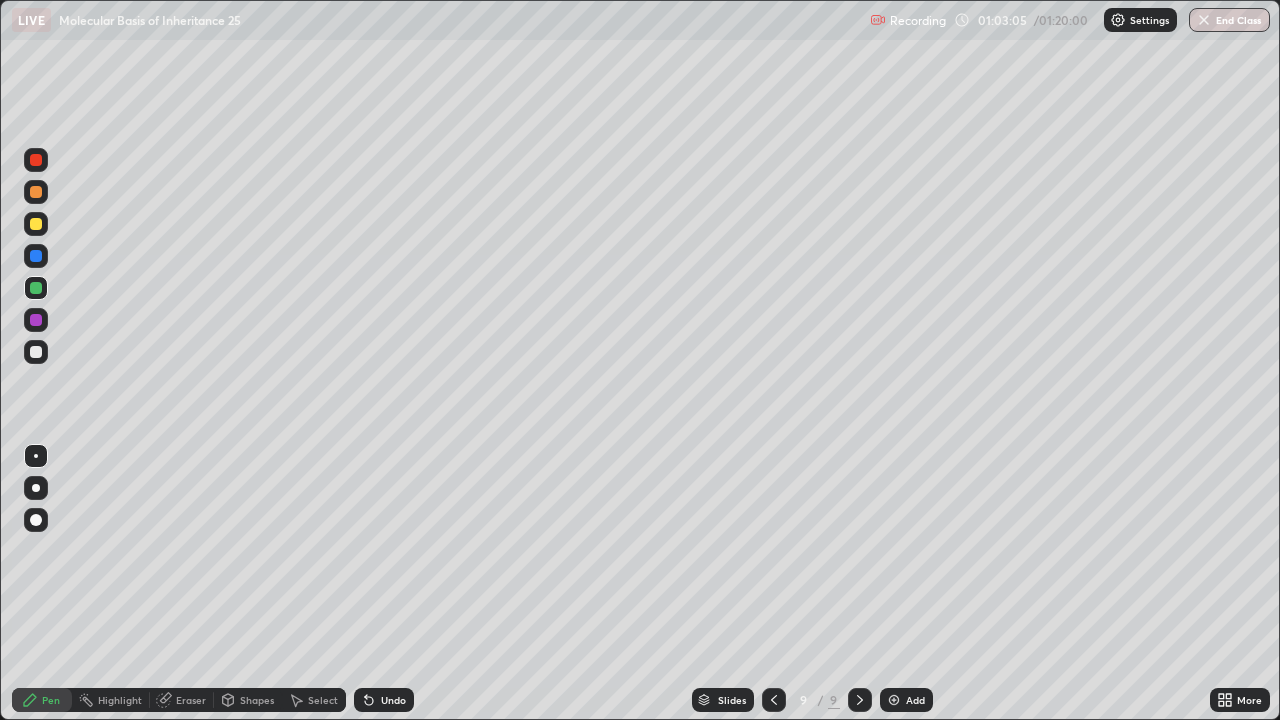 click 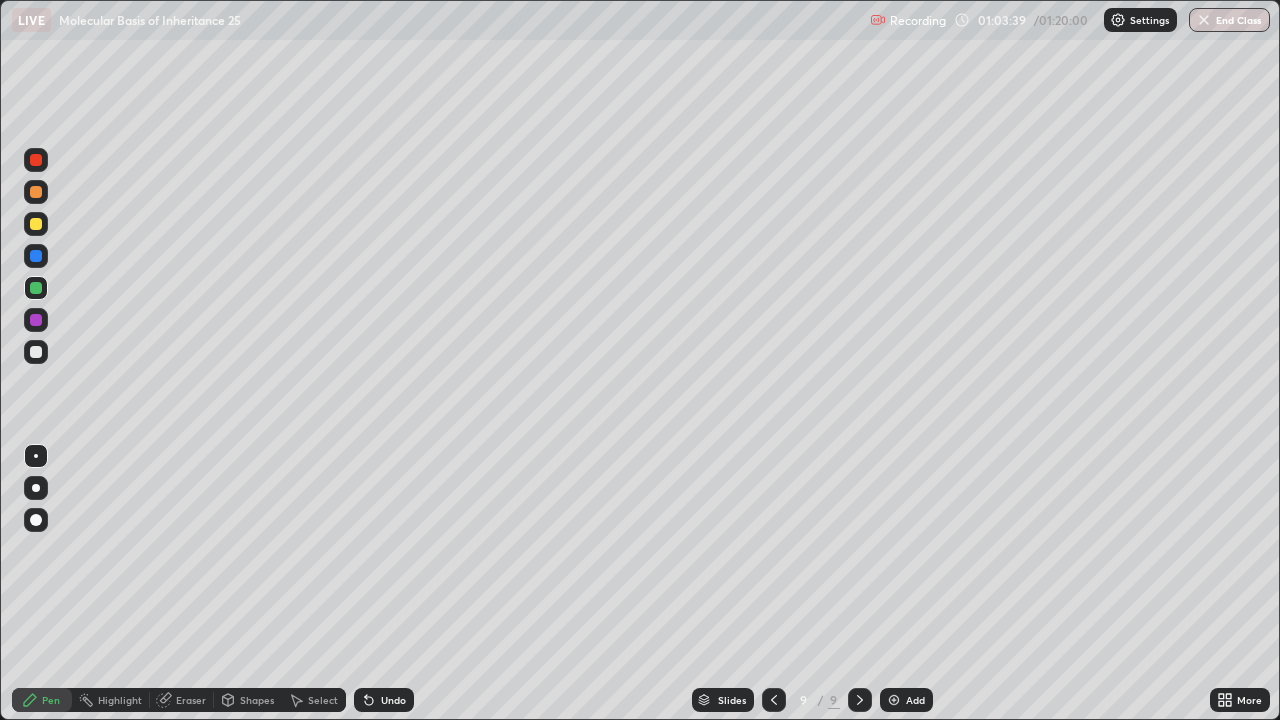 click at bounding box center [36, 352] 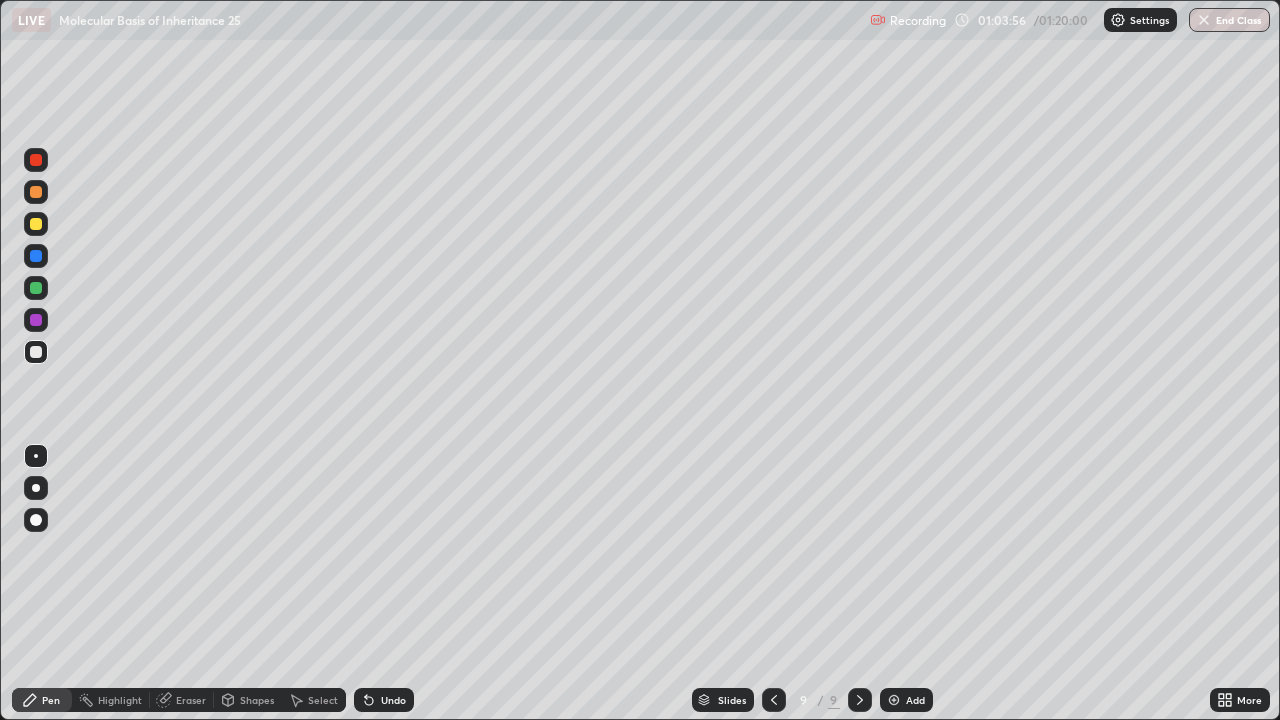 click at bounding box center (36, 288) 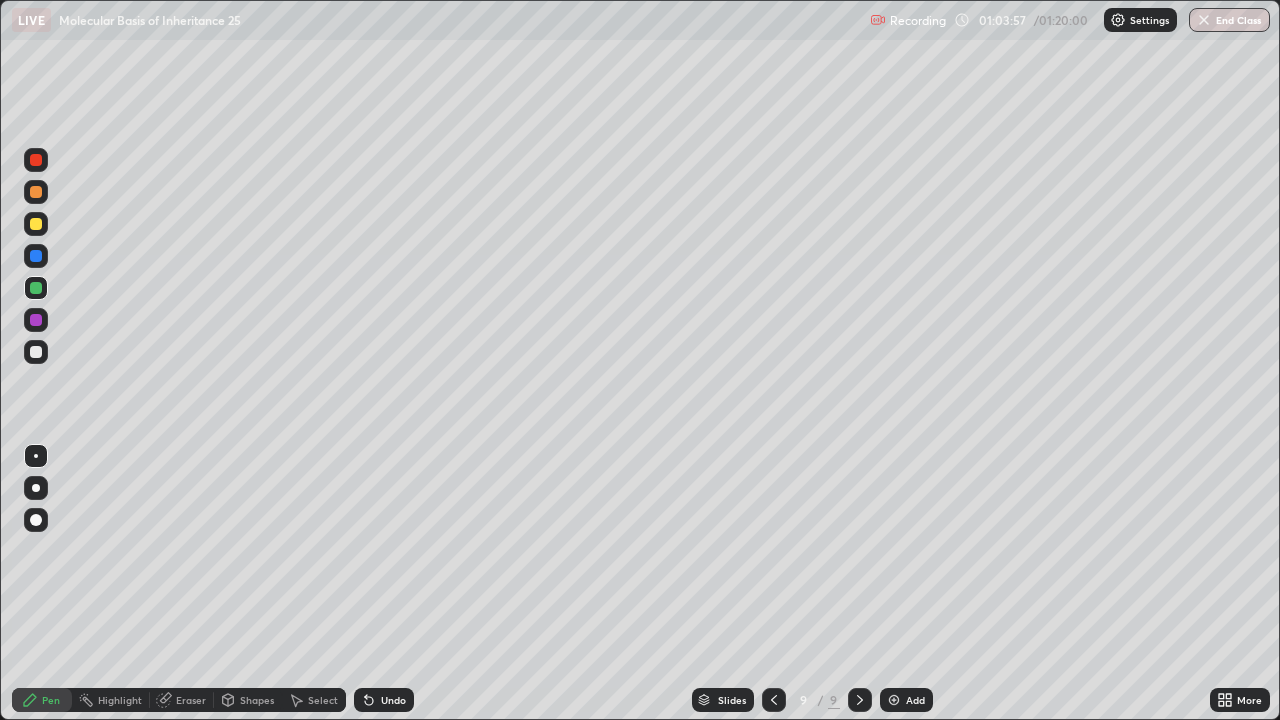 click at bounding box center [36, 320] 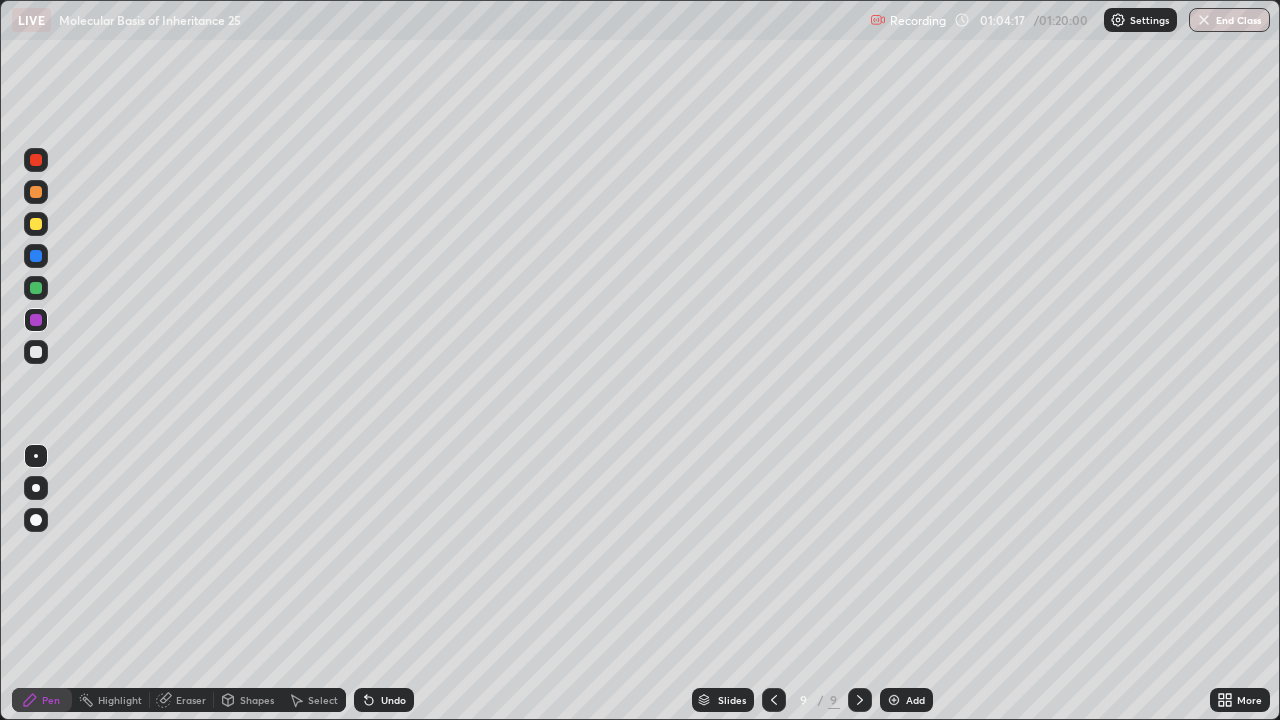 click at bounding box center [36, 256] 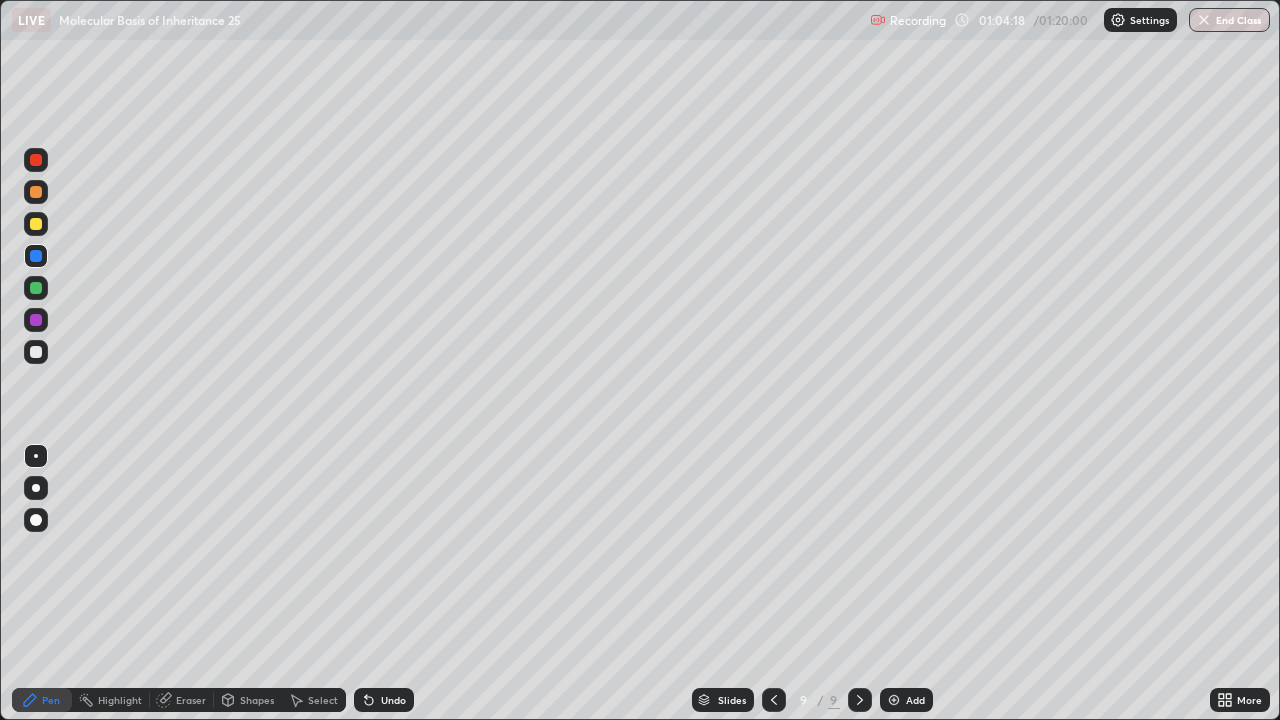 click at bounding box center [36, 256] 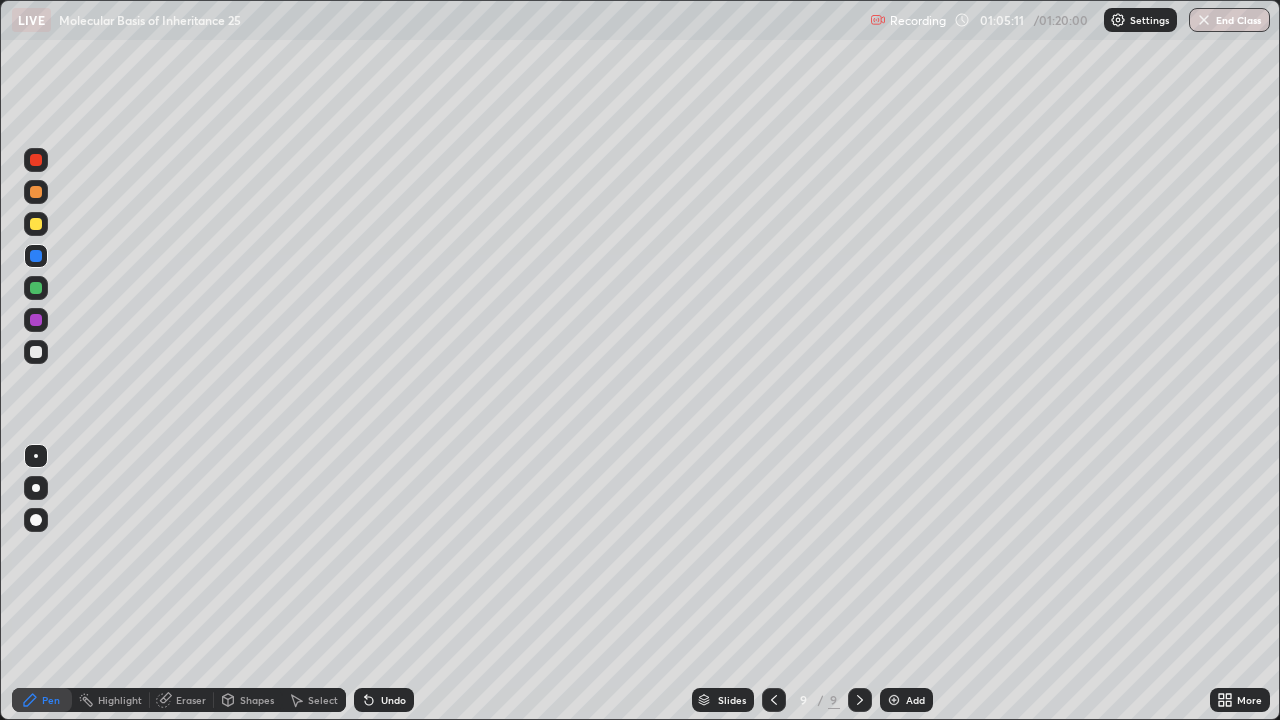 click on "Undo" at bounding box center [393, 700] 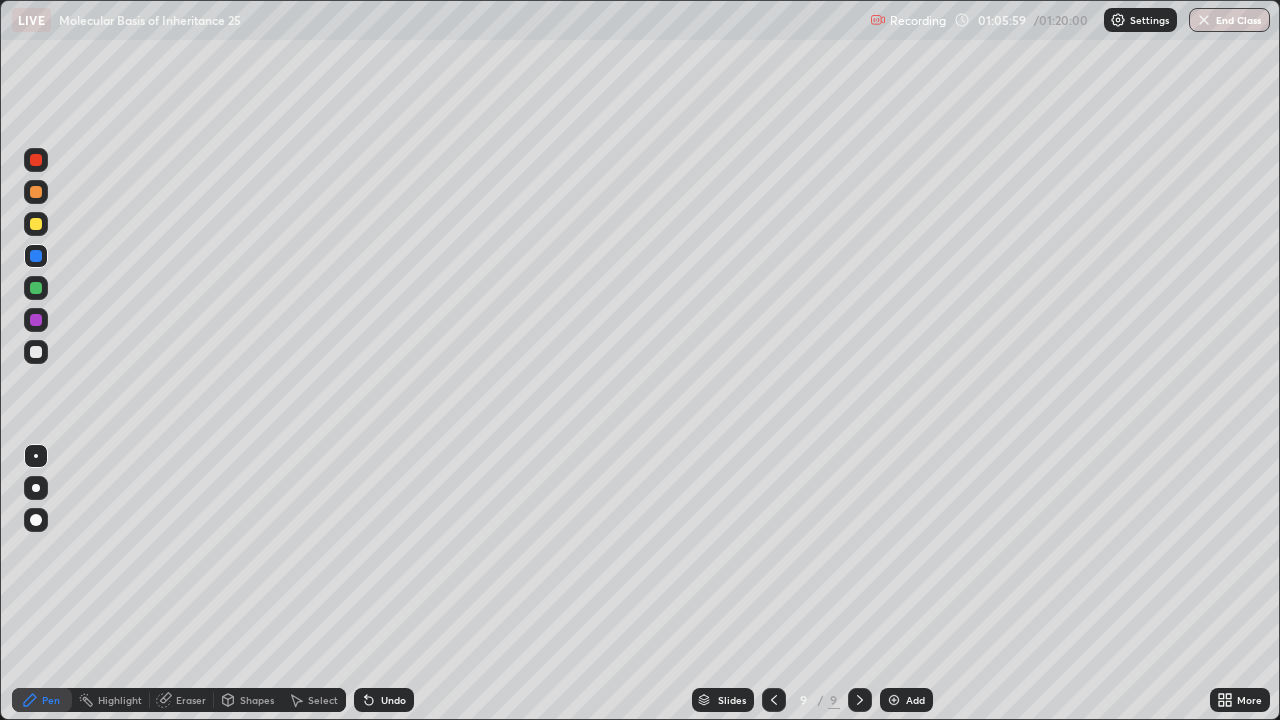 click on "Undo" at bounding box center [393, 700] 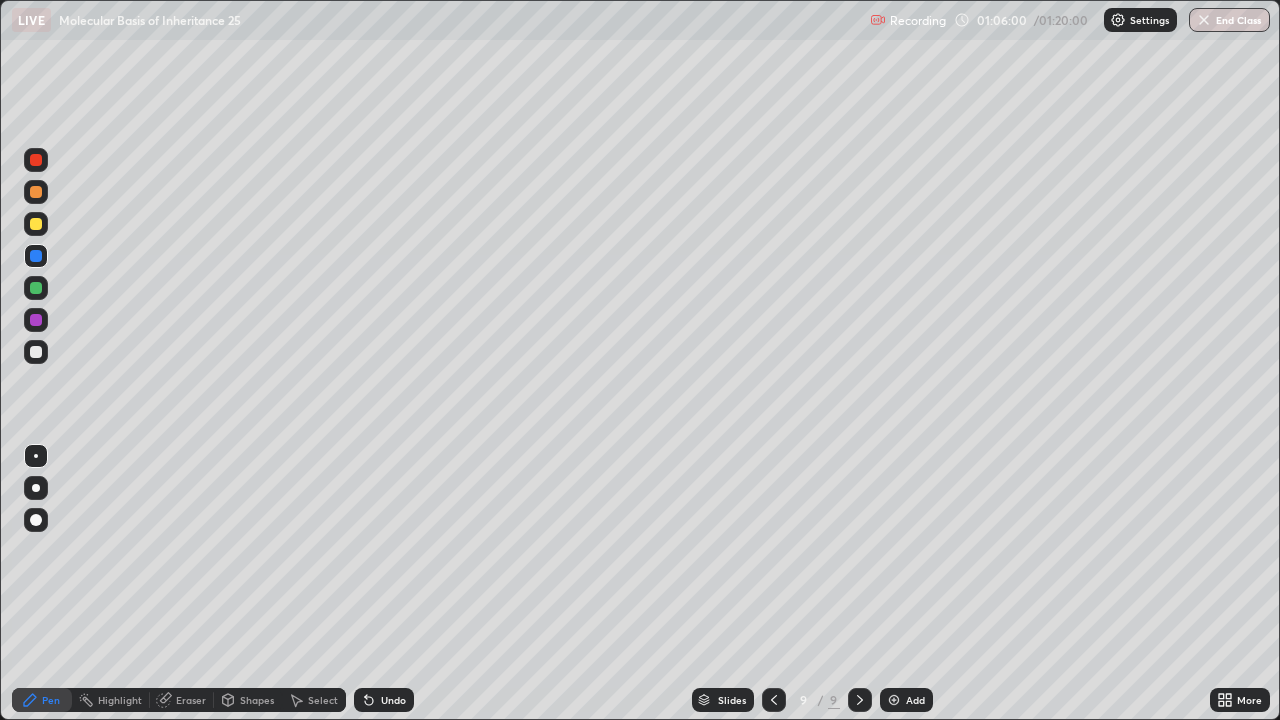 click on "Undo" at bounding box center [393, 700] 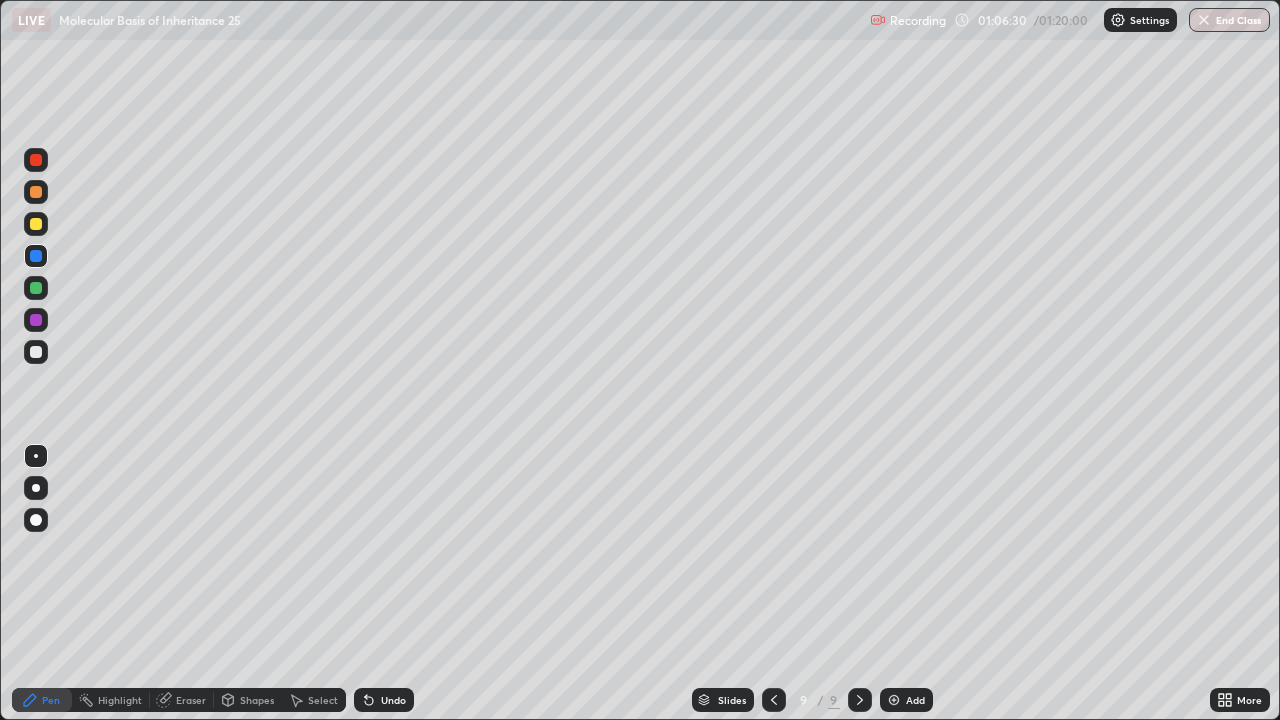 click on "Setting up your live class" at bounding box center (640, 360) 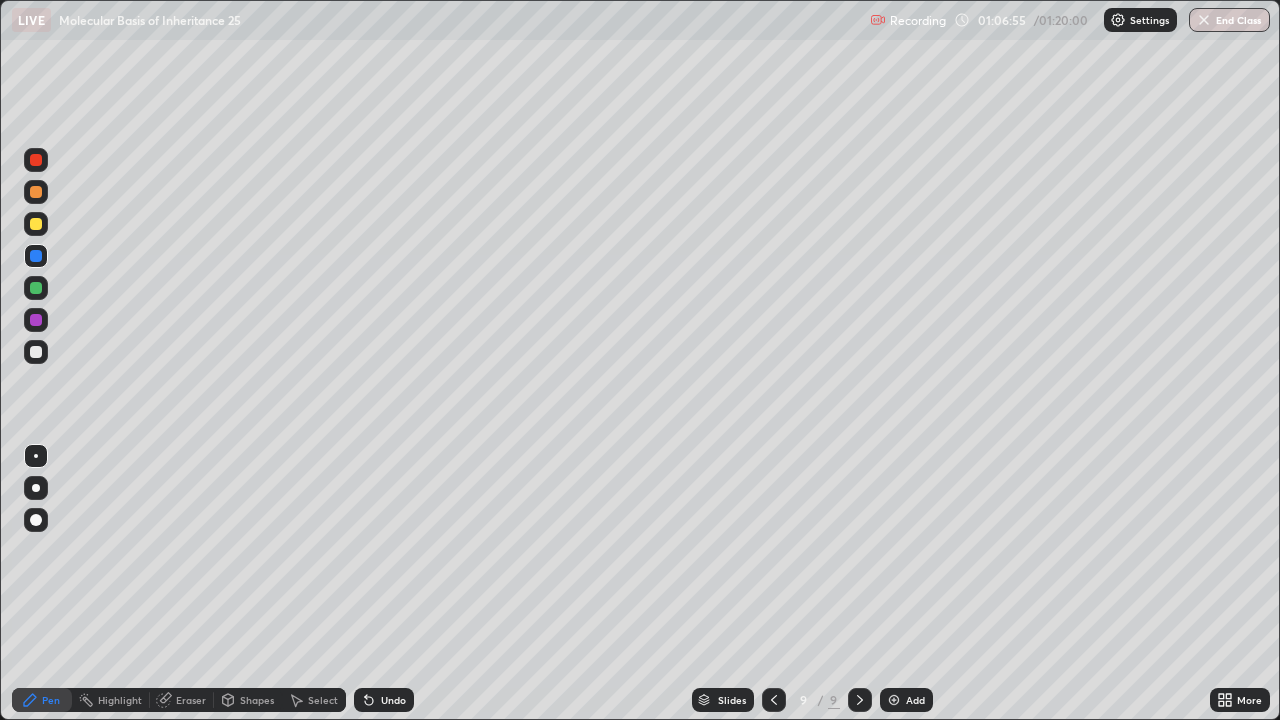 click on "Undo" at bounding box center (393, 700) 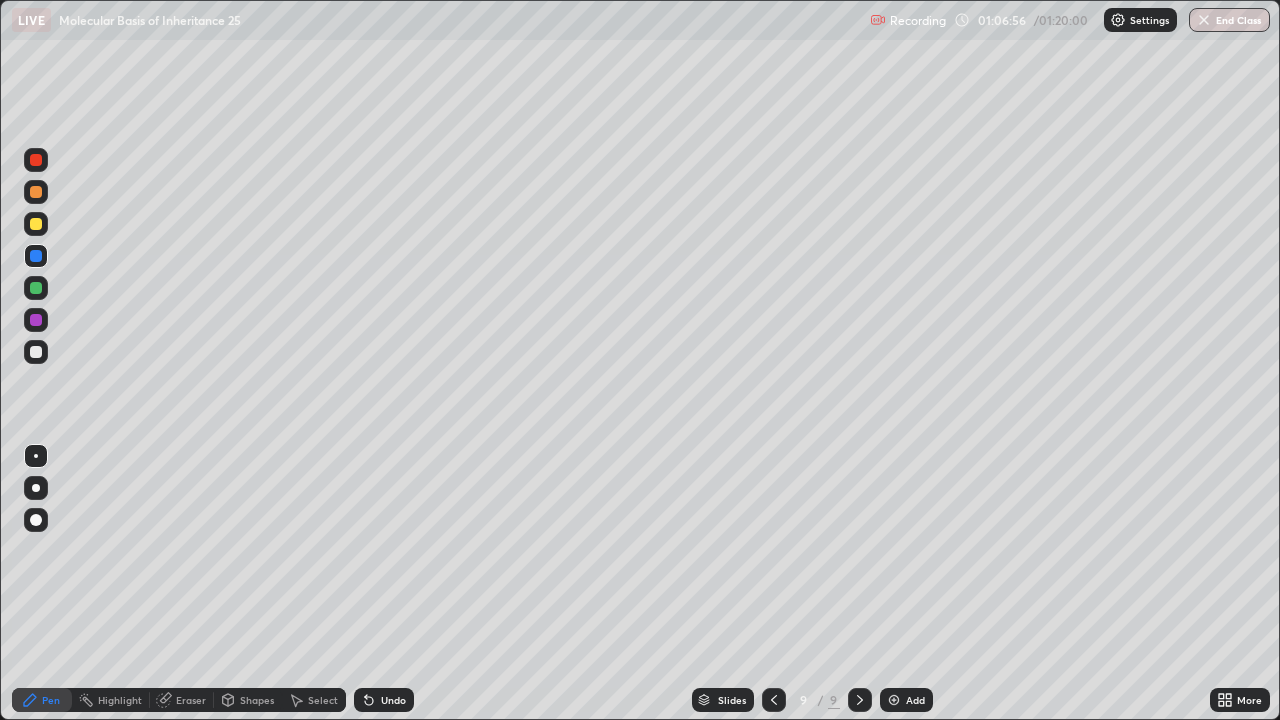 click on "Undo" at bounding box center [393, 700] 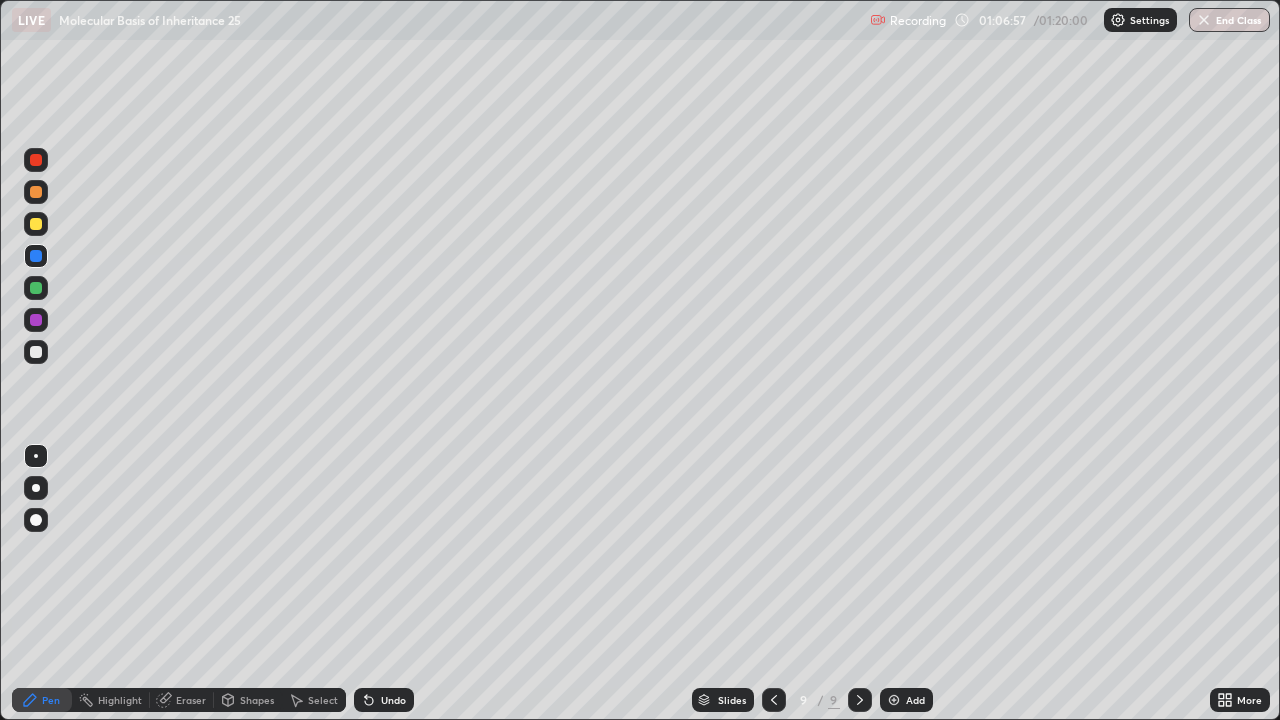 click on "Undo" at bounding box center (393, 700) 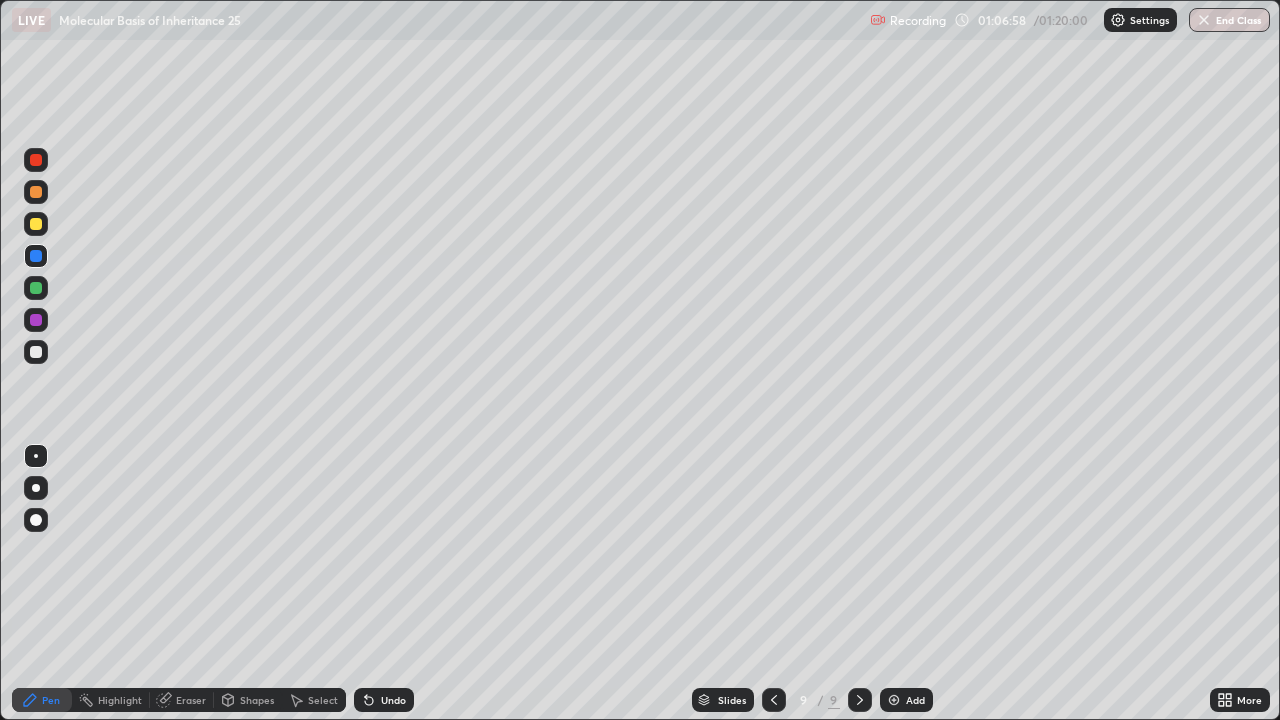 click on "Undo" at bounding box center [393, 700] 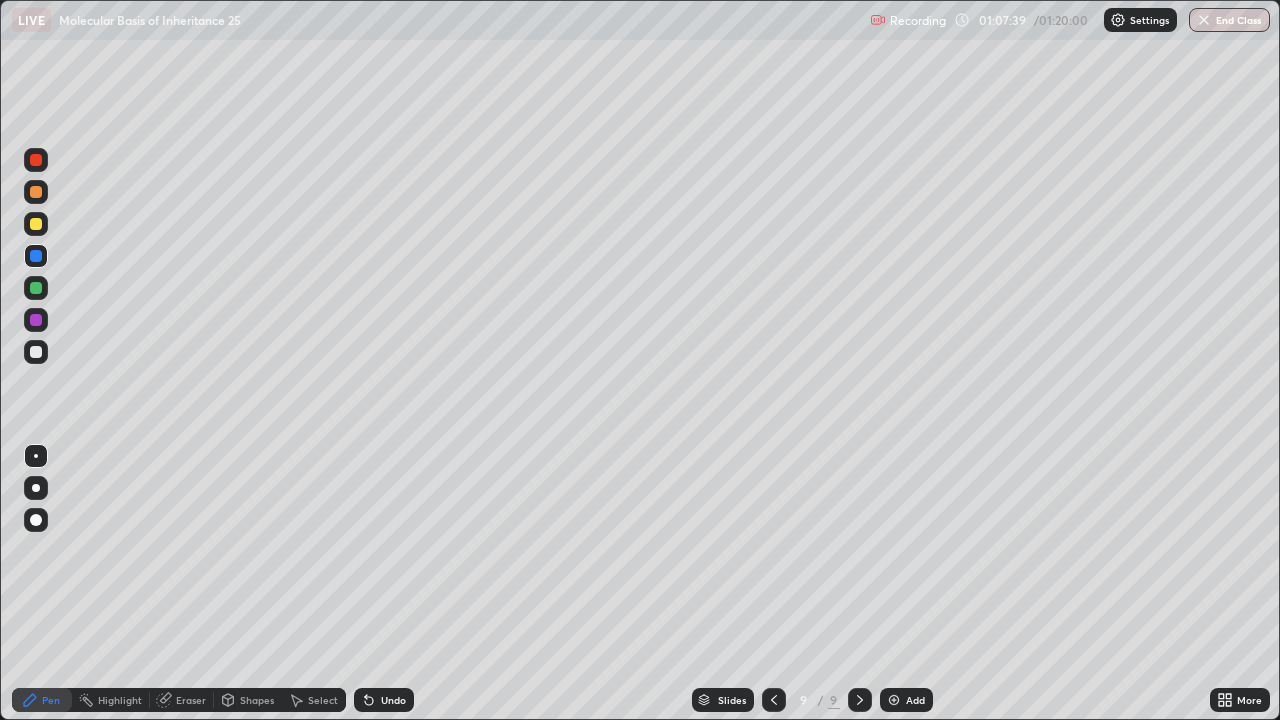 click on "Undo" at bounding box center (393, 700) 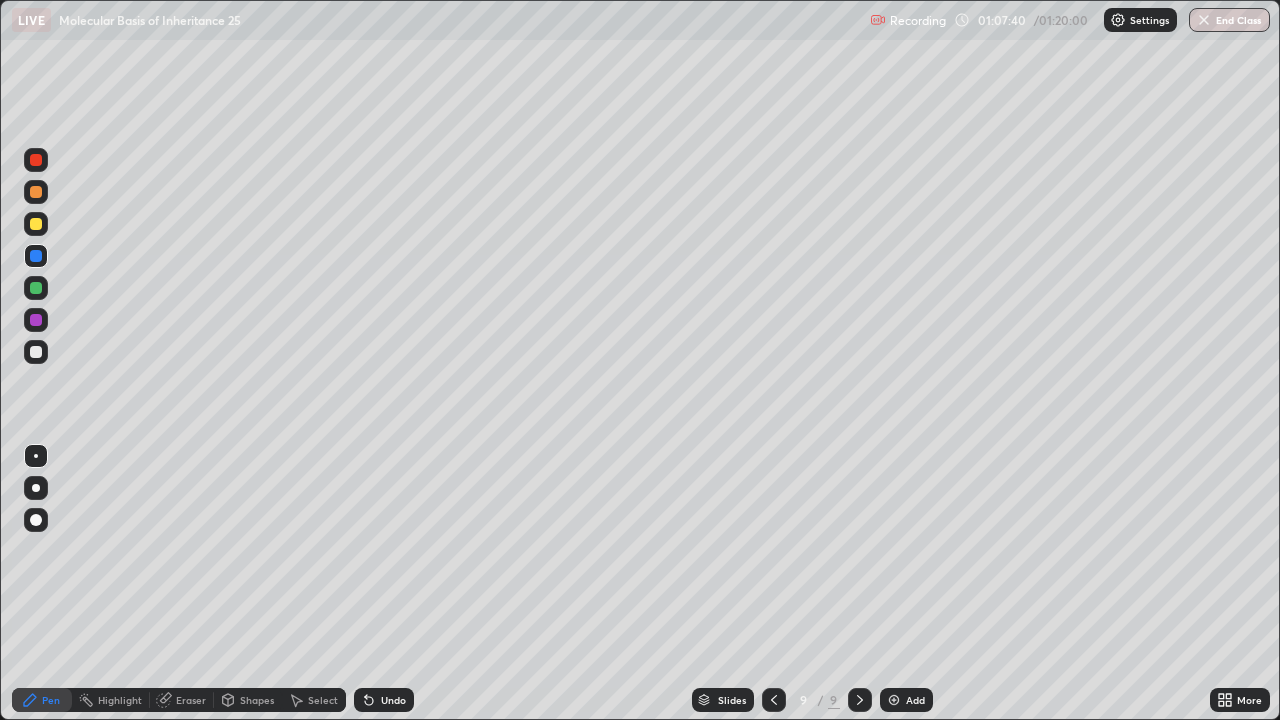click on "Undo" at bounding box center (384, 700) 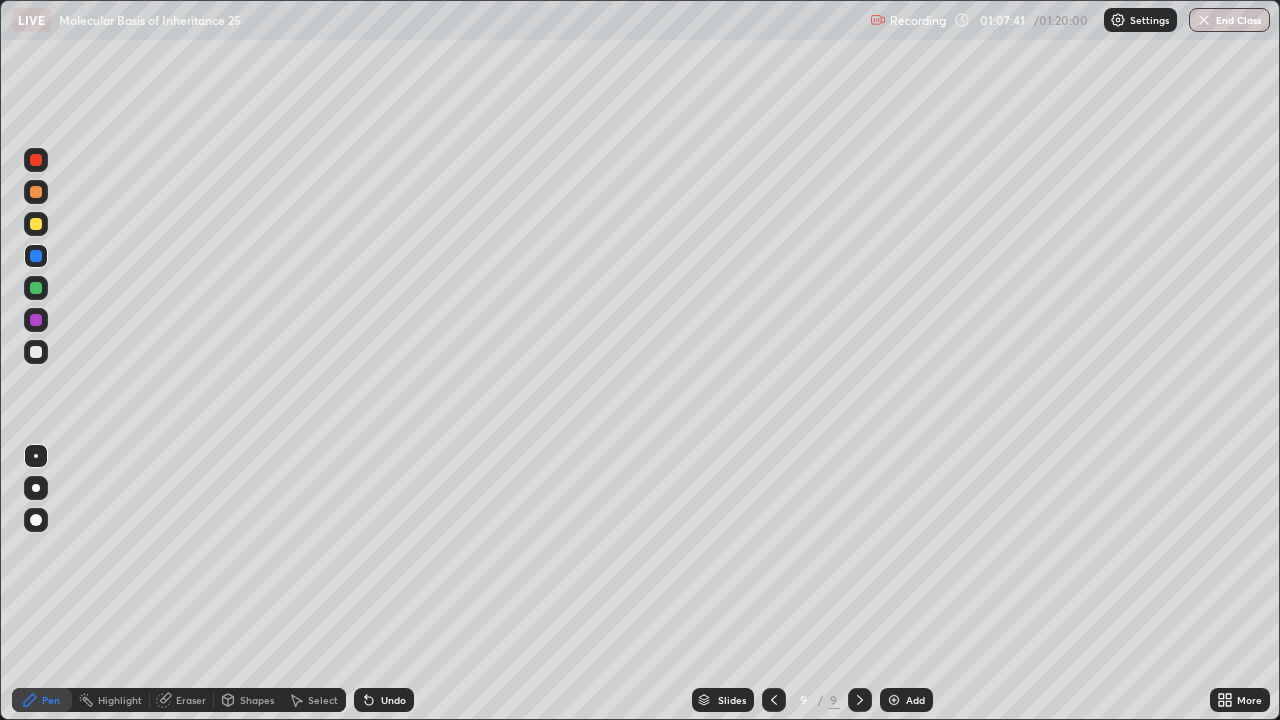 click on "Undo" at bounding box center (384, 700) 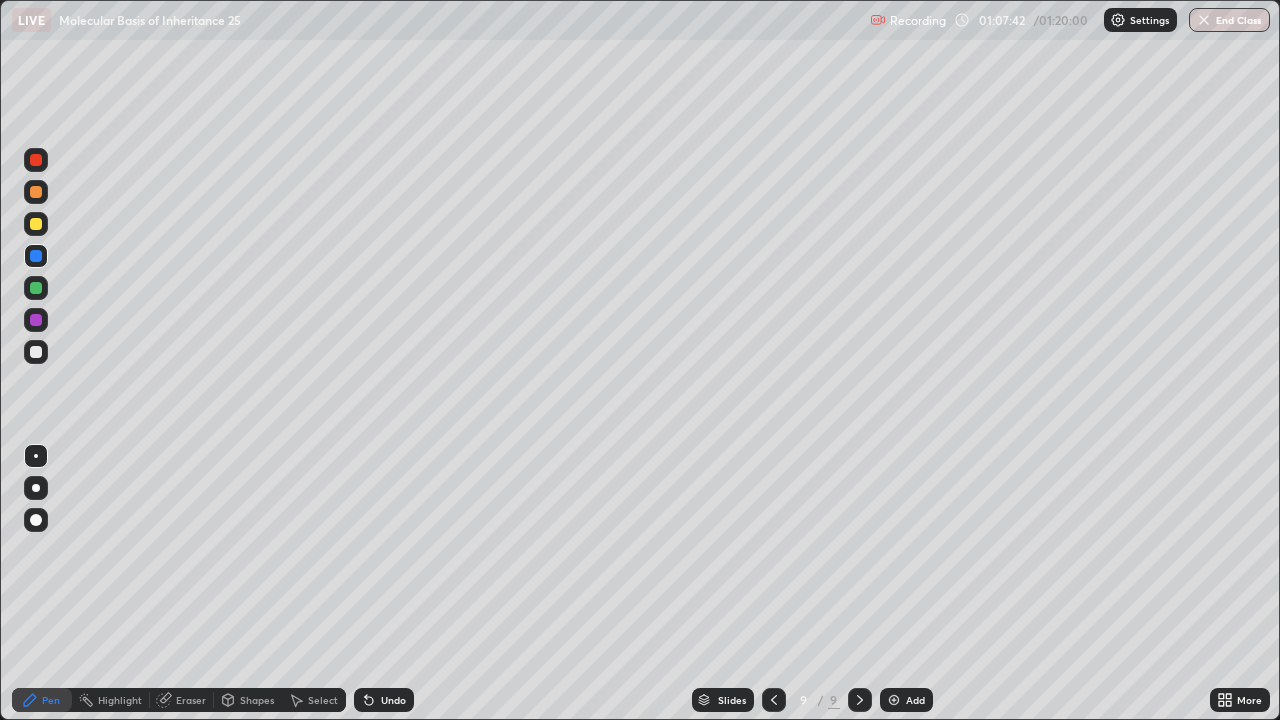click on "Undo" at bounding box center (384, 700) 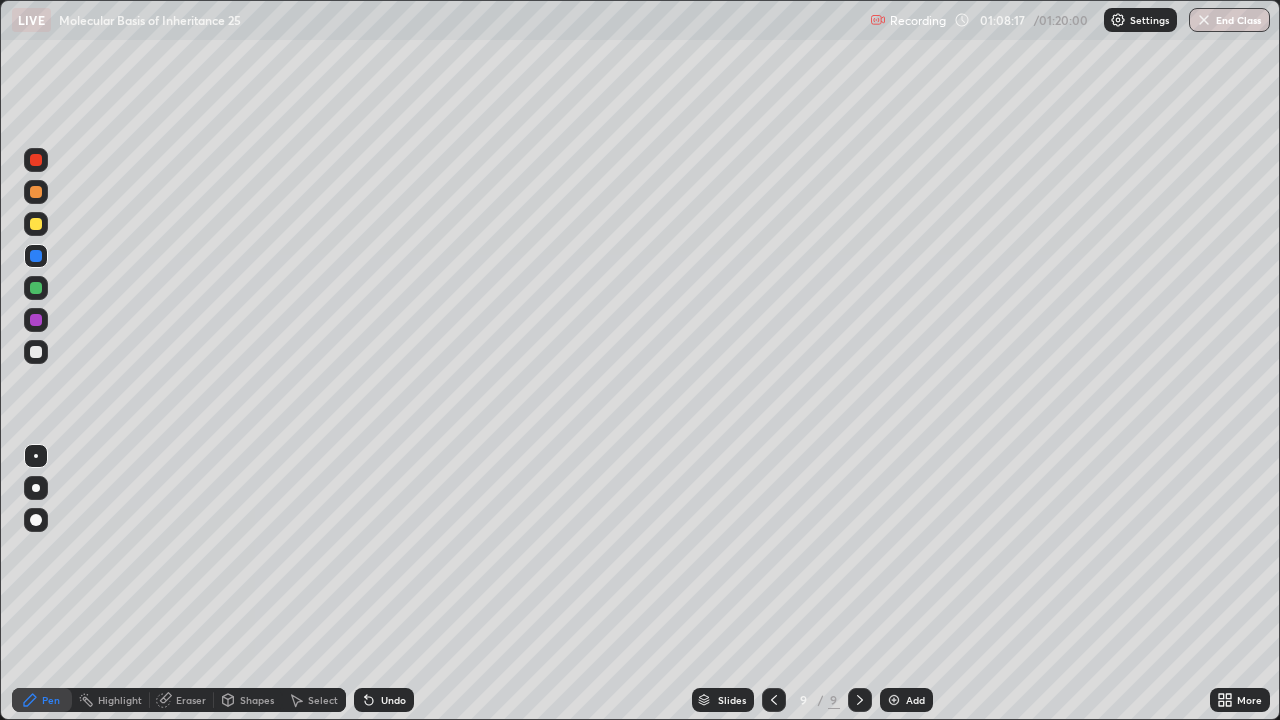click on "Eraser" at bounding box center (191, 700) 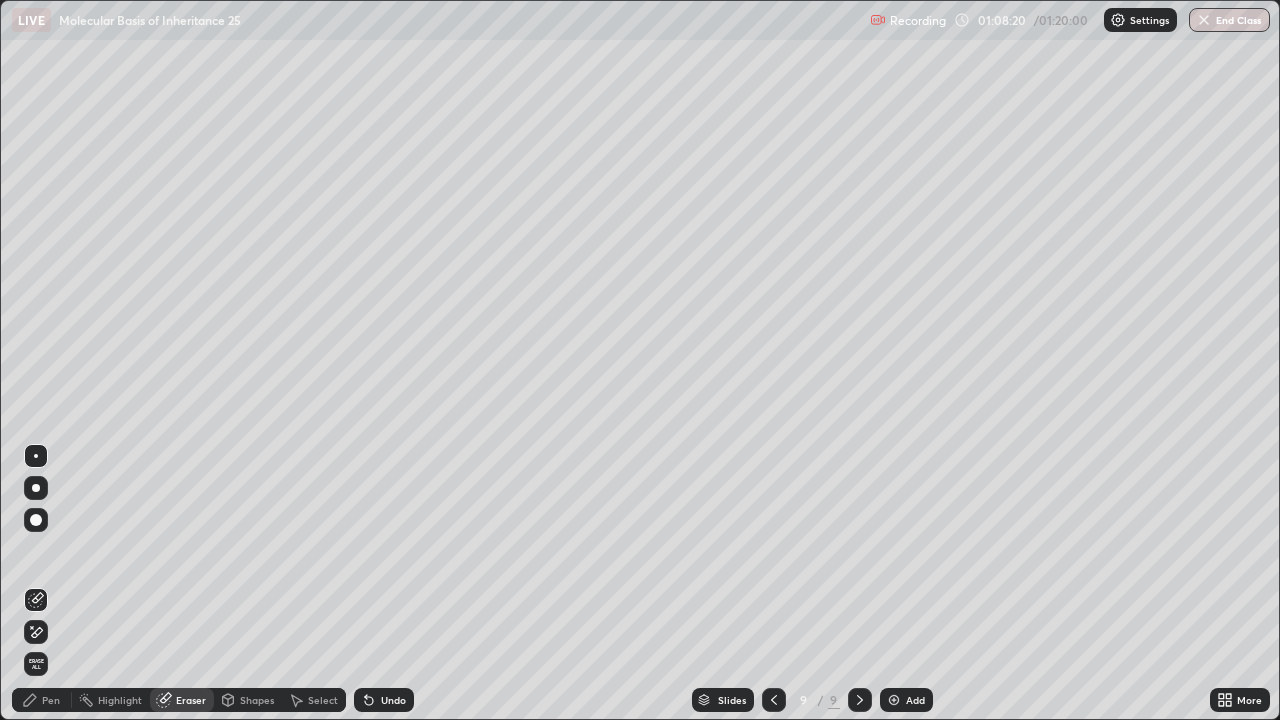 click on "Pen" at bounding box center [51, 700] 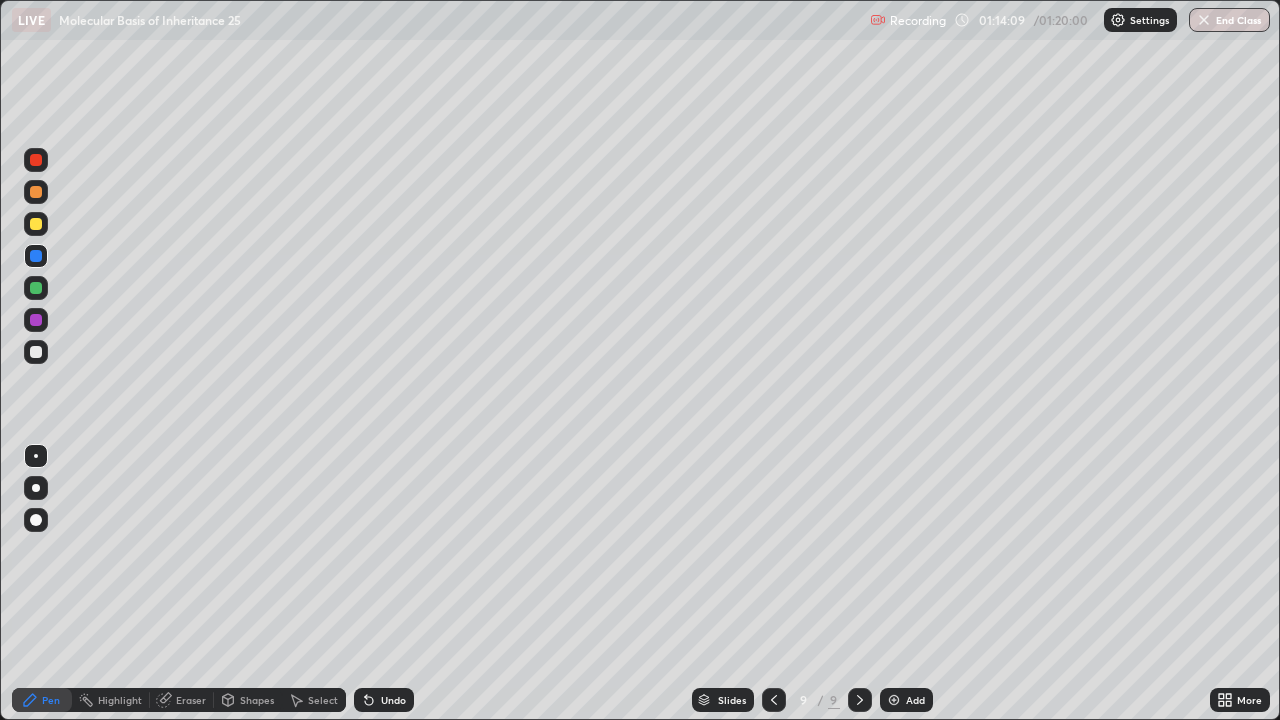 click on "Add" at bounding box center (906, 700) 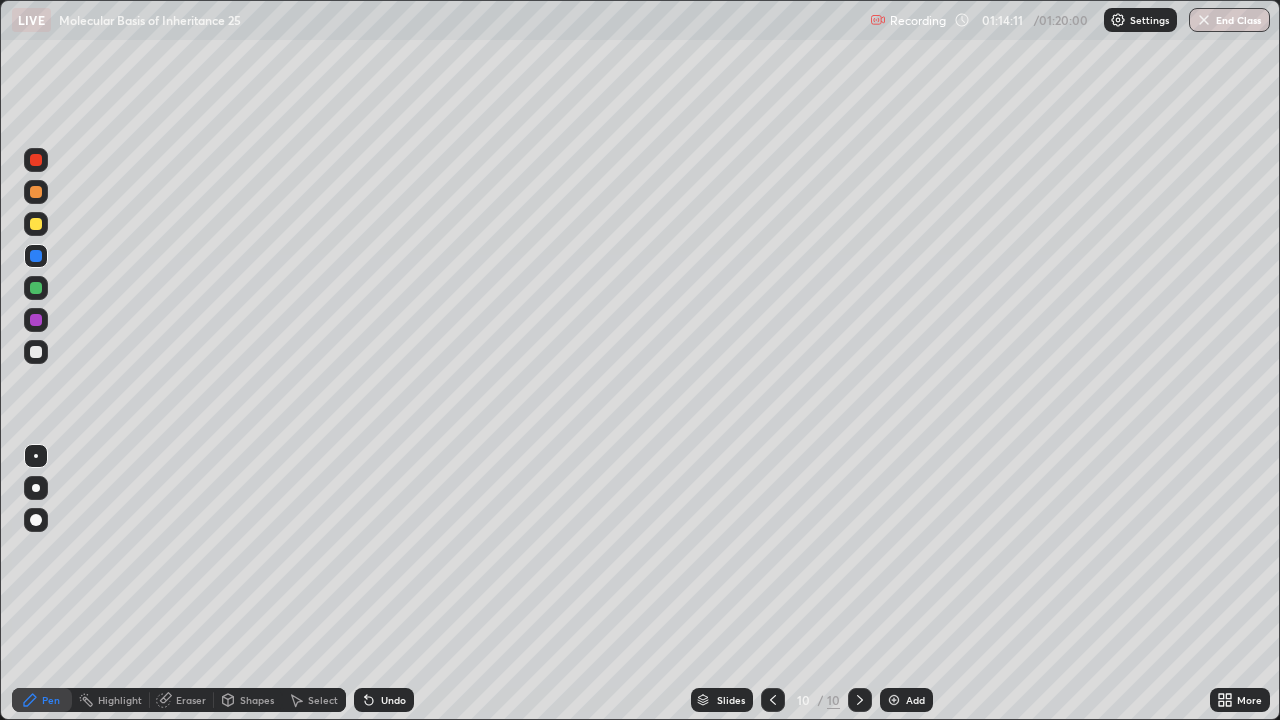 click at bounding box center (36, 192) 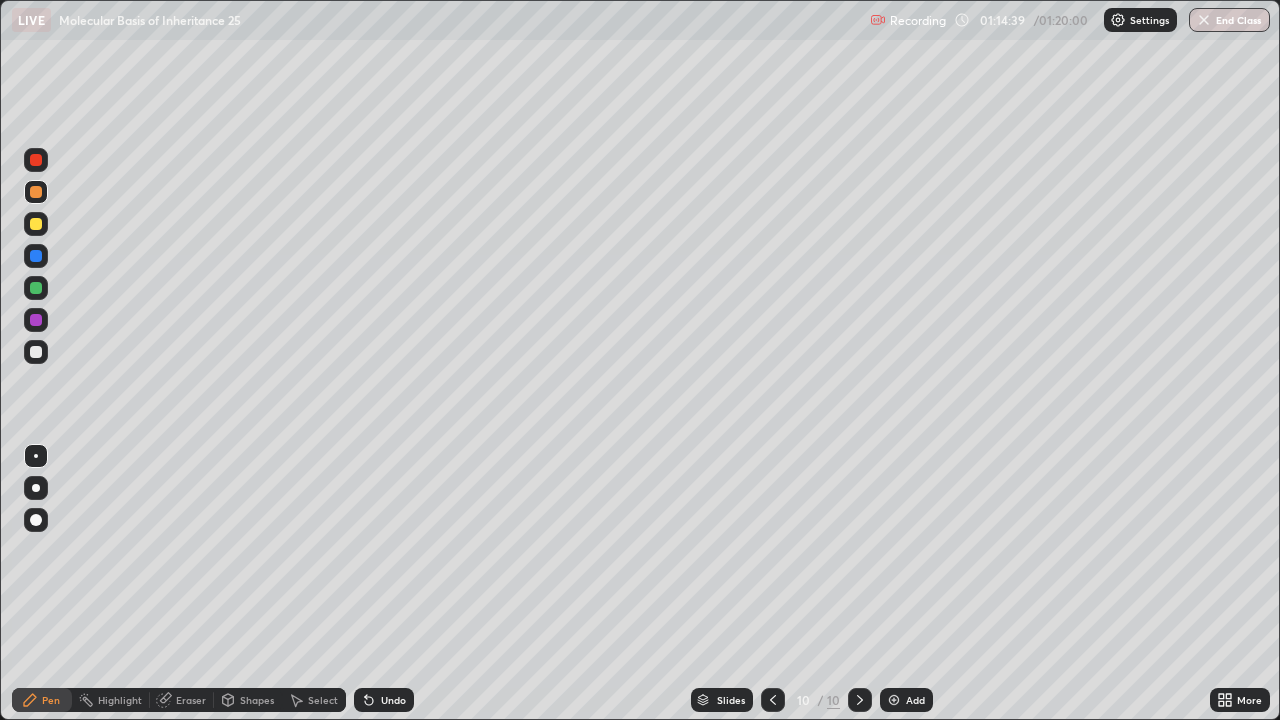 click at bounding box center (36, 288) 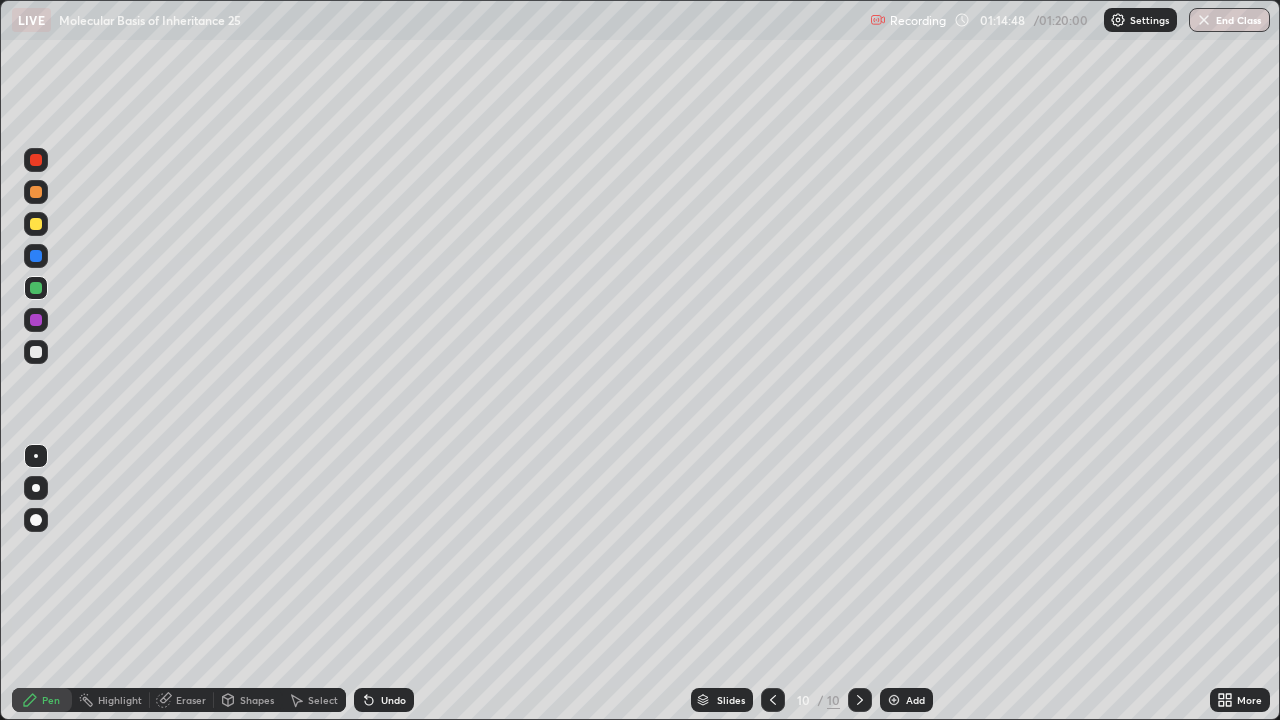 click on "Undo" at bounding box center (384, 700) 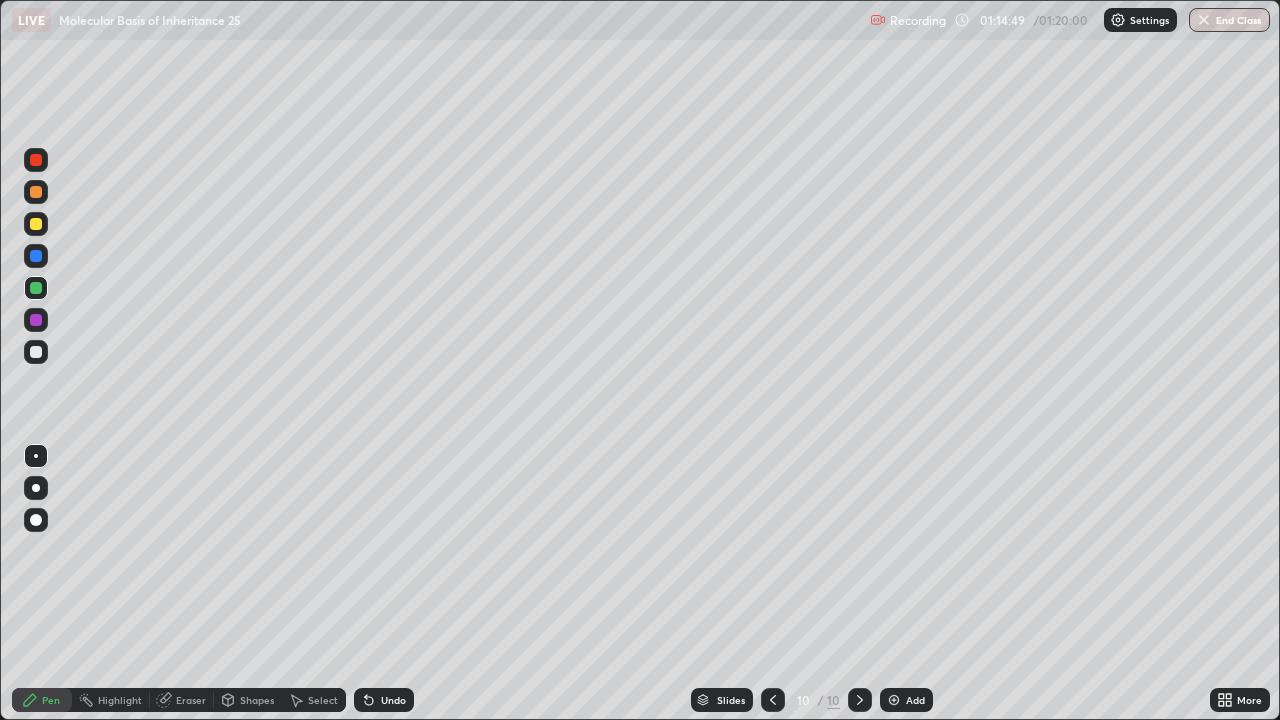 click on "Undo" at bounding box center (393, 700) 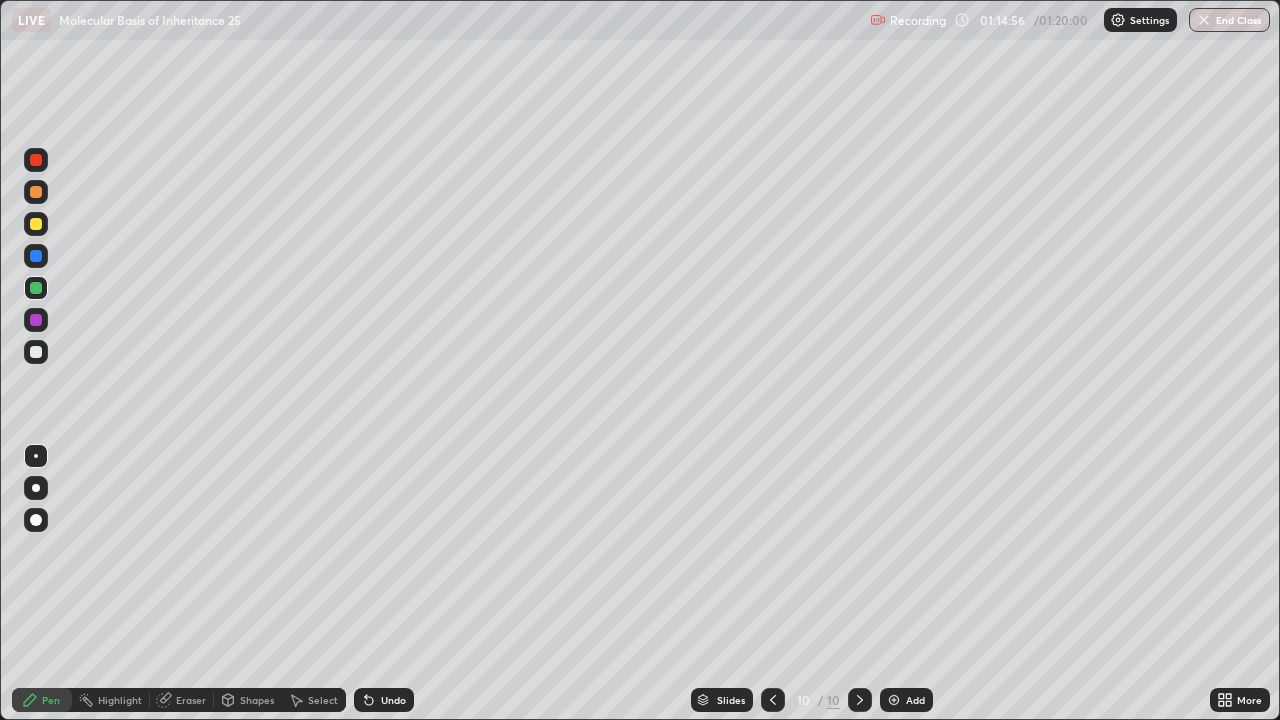 click at bounding box center (36, 320) 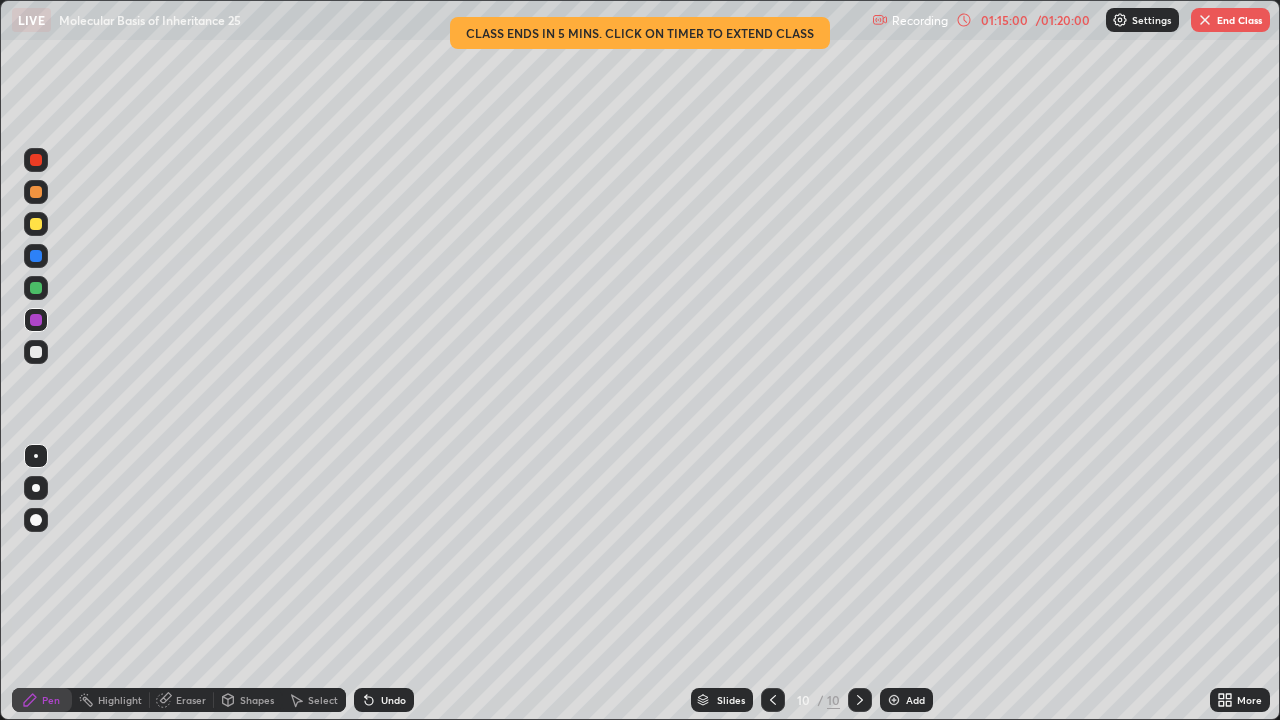 click on "Pen" at bounding box center [42, 700] 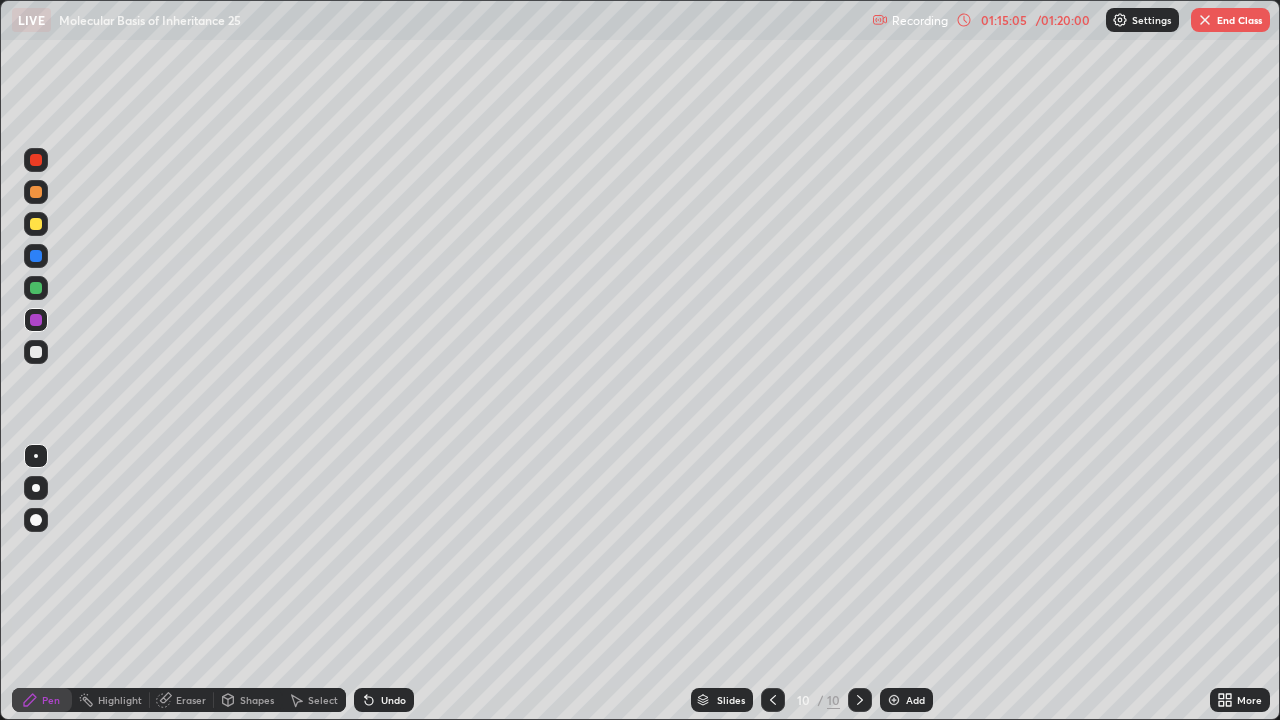 click at bounding box center (36, 288) 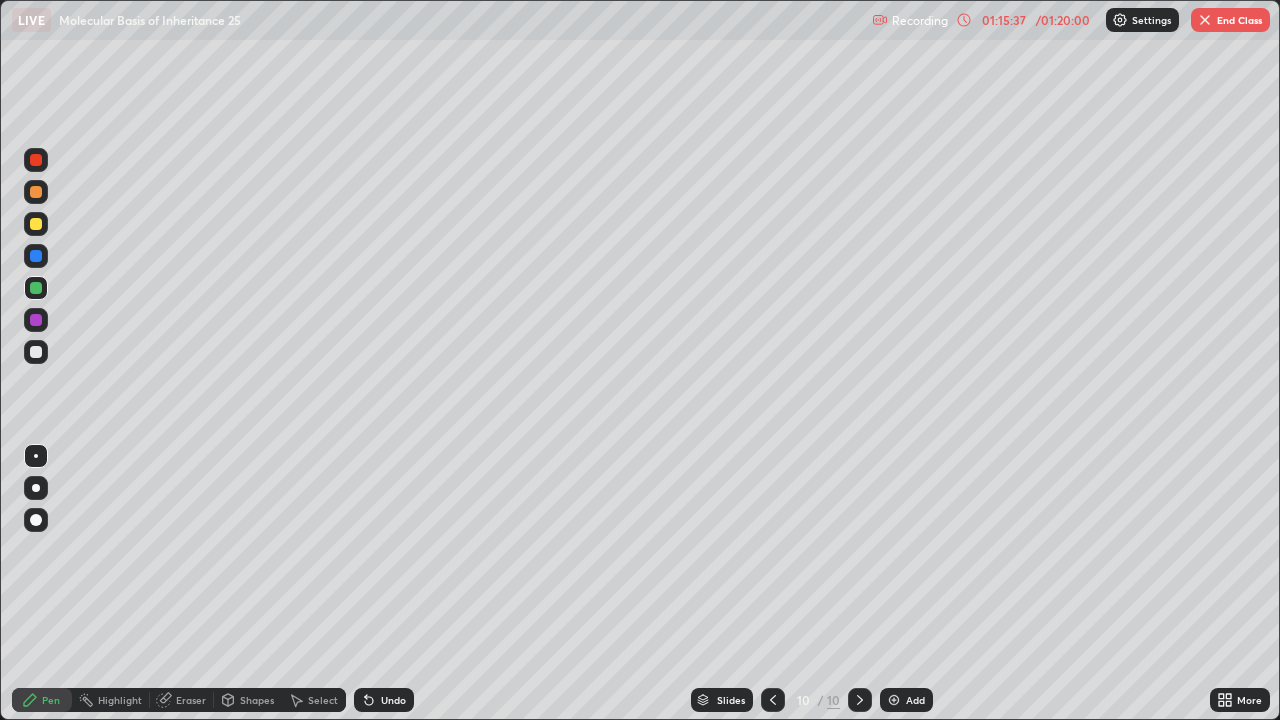 click on "Undo" at bounding box center (393, 700) 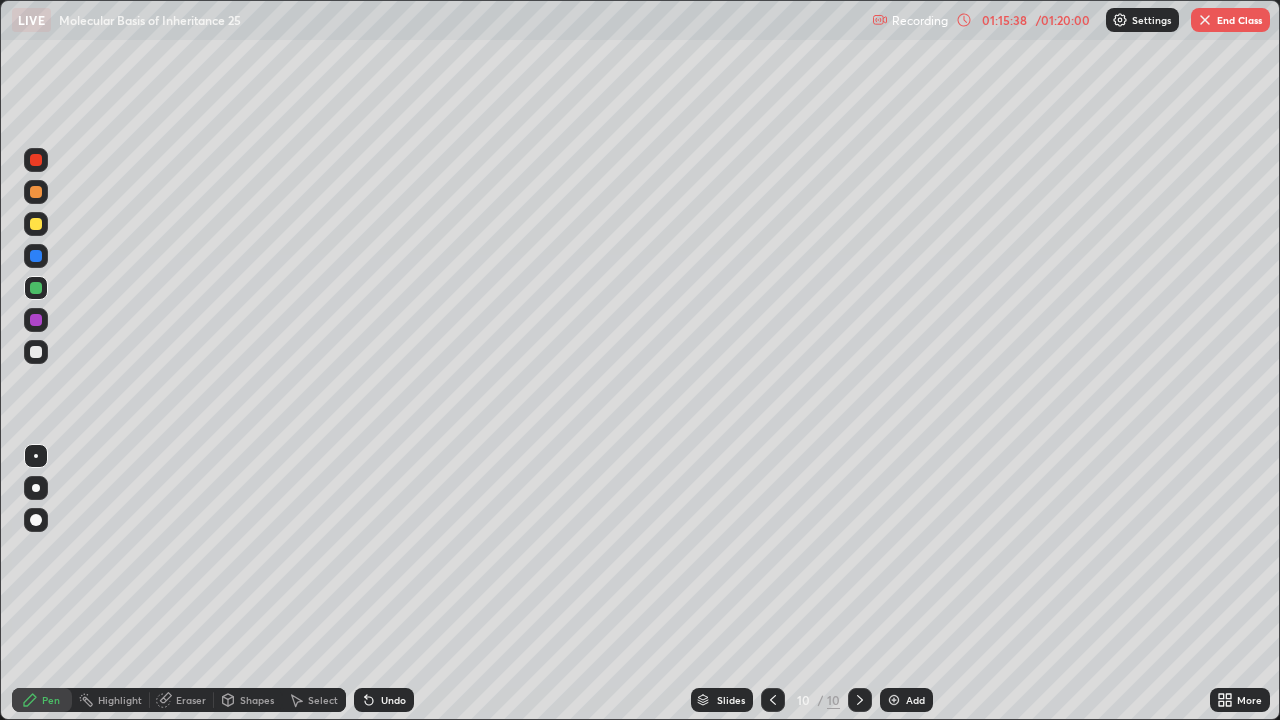 click on "Undo" at bounding box center [393, 700] 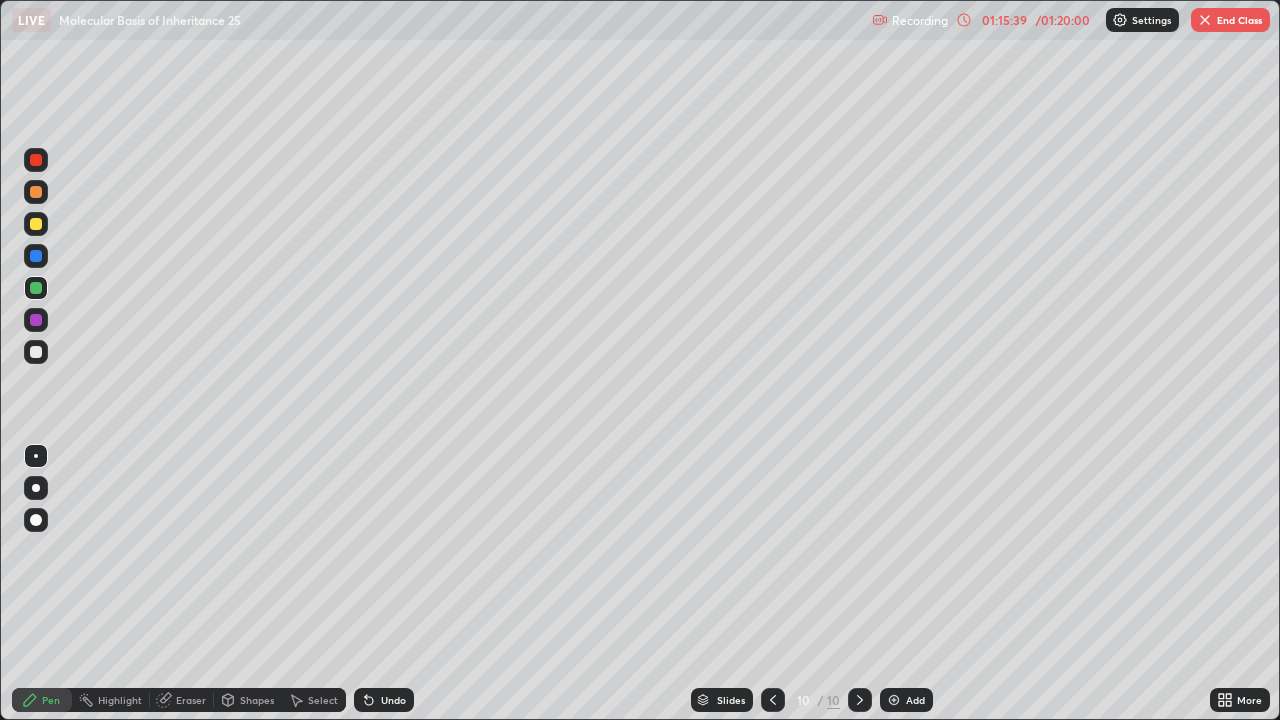 click on "Undo" at bounding box center (384, 700) 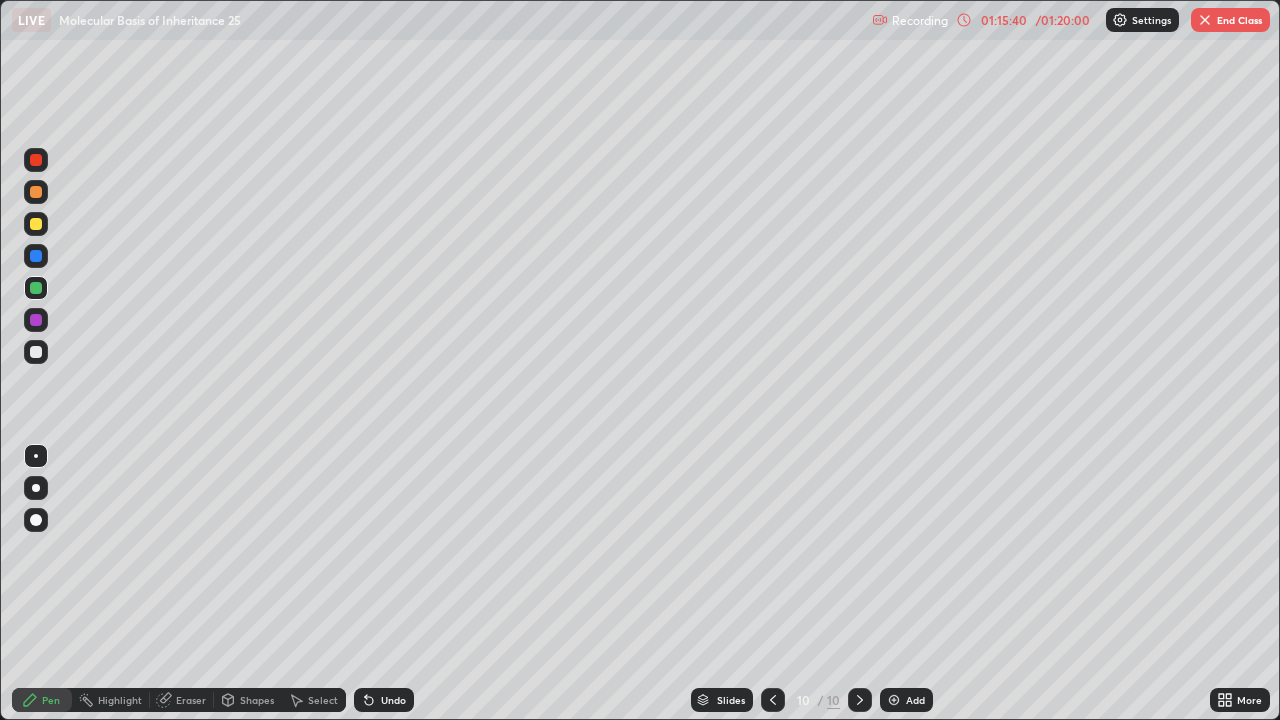 click on "Undo" at bounding box center [384, 700] 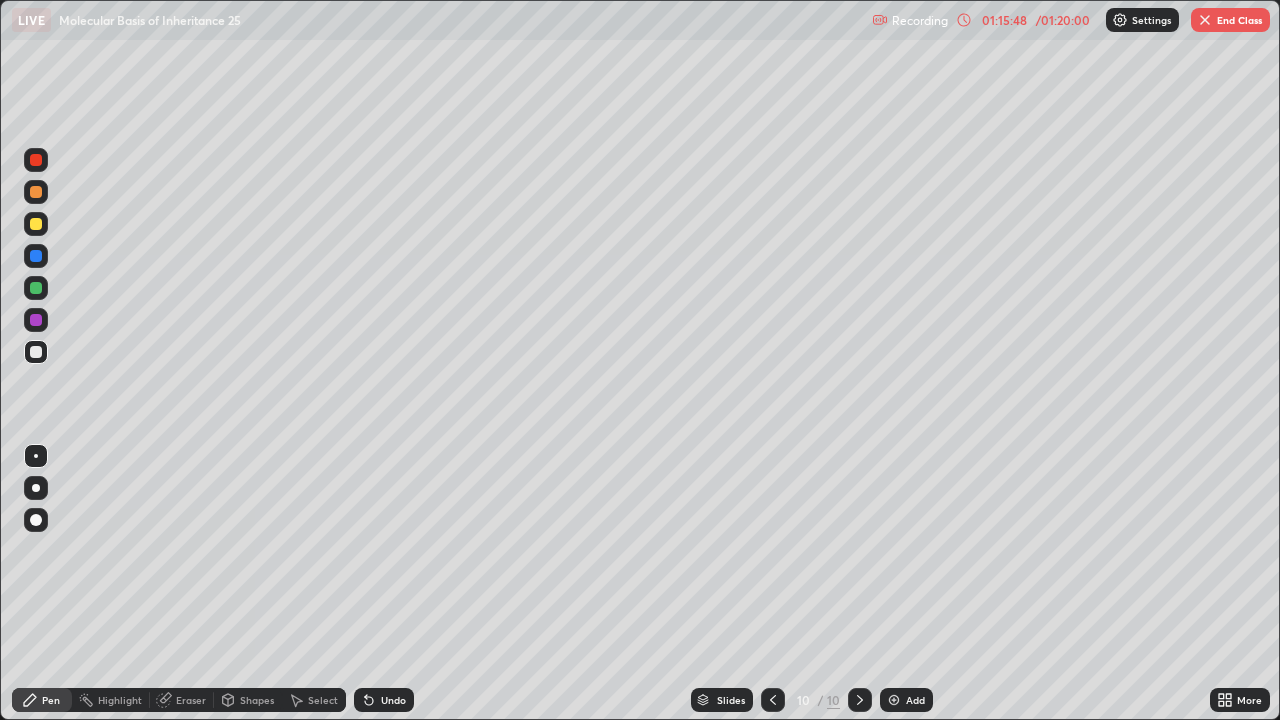 click at bounding box center (36, 288) 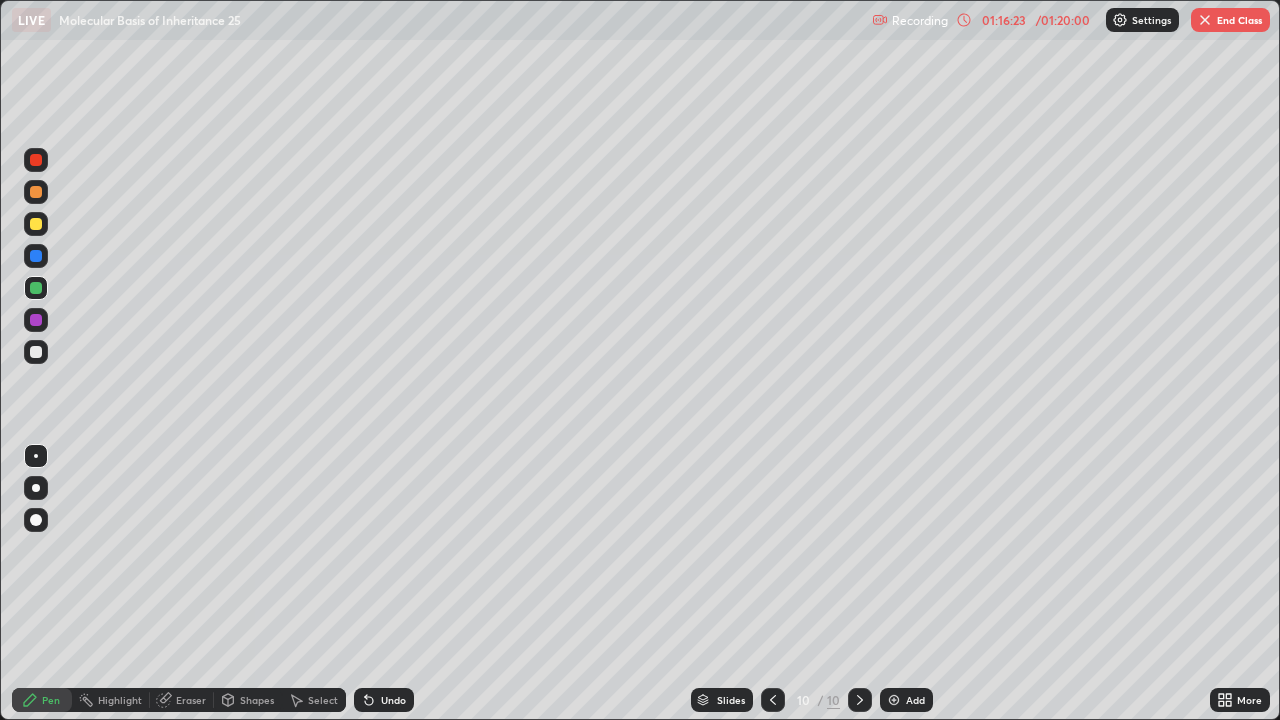 click at bounding box center (36, 192) 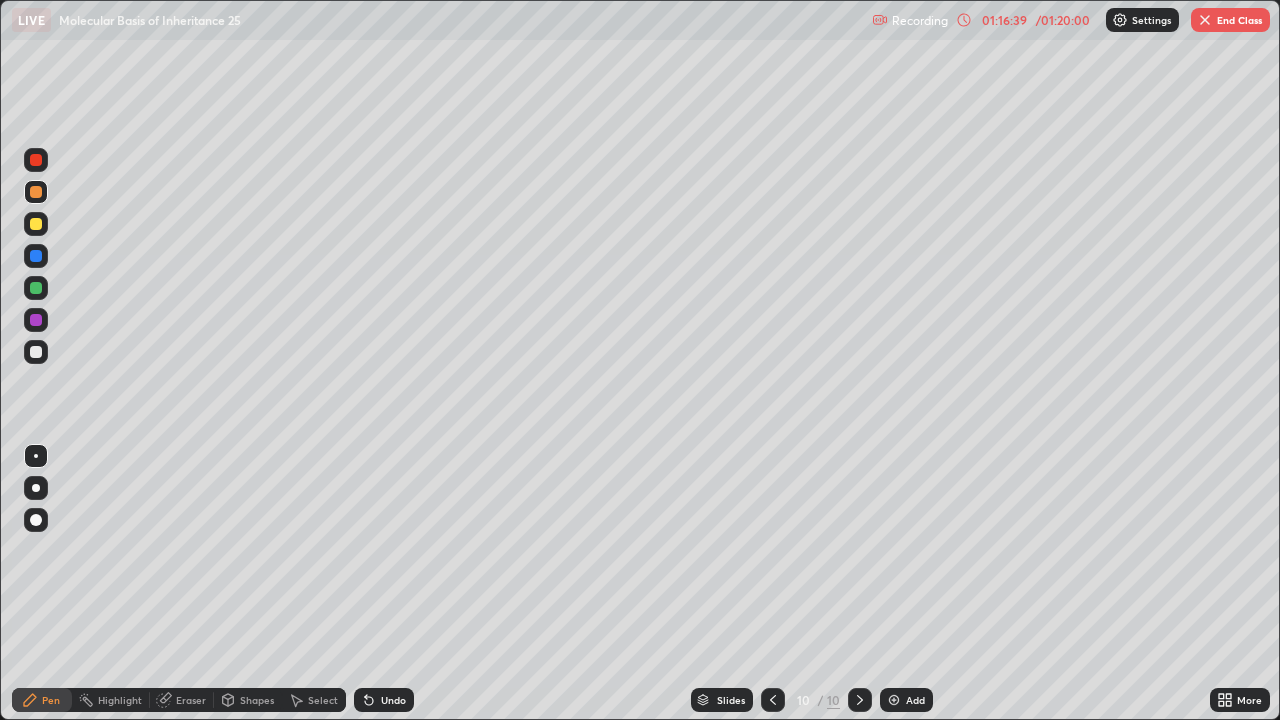 click at bounding box center [36, 288] 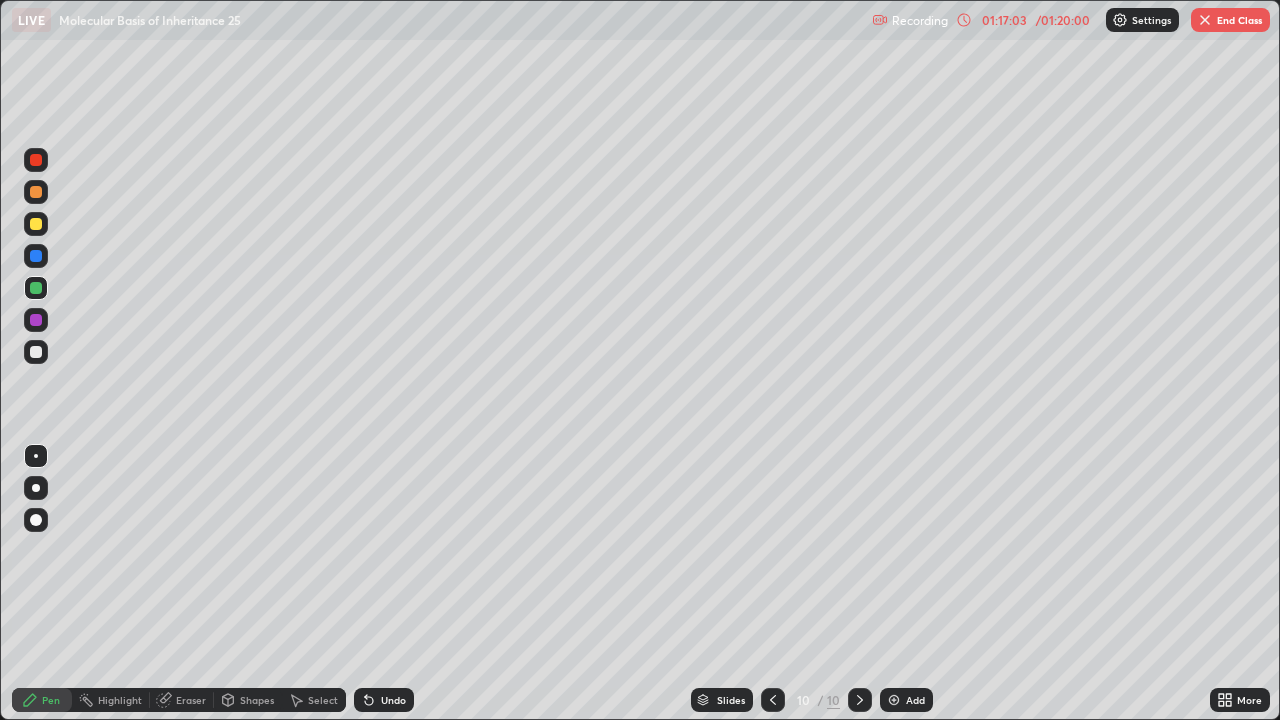 click on "Eraser" at bounding box center (191, 700) 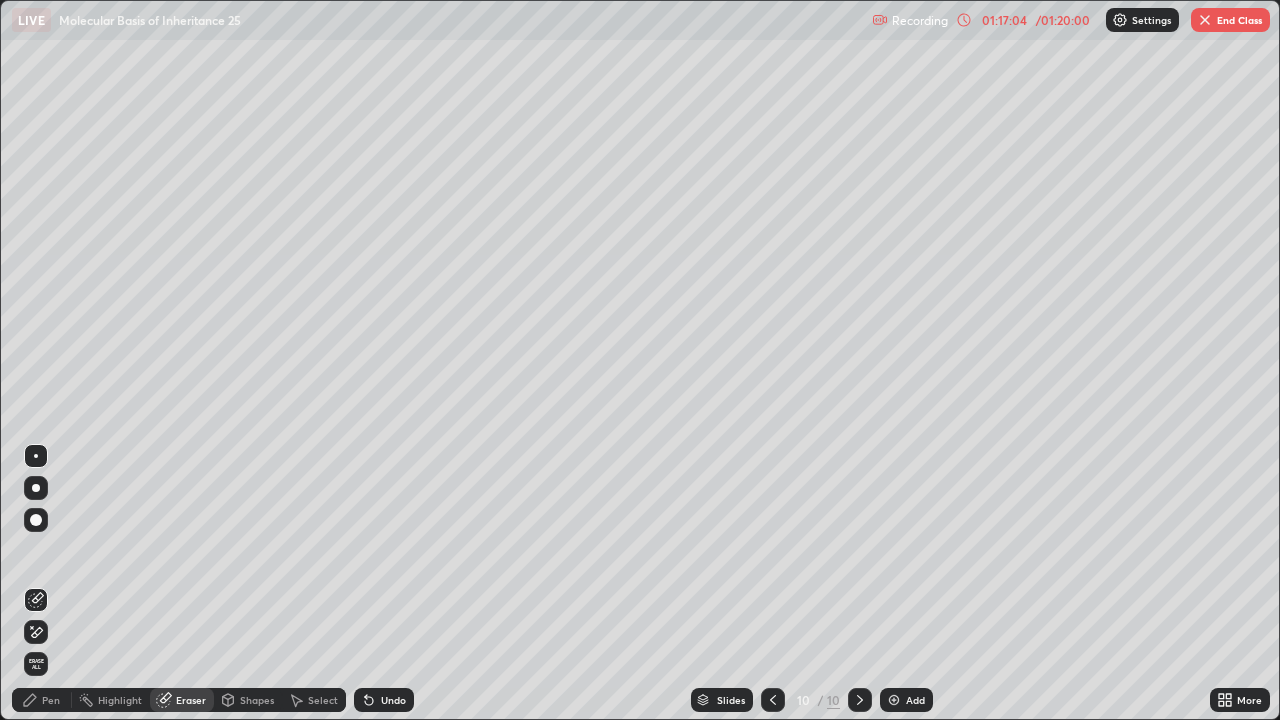 click on "Eraser" at bounding box center (182, 700) 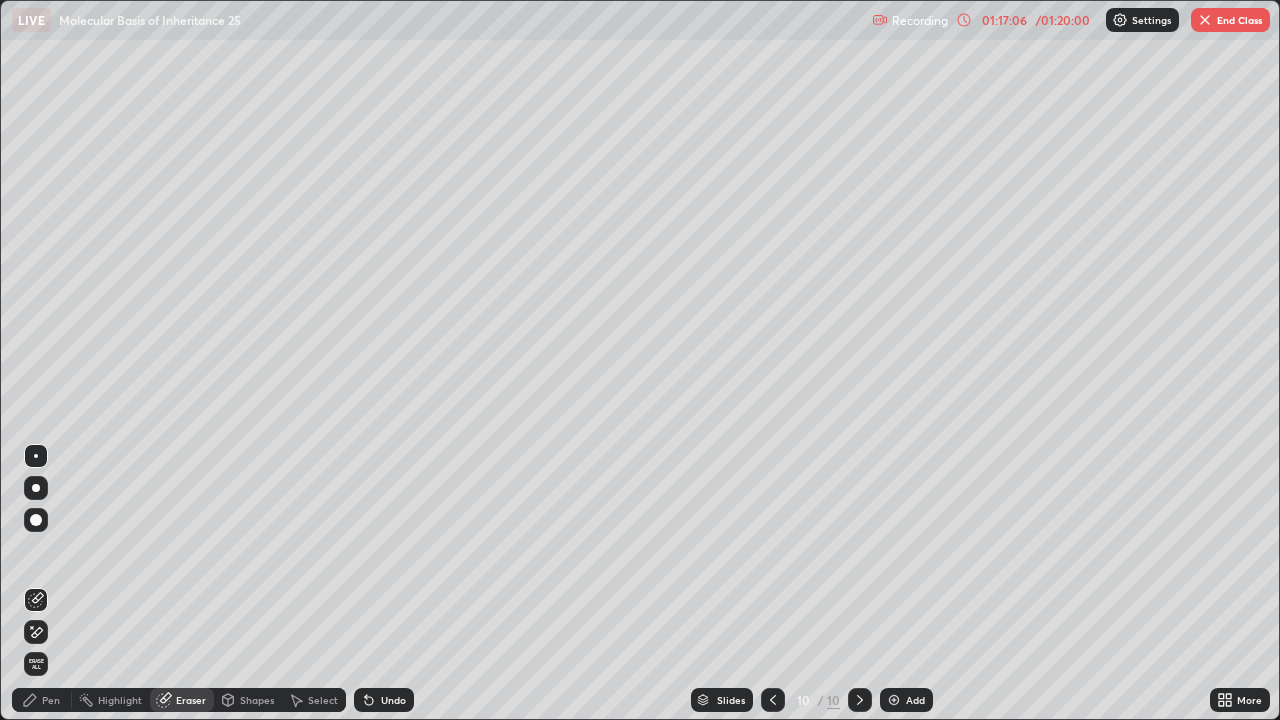 click on "Pen" at bounding box center (51, 700) 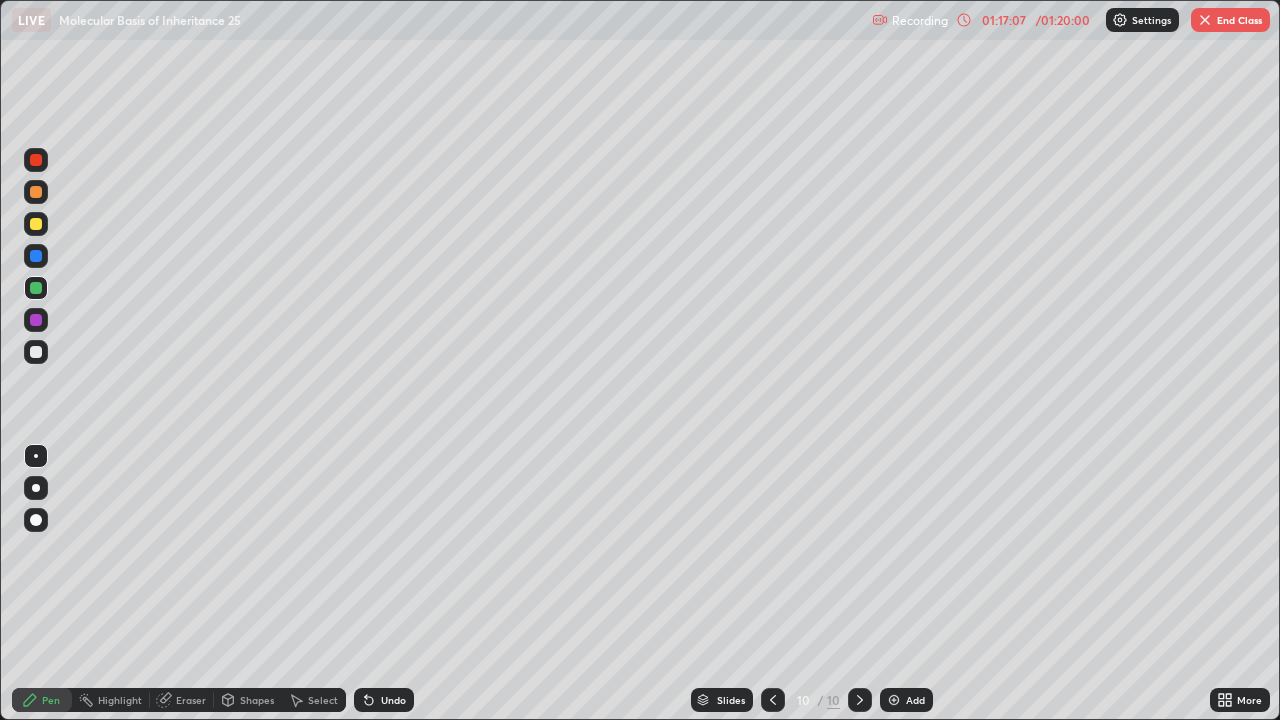 click at bounding box center (36, 320) 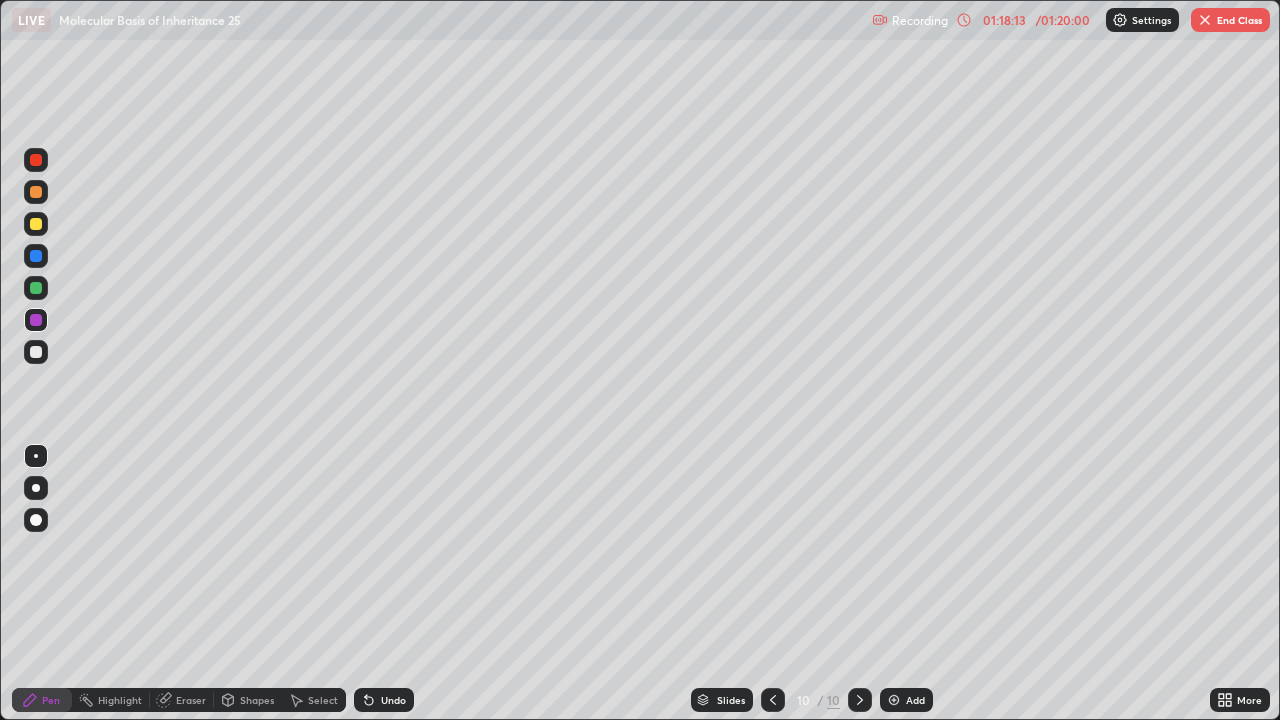 click on "Add" at bounding box center (906, 700) 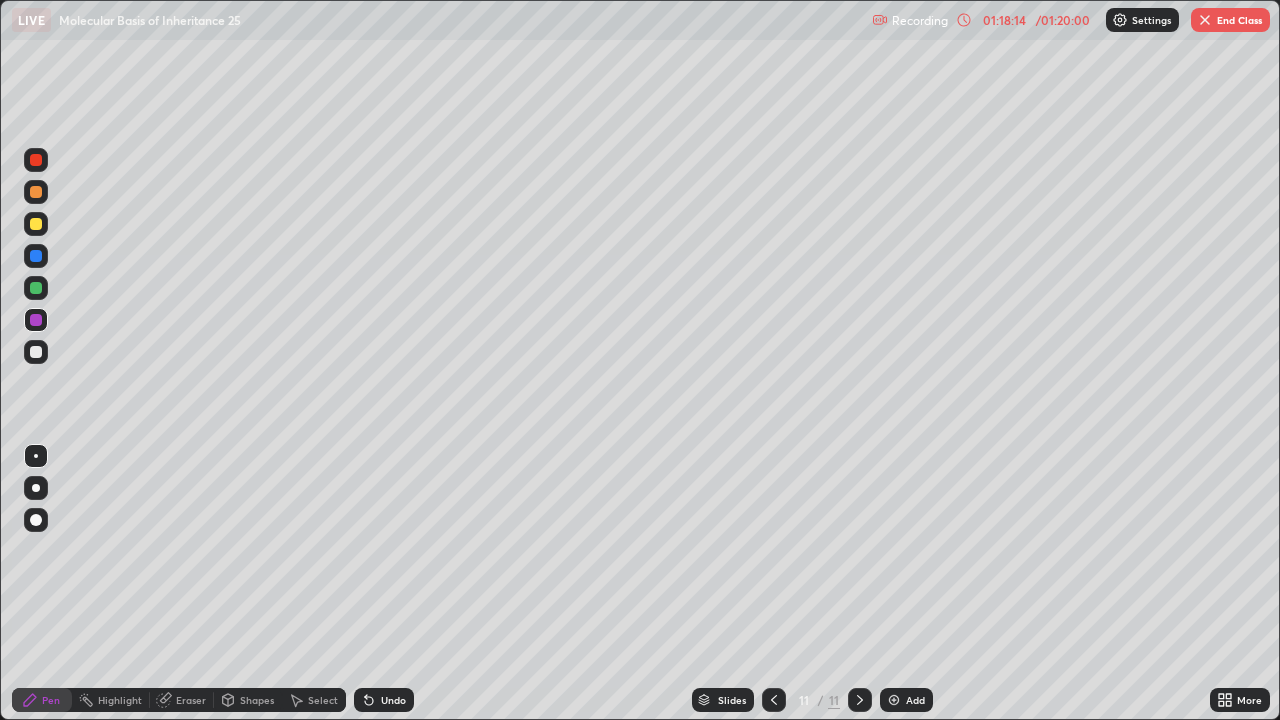 click at bounding box center (36, 224) 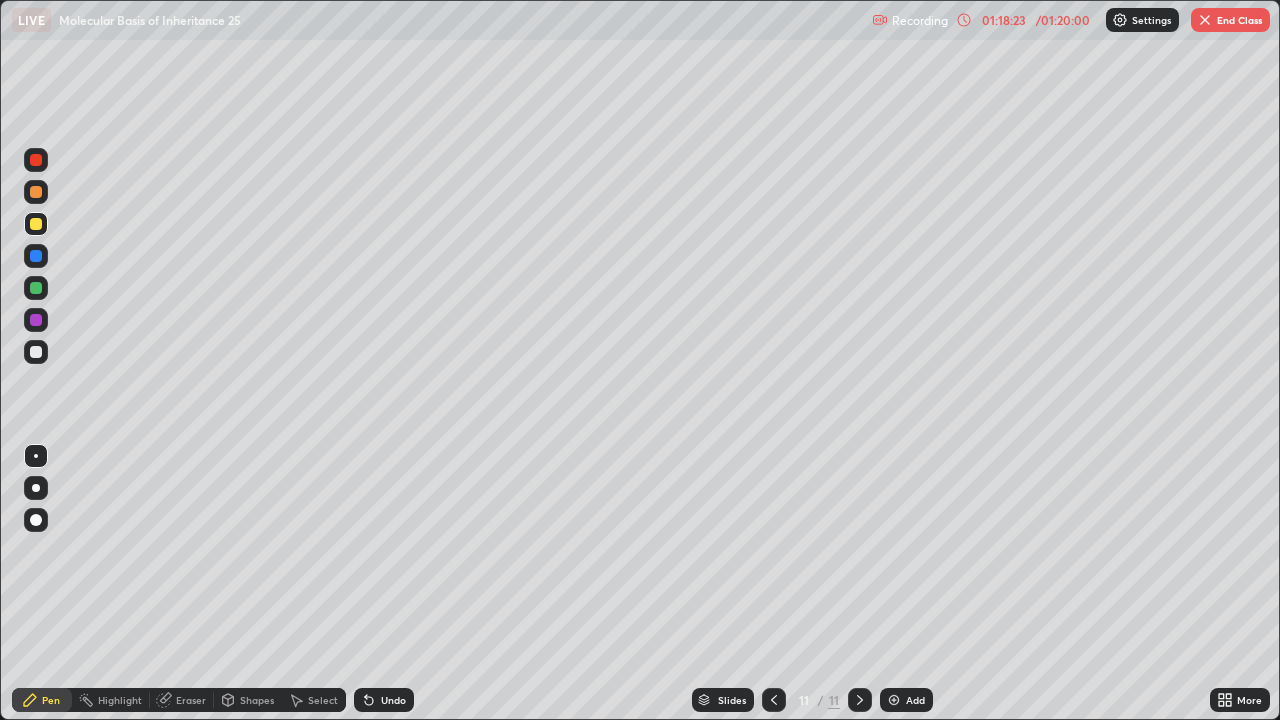 click on "Undo" at bounding box center (384, 700) 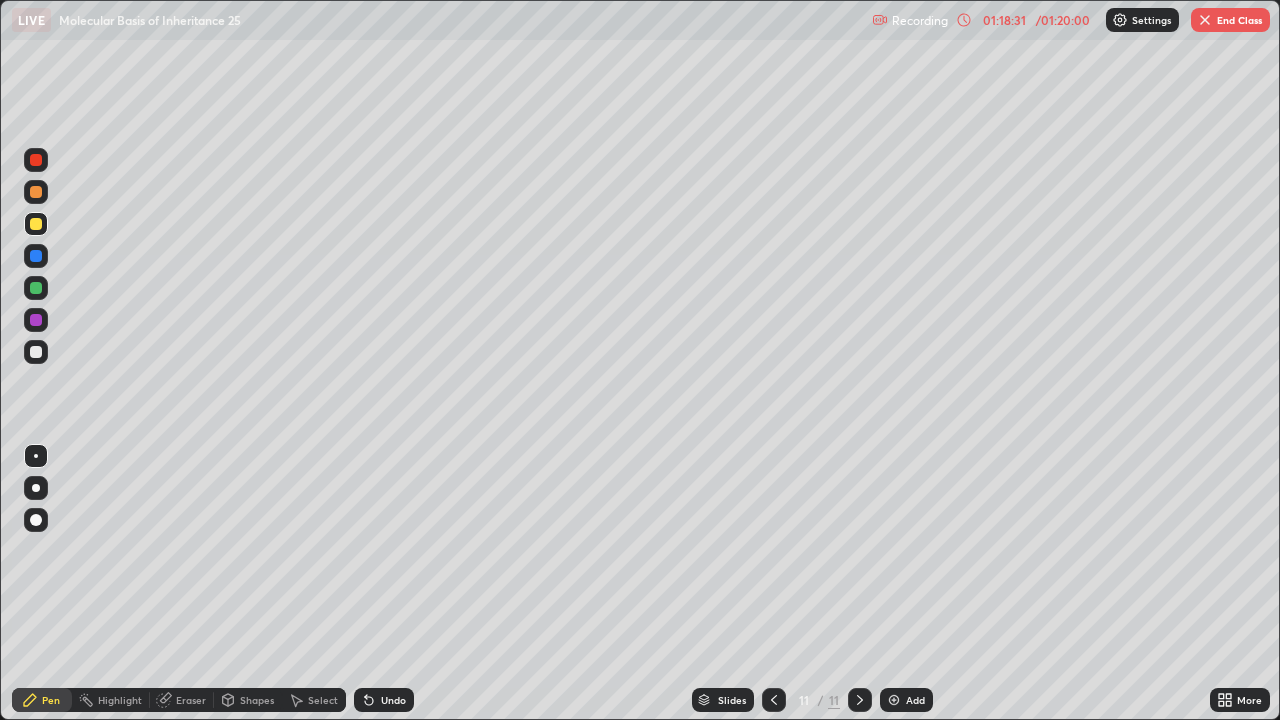 click on "Undo" at bounding box center (393, 700) 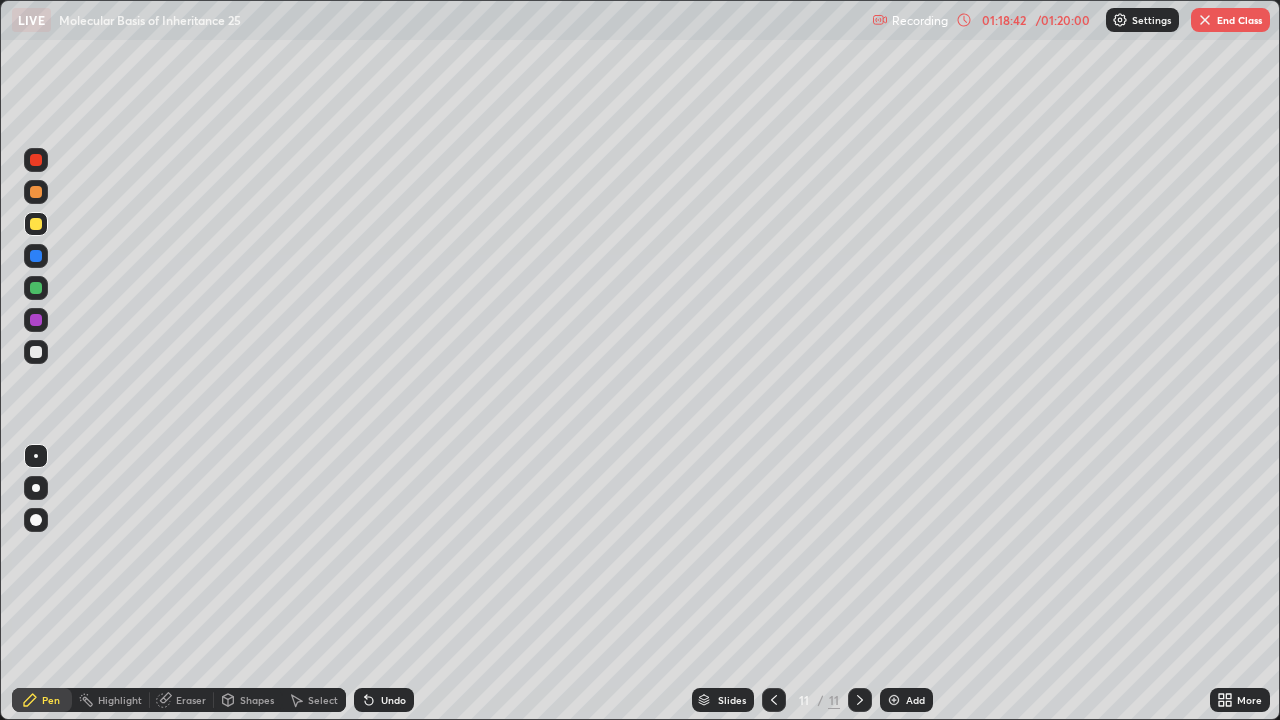 click at bounding box center [36, 288] 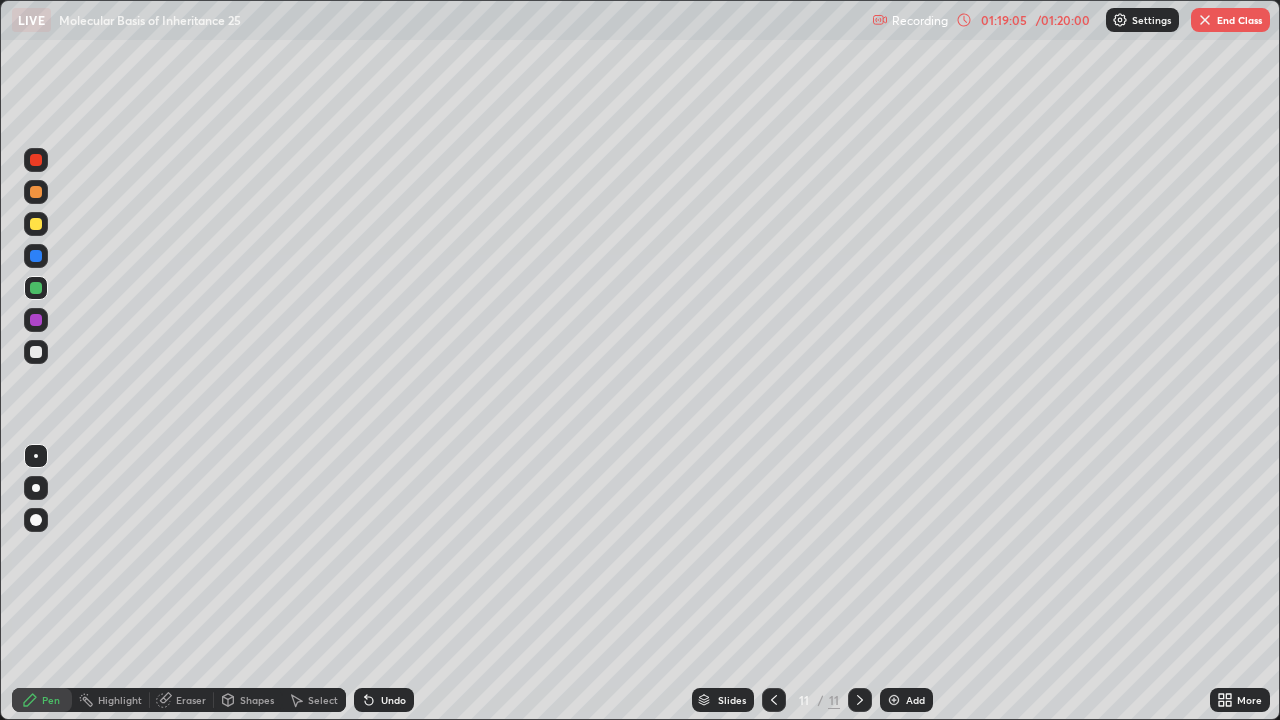 click at bounding box center (774, 700) 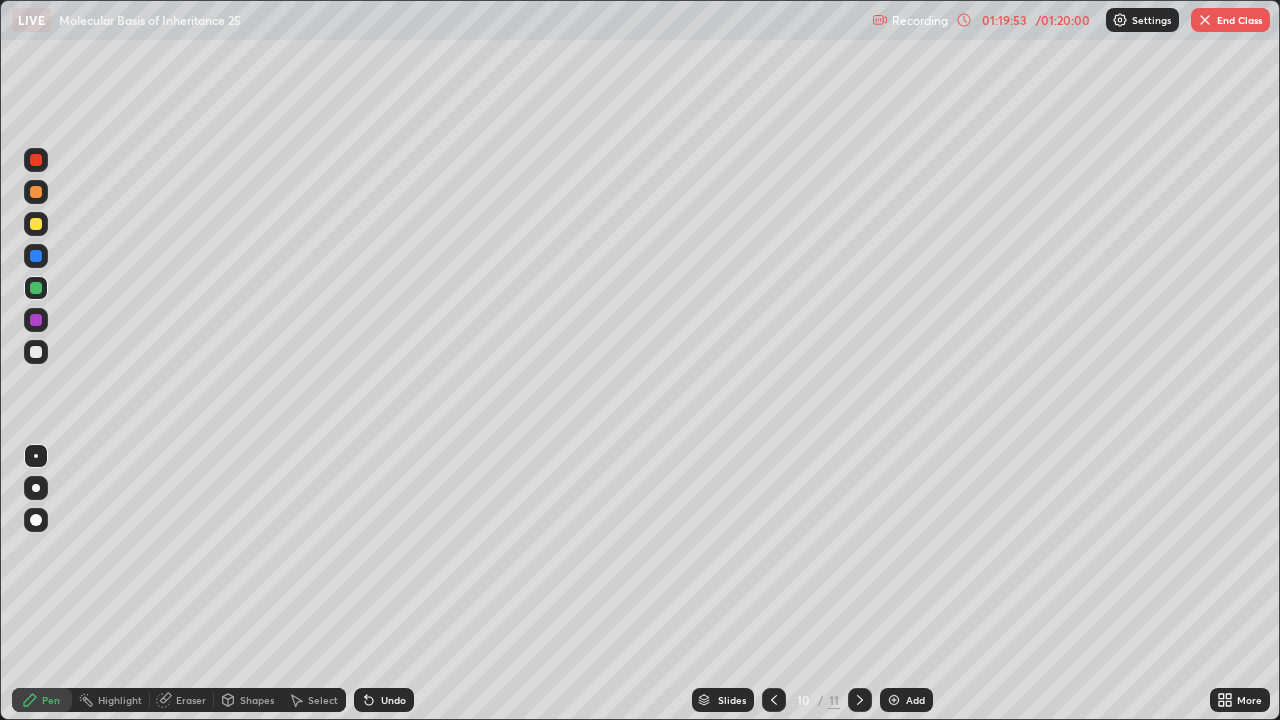 click 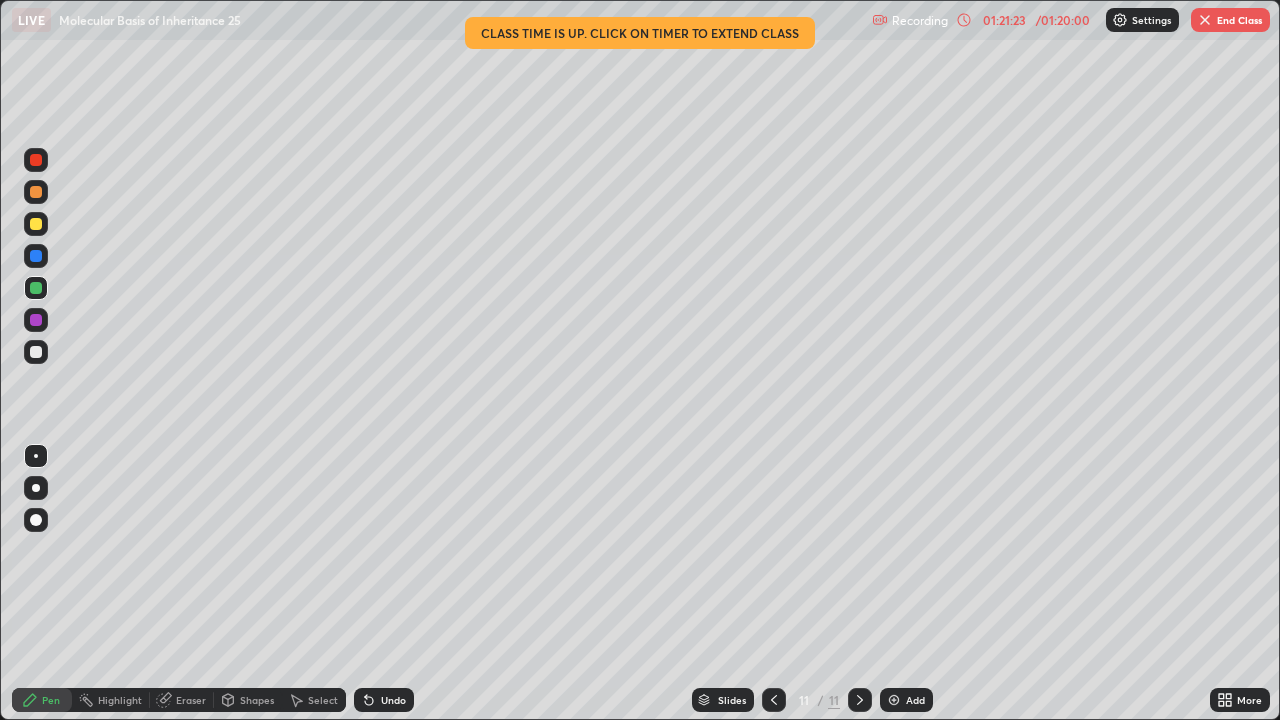 click on "End Class" at bounding box center [1230, 20] 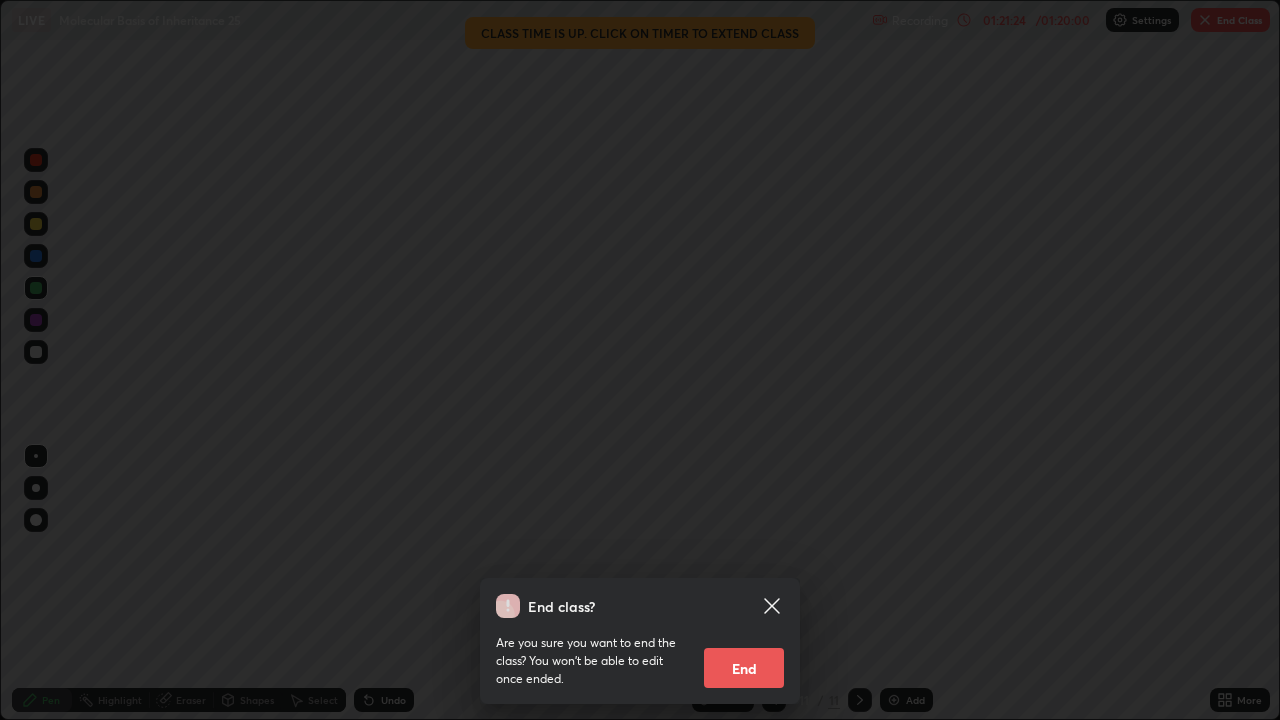 click on "End" at bounding box center (744, 668) 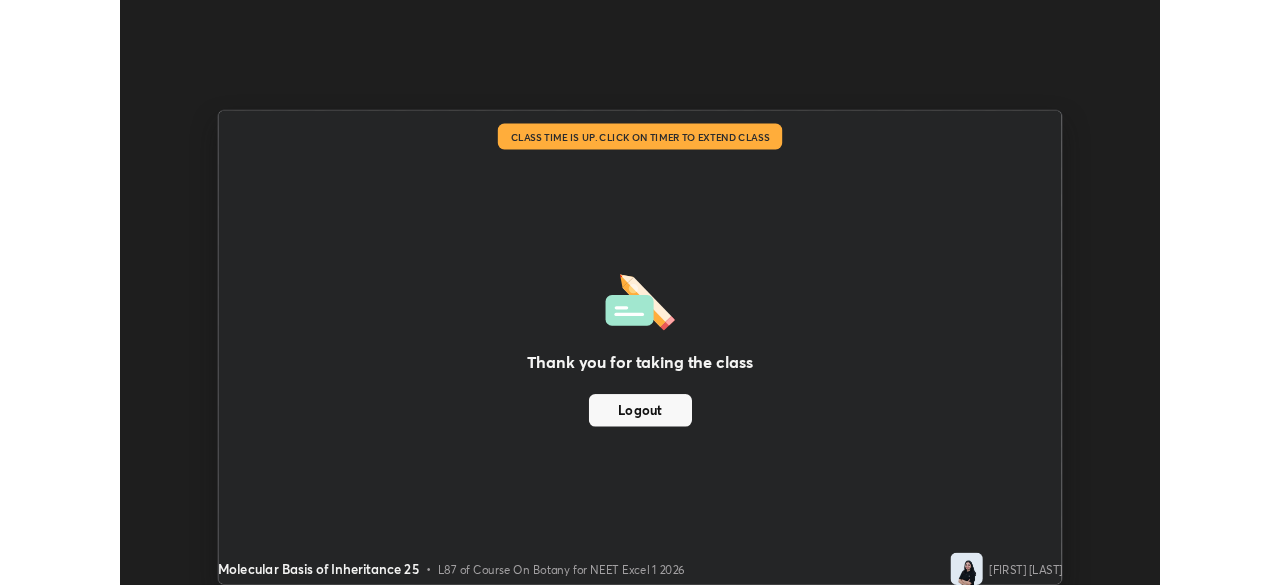 scroll, scrollTop: 585, scrollLeft: 1280, axis: both 